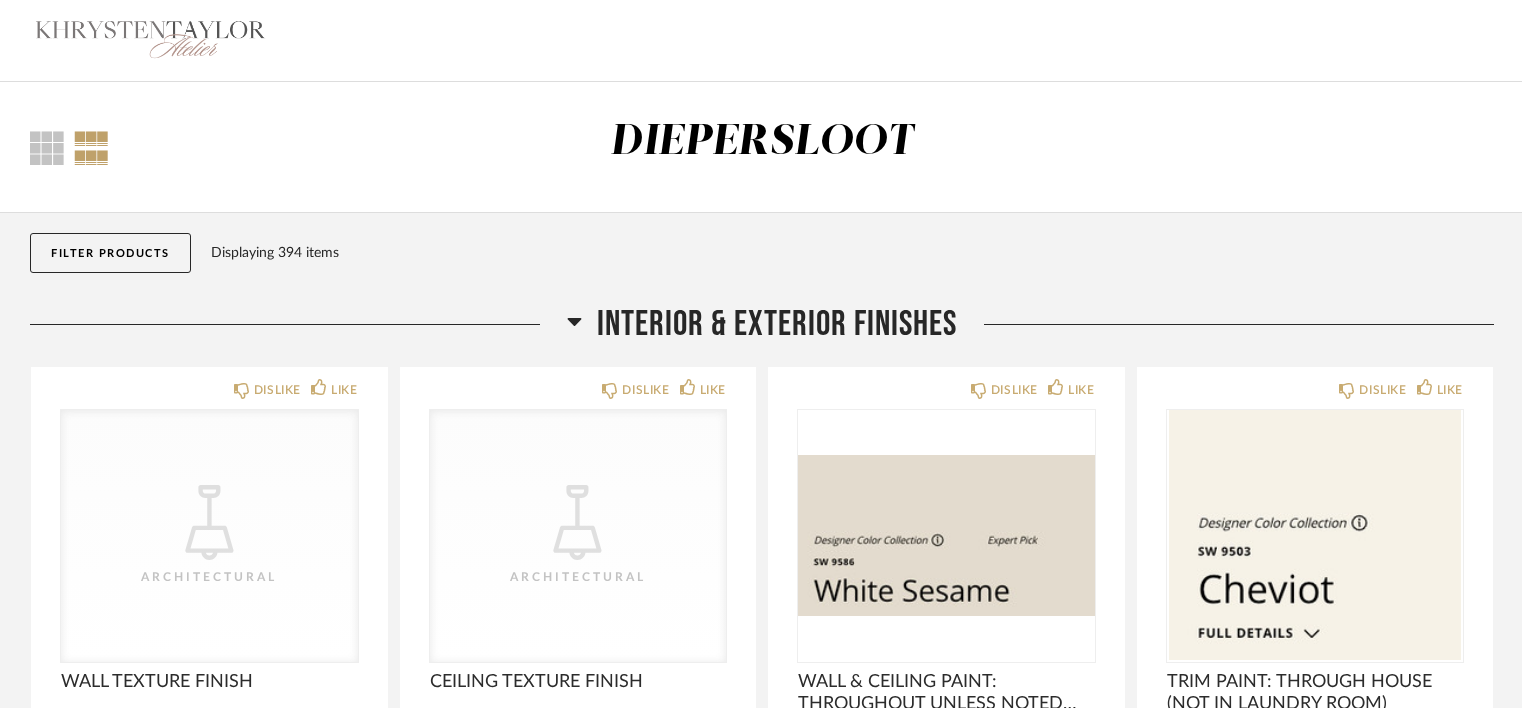 scroll, scrollTop: 2125, scrollLeft: 0, axis: vertical 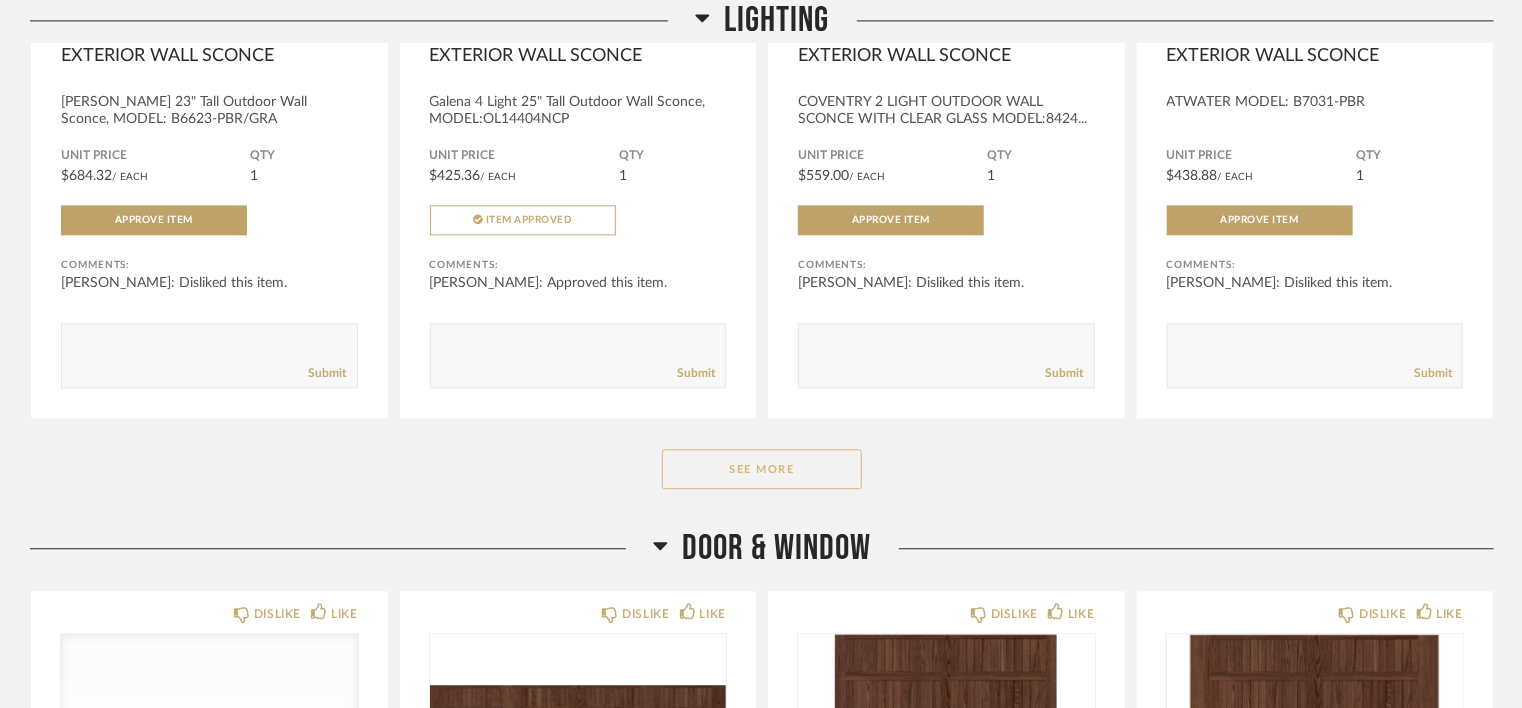 click on "See More" 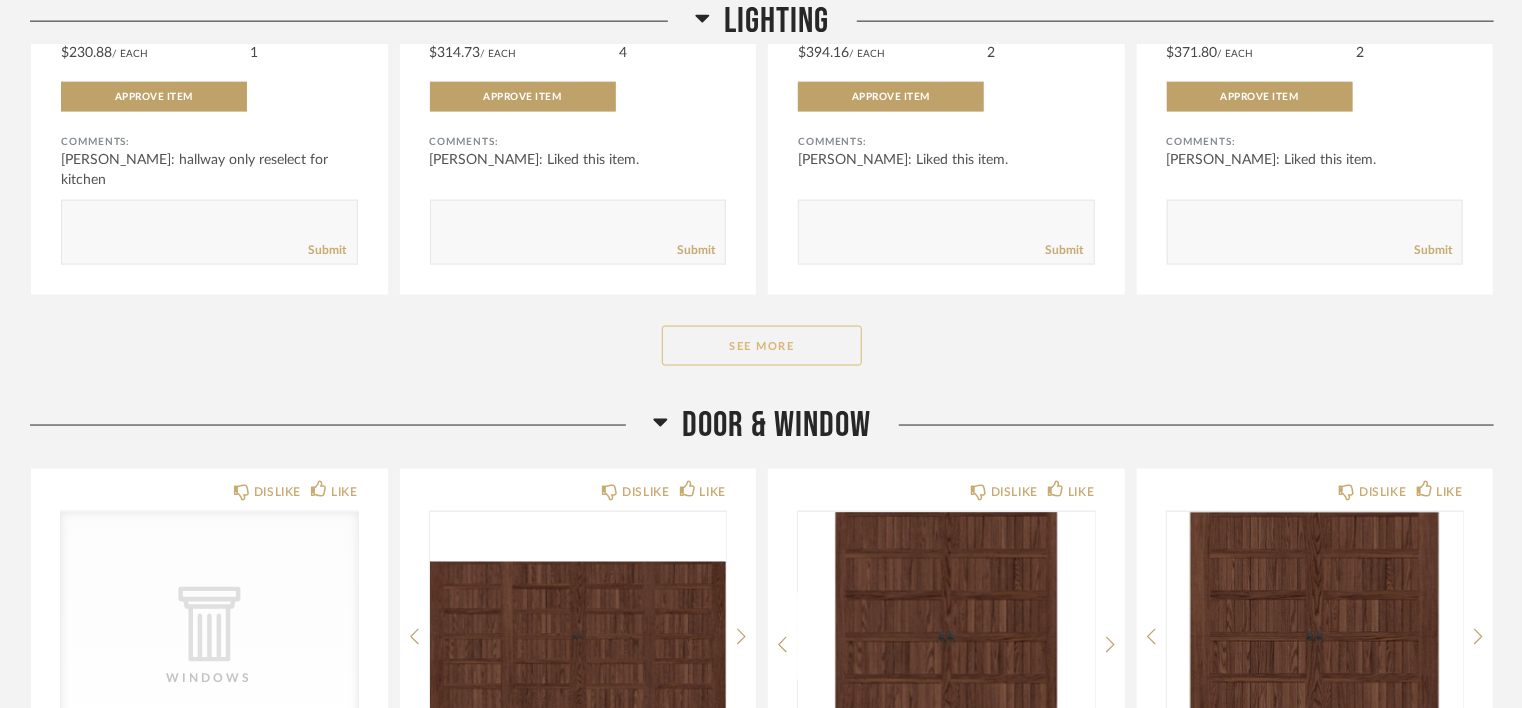 scroll, scrollTop: 5175, scrollLeft: 0, axis: vertical 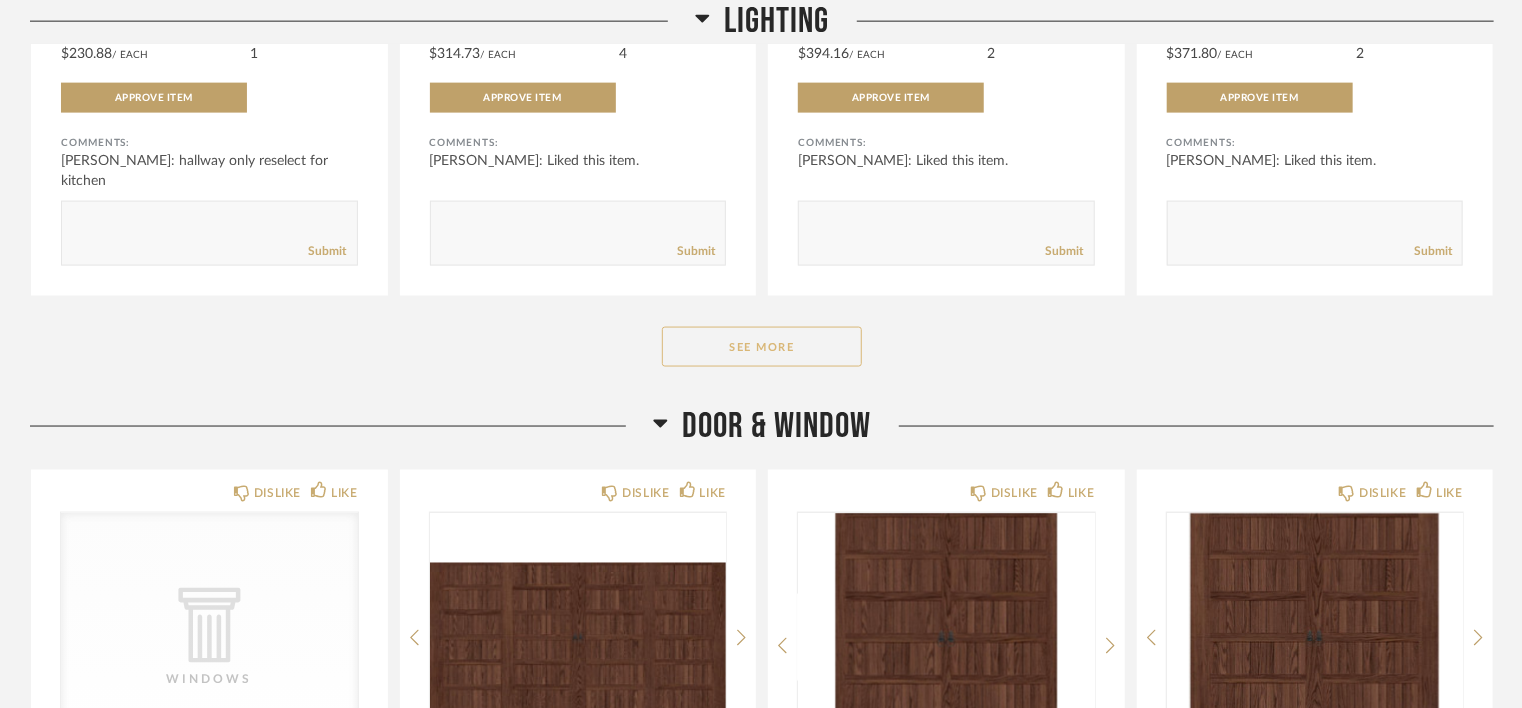 click on "See More" 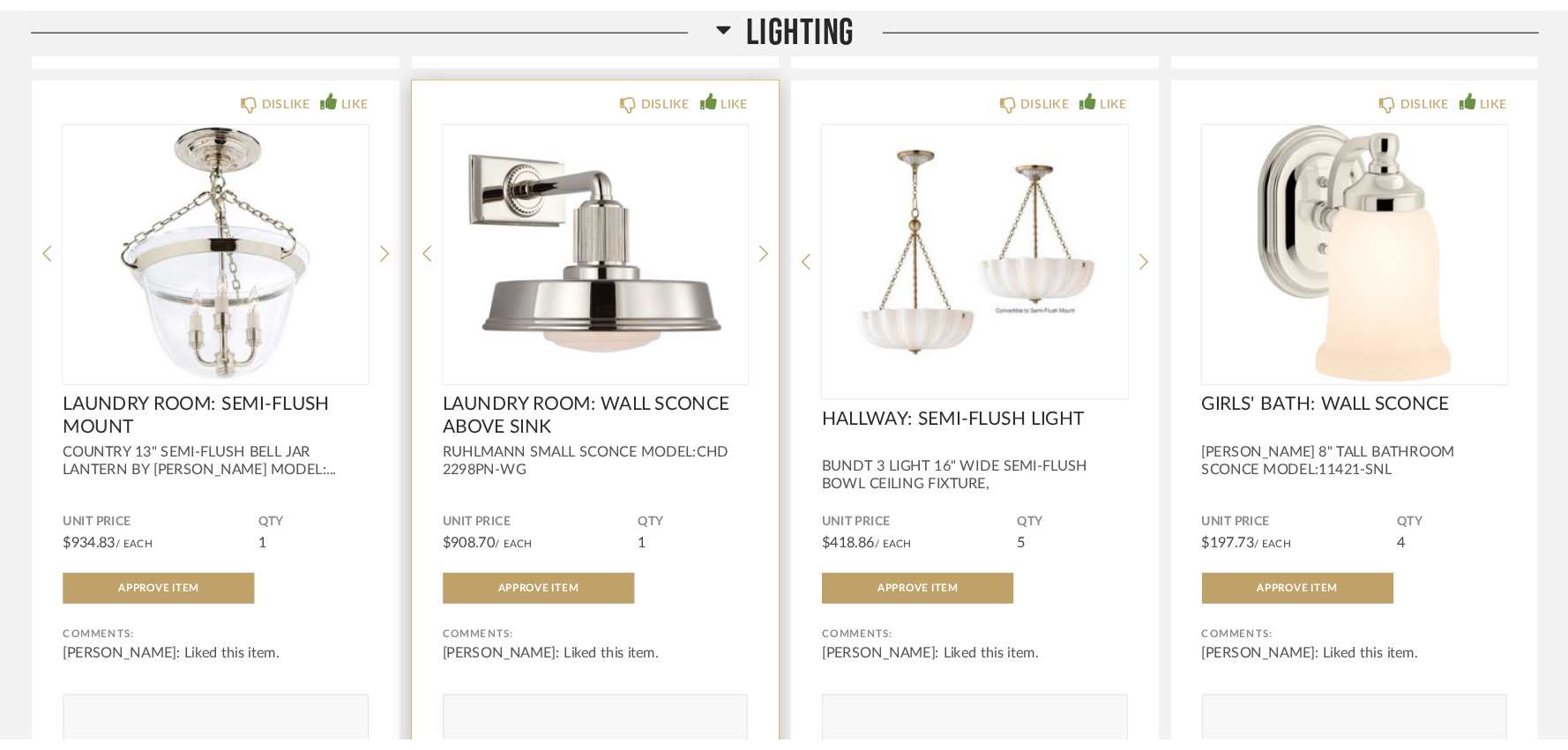 scroll, scrollTop: 4164, scrollLeft: 0, axis: vertical 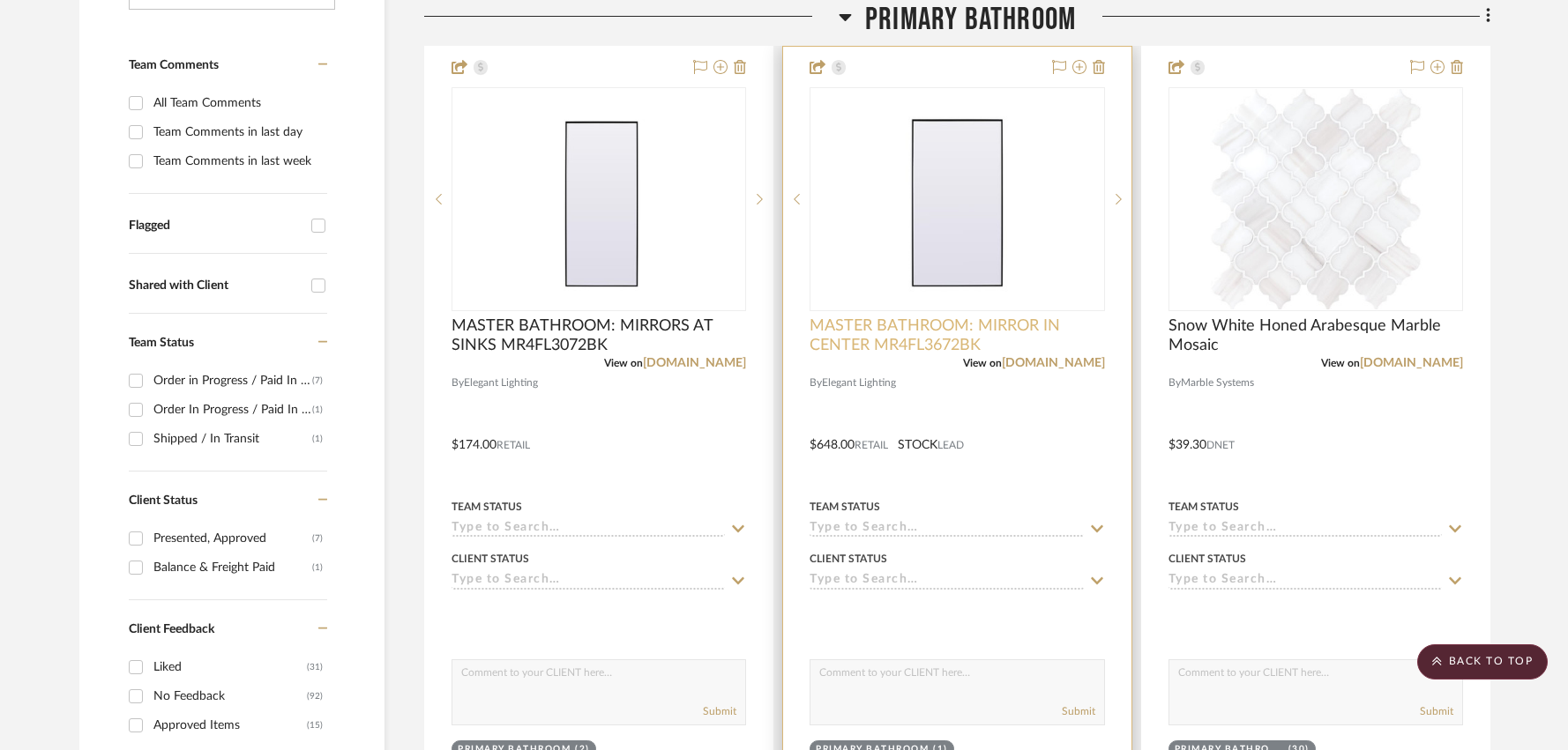 click on "MASTER BATHROOM: MIRROR IN CENTER MR4FL3672BK" at bounding box center [957, 336] 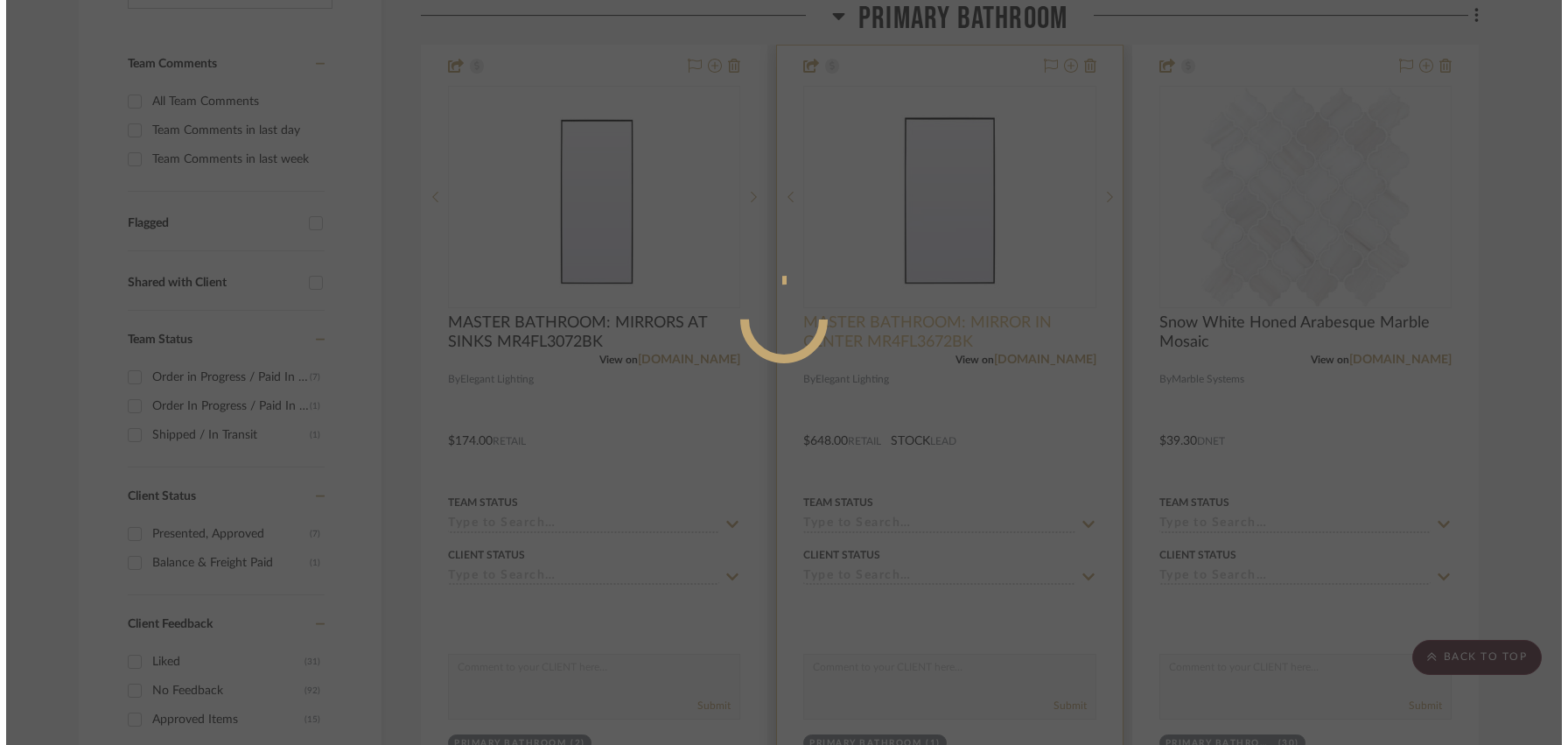 scroll, scrollTop: 0, scrollLeft: 0, axis: both 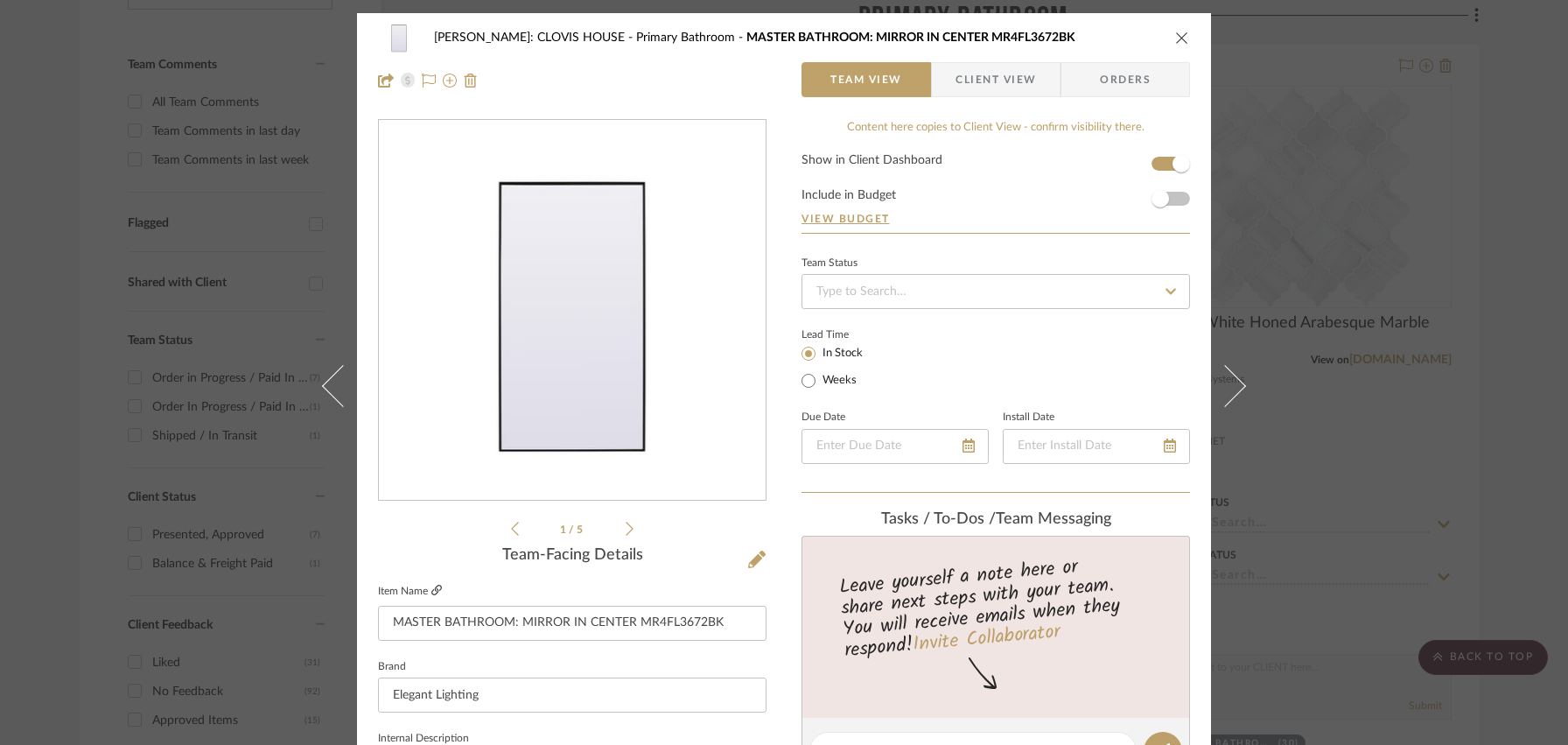 click 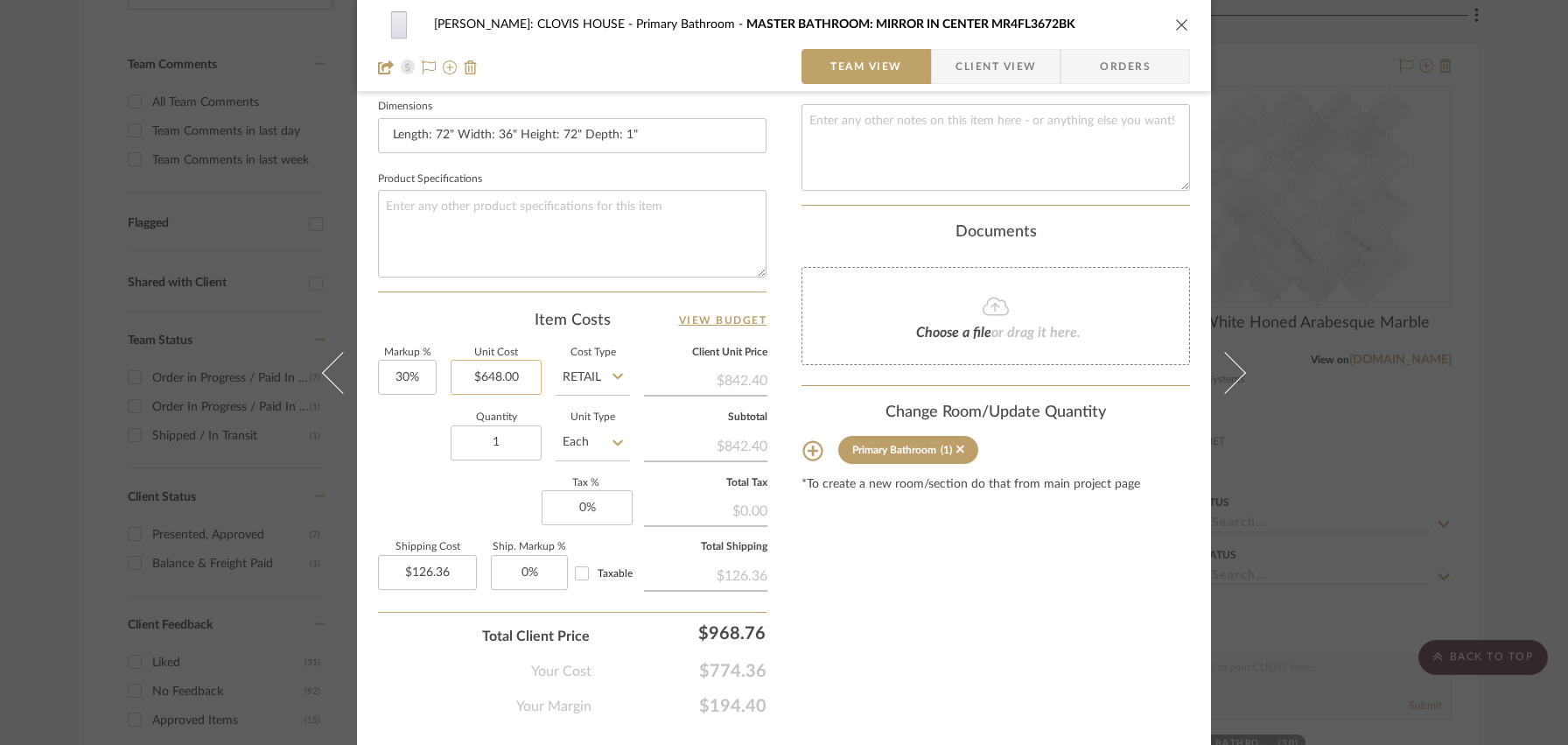 scroll, scrollTop: 768, scrollLeft: 0, axis: vertical 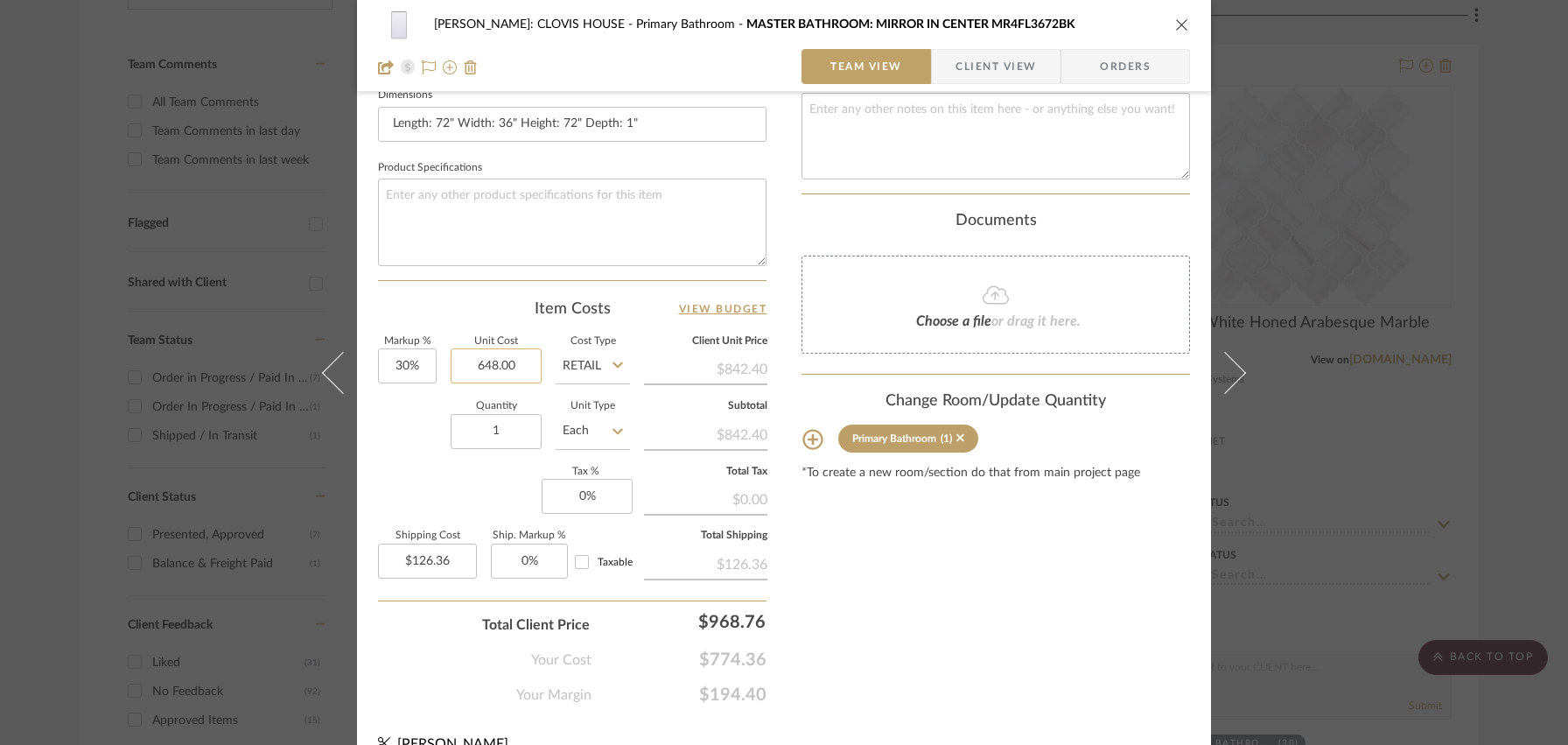 click on "648.00" 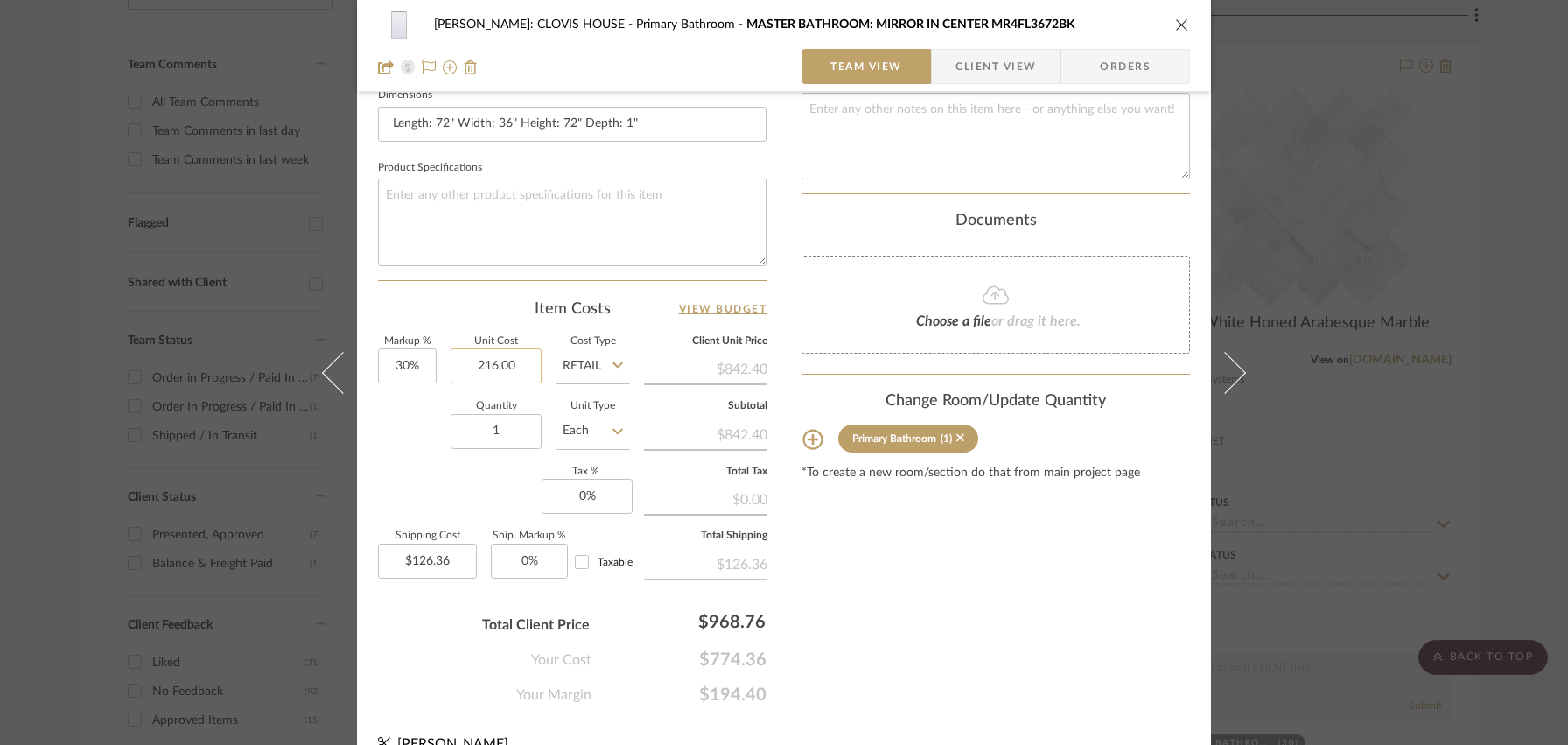 type on "$216.00" 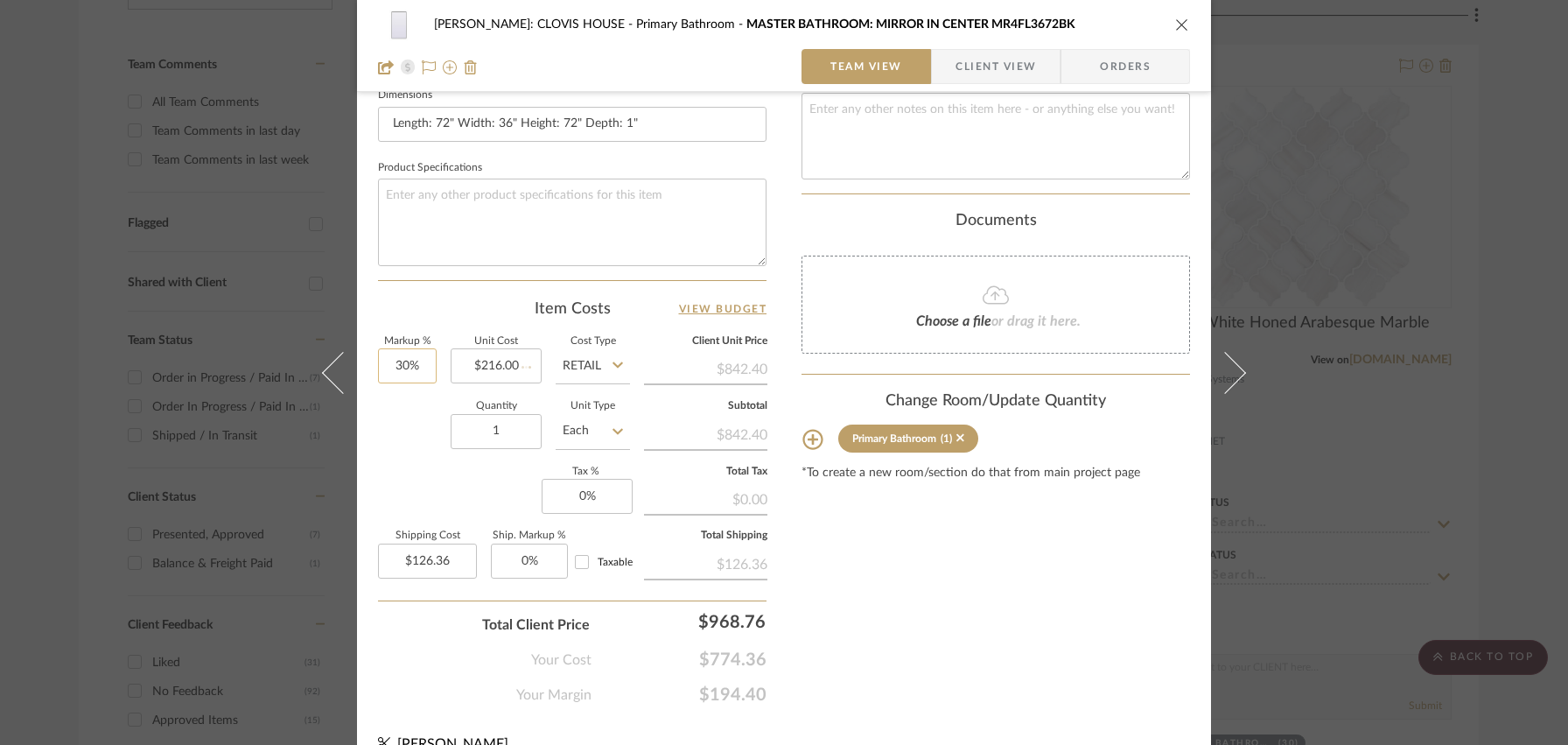 type 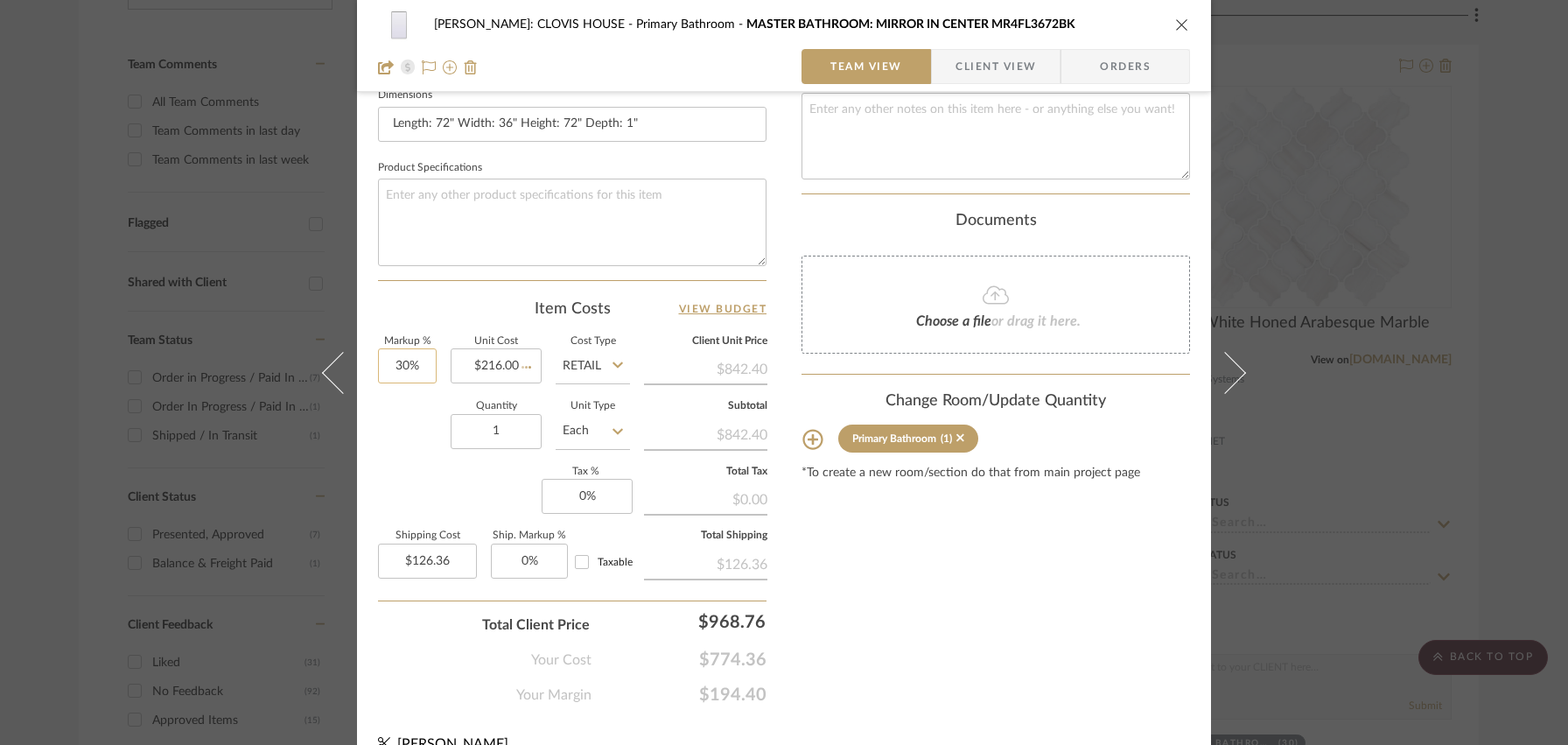 type 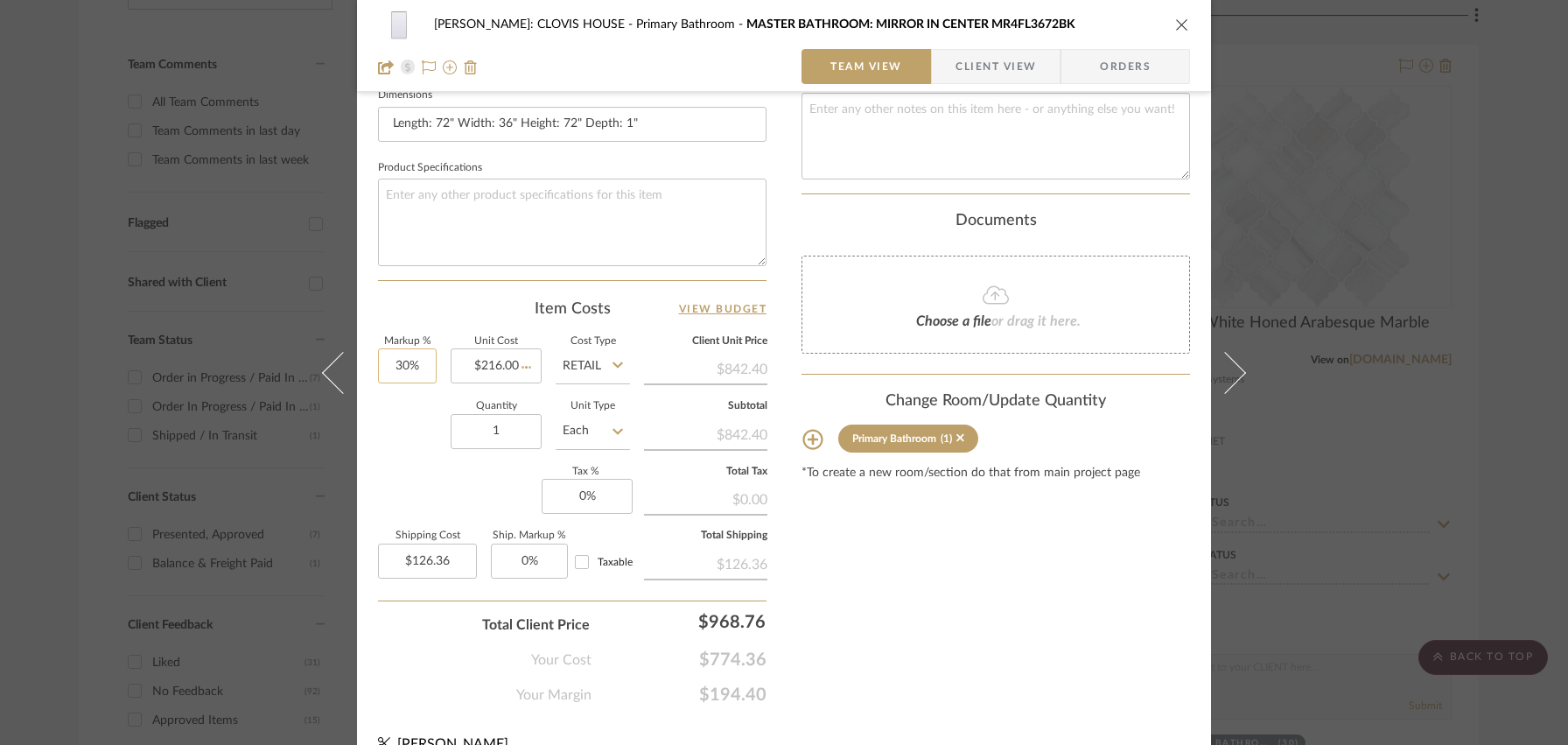 type on "$42.12" 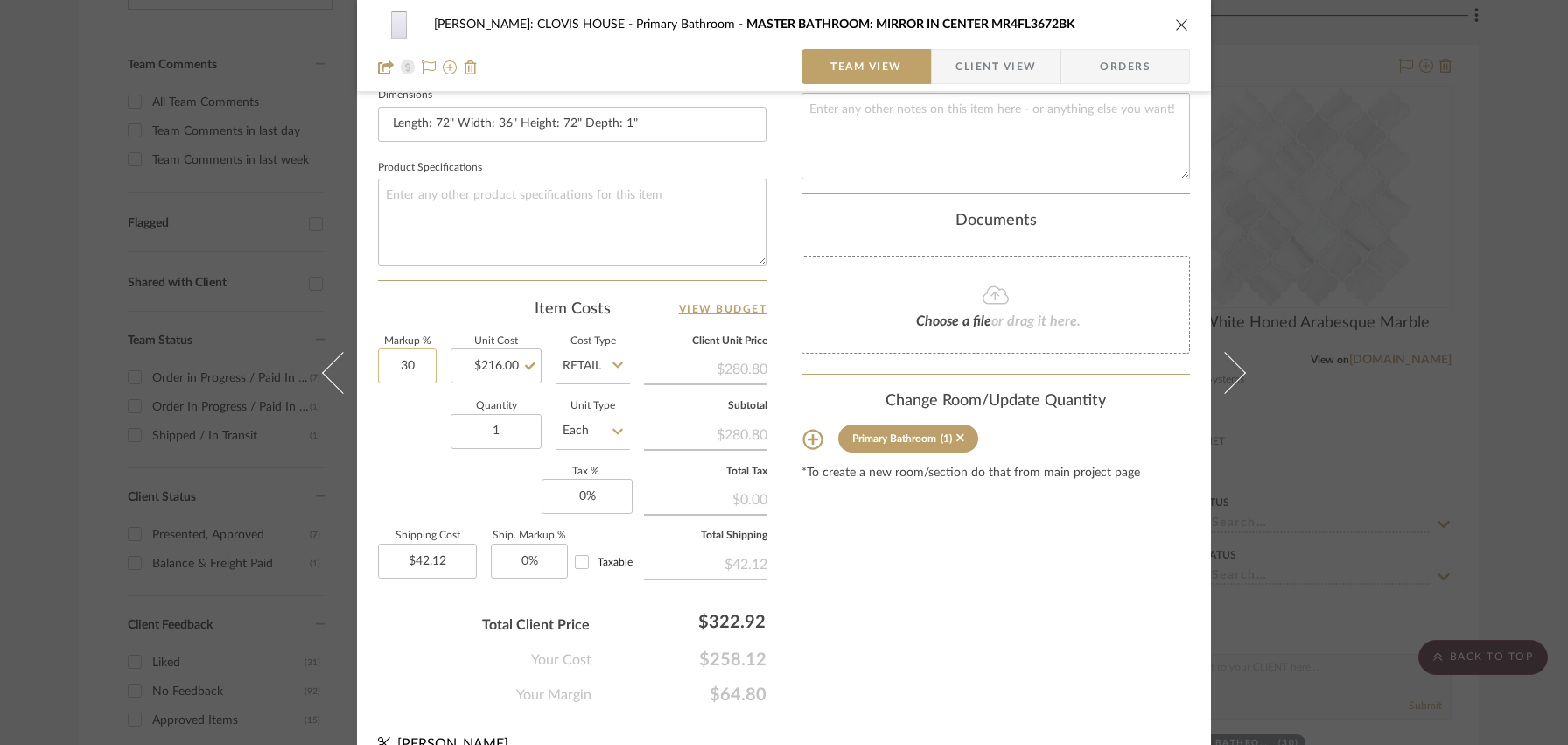 click on "30" 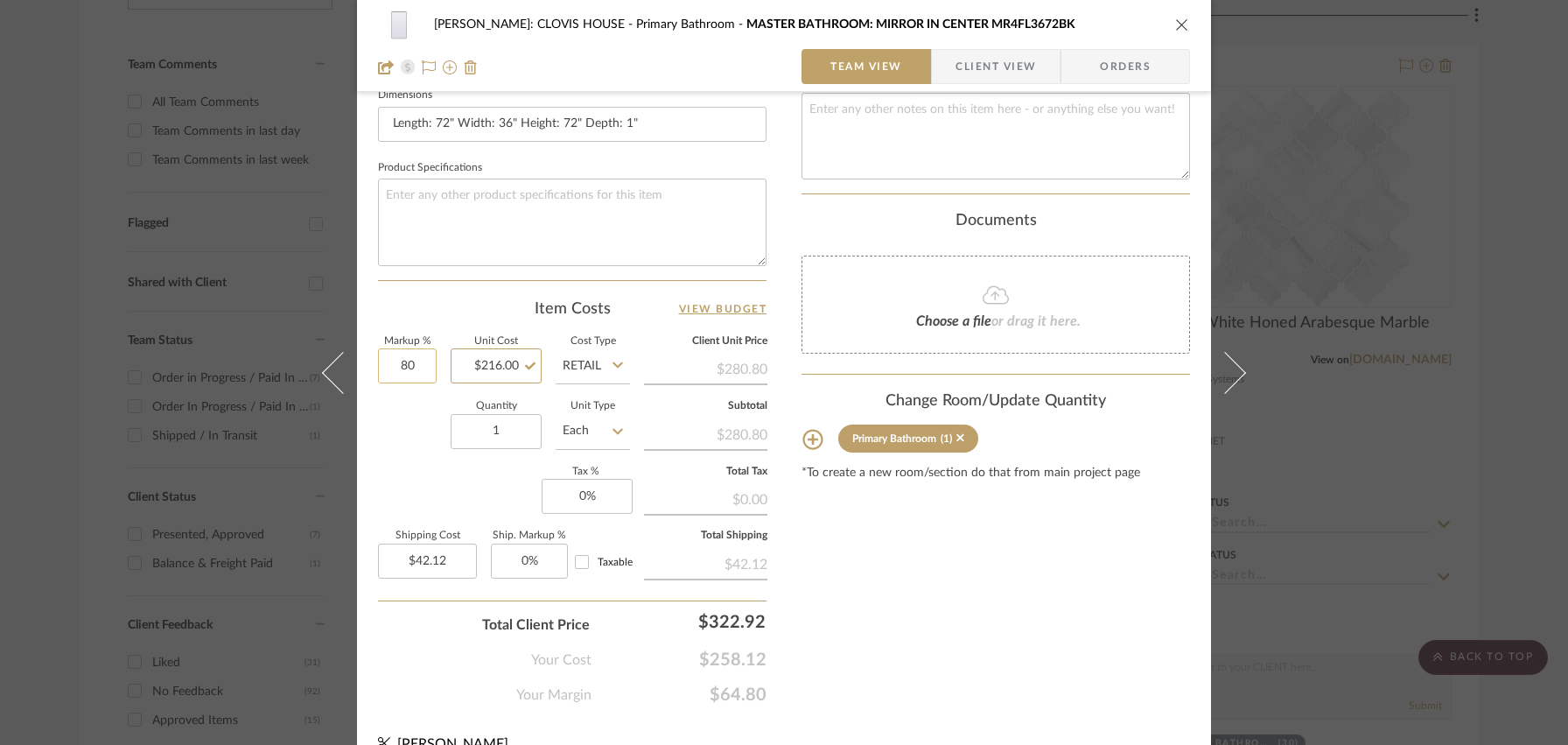 type on "80%" 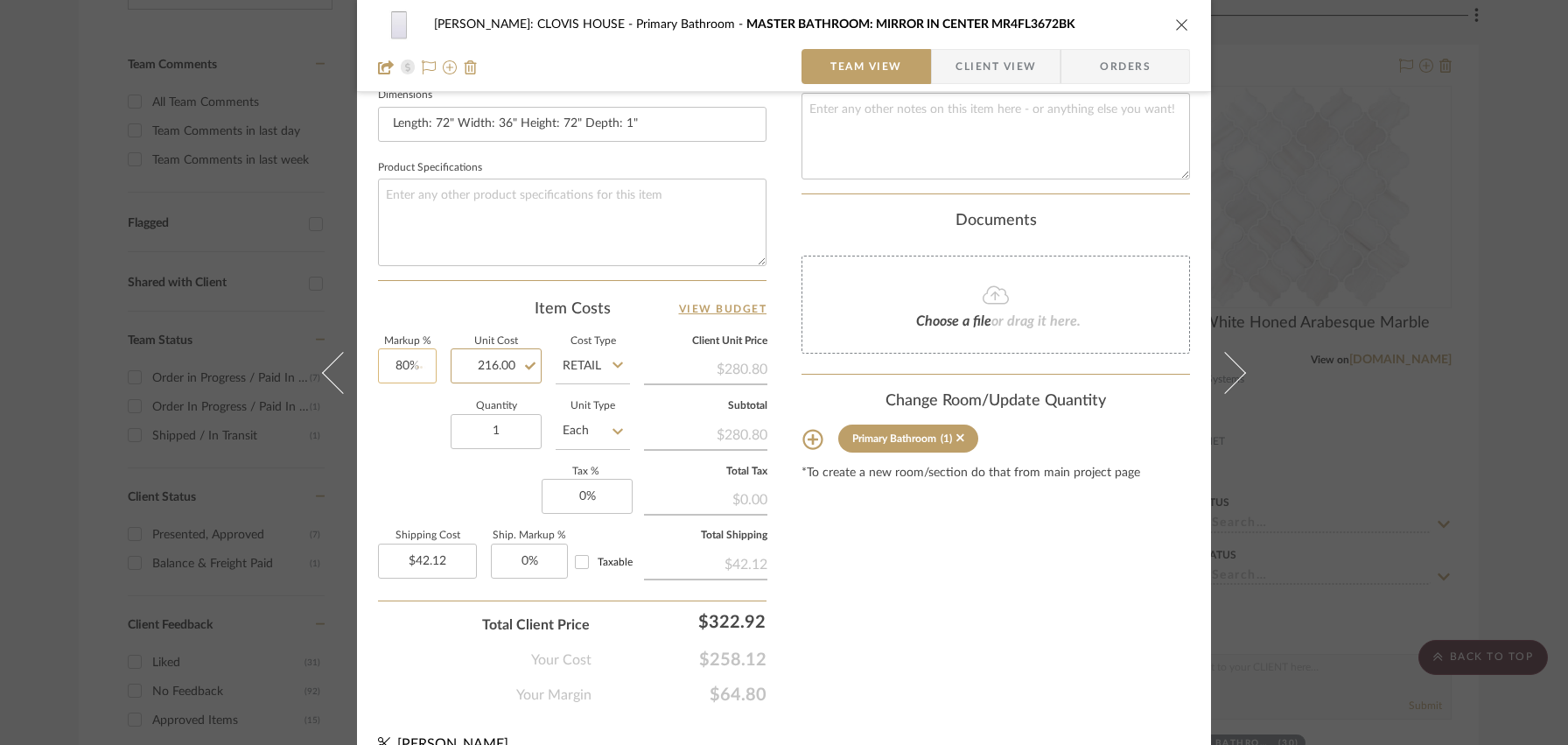 type 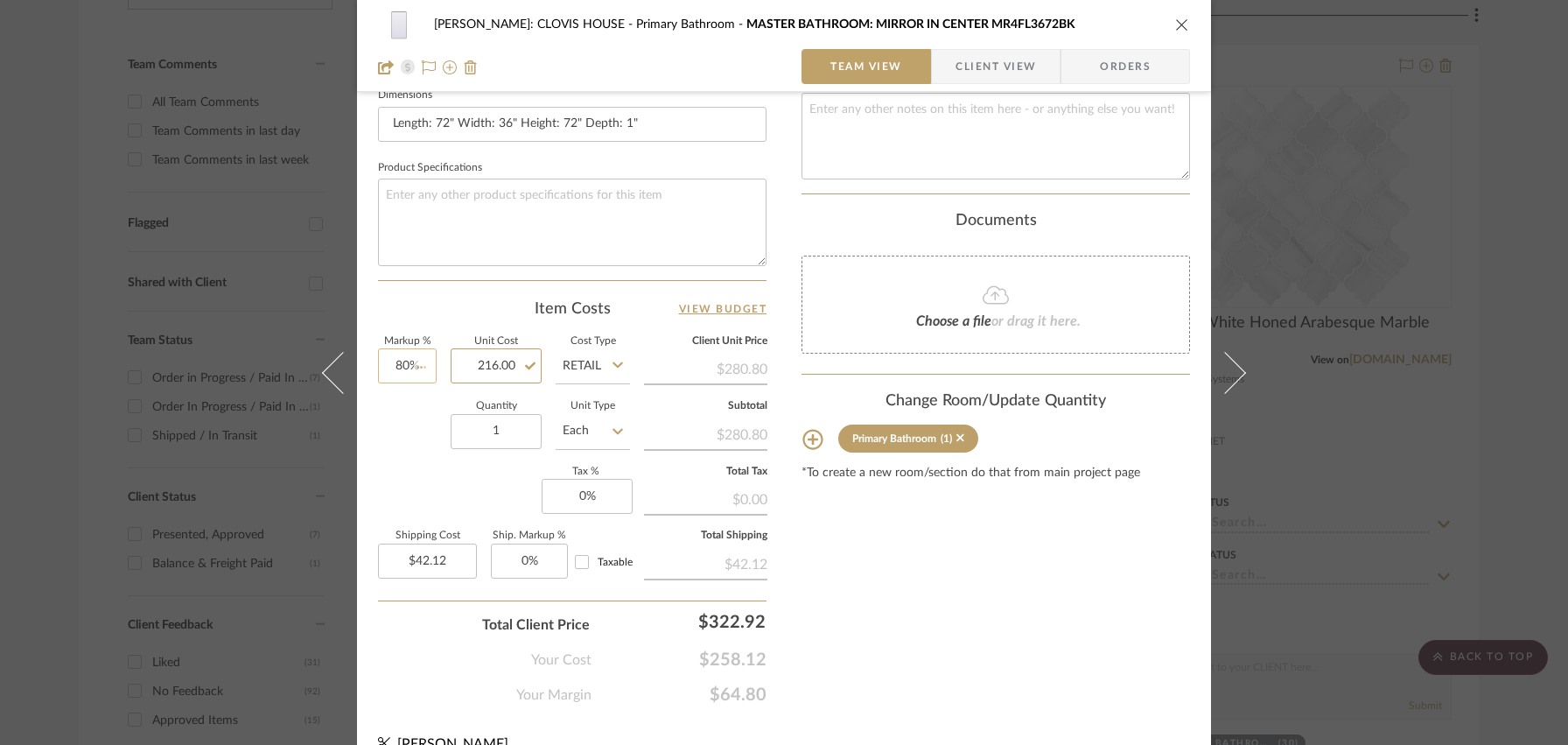 type 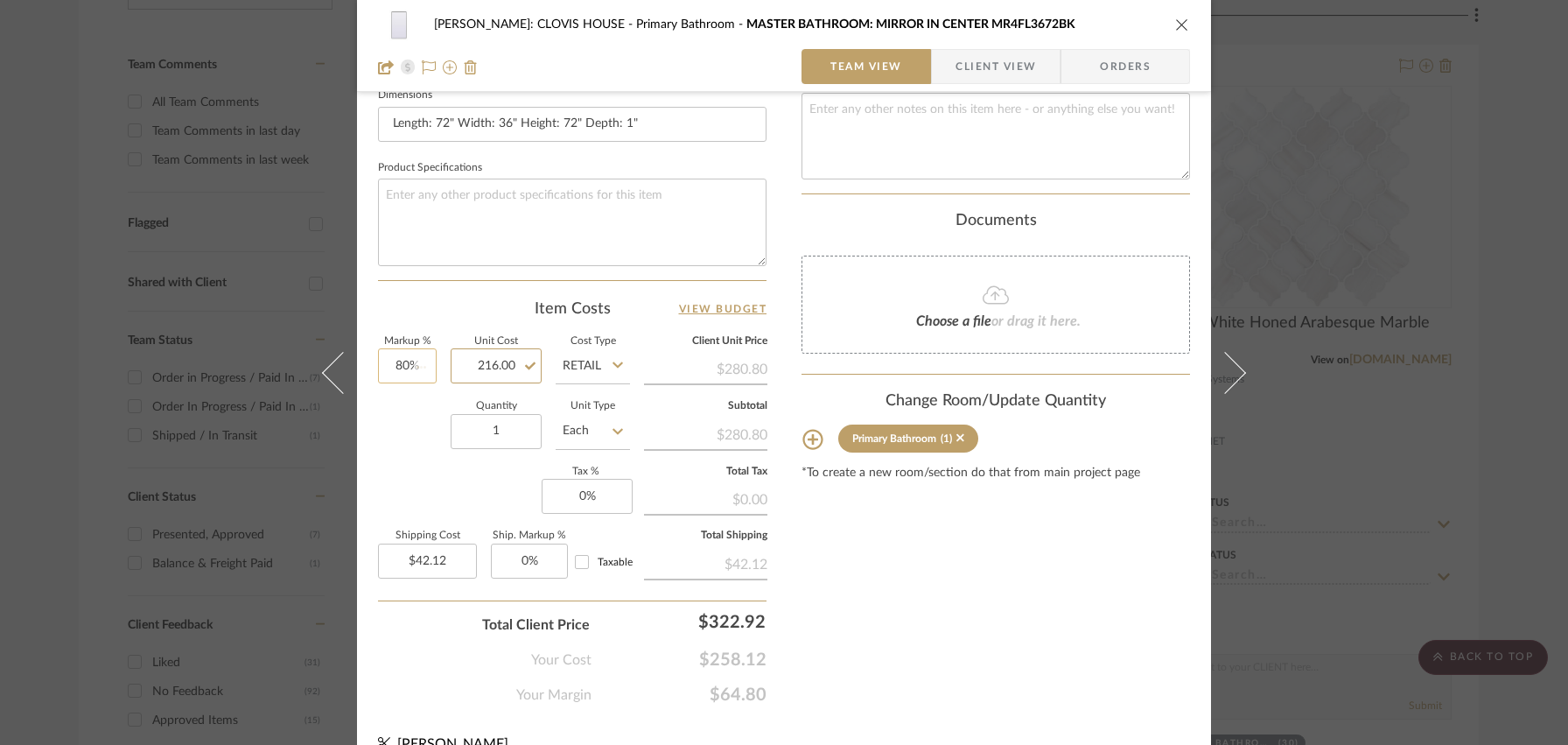 type on "$58.32" 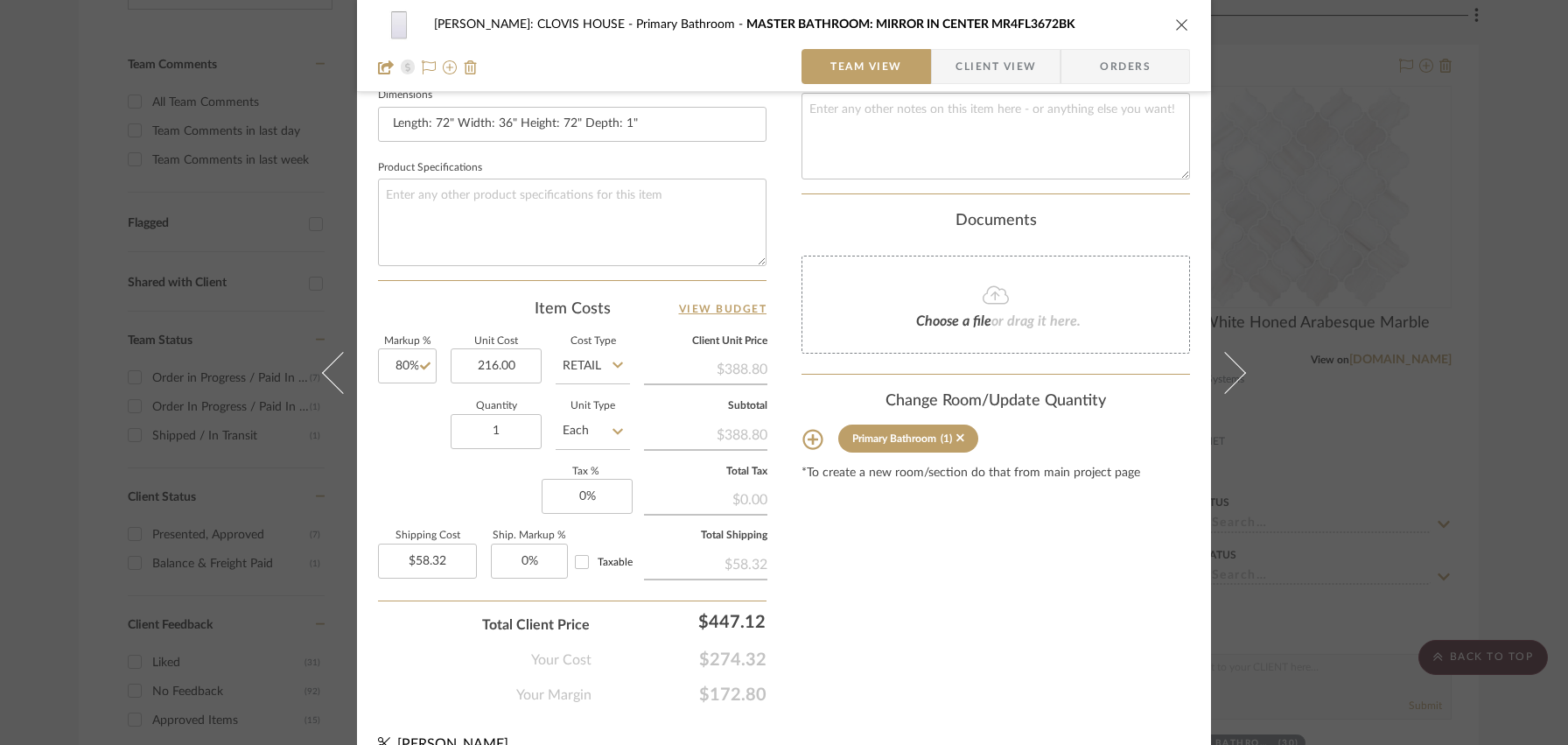 type on "$216.00" 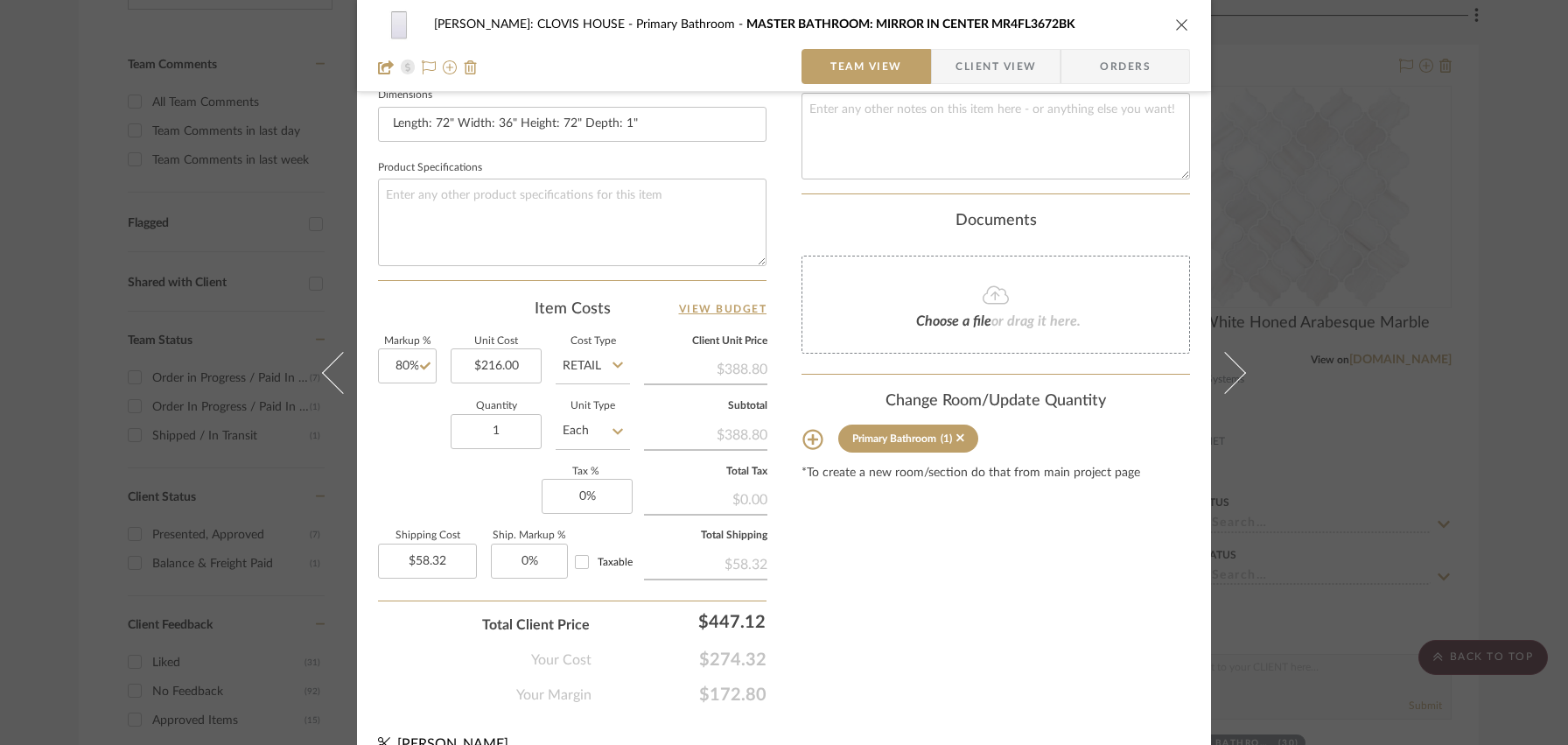click on "Retail" 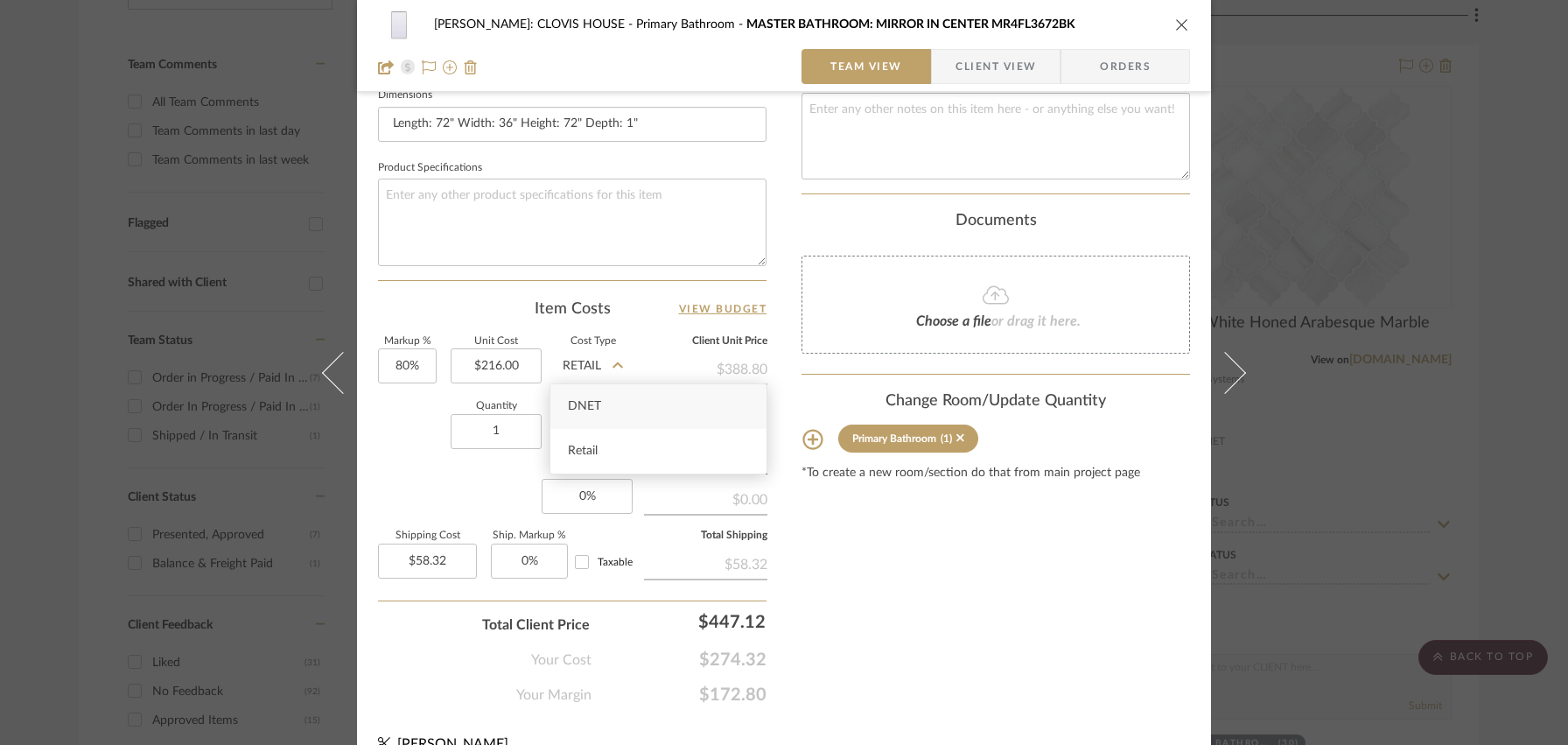 click on "DNET" at bounding box center (584, 406) 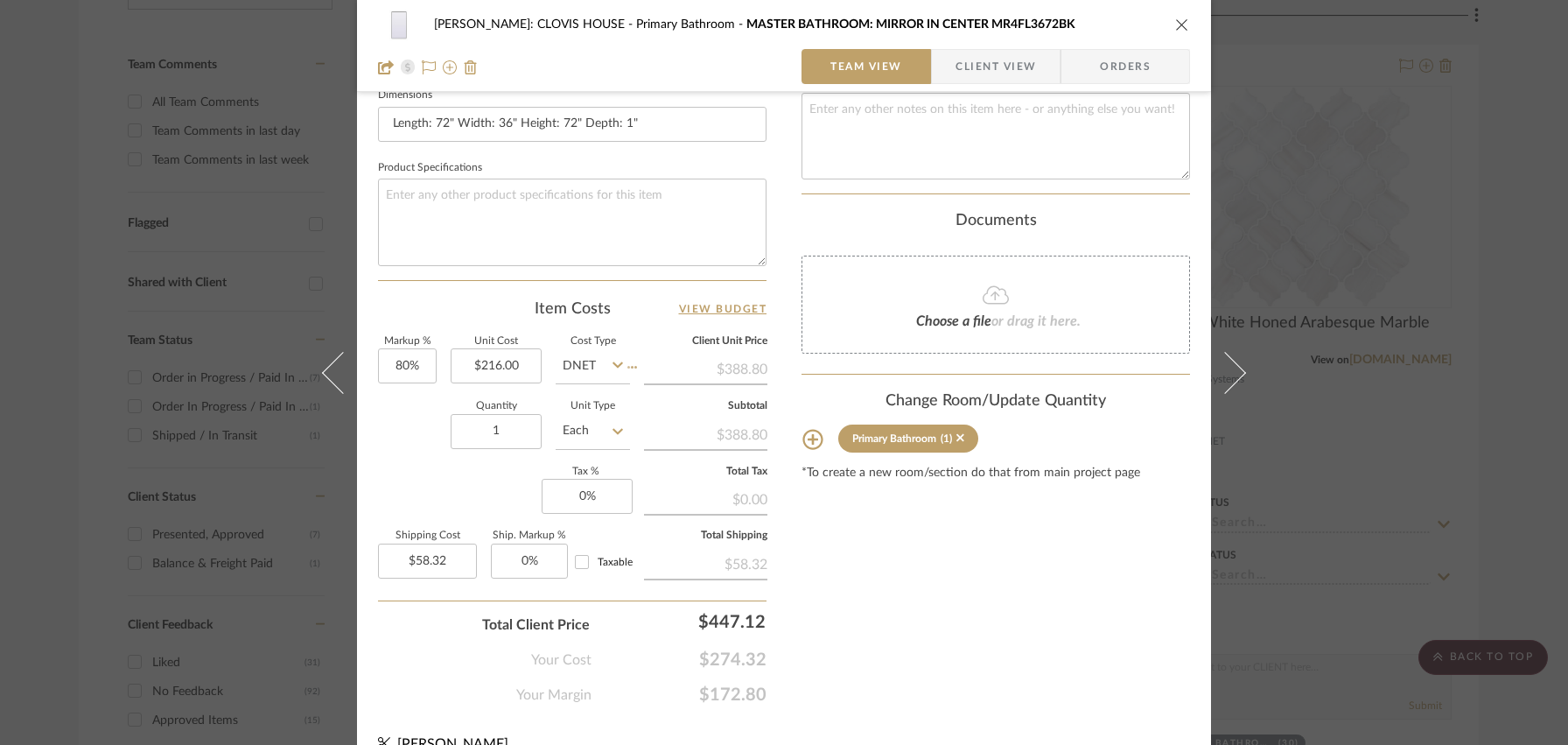 type 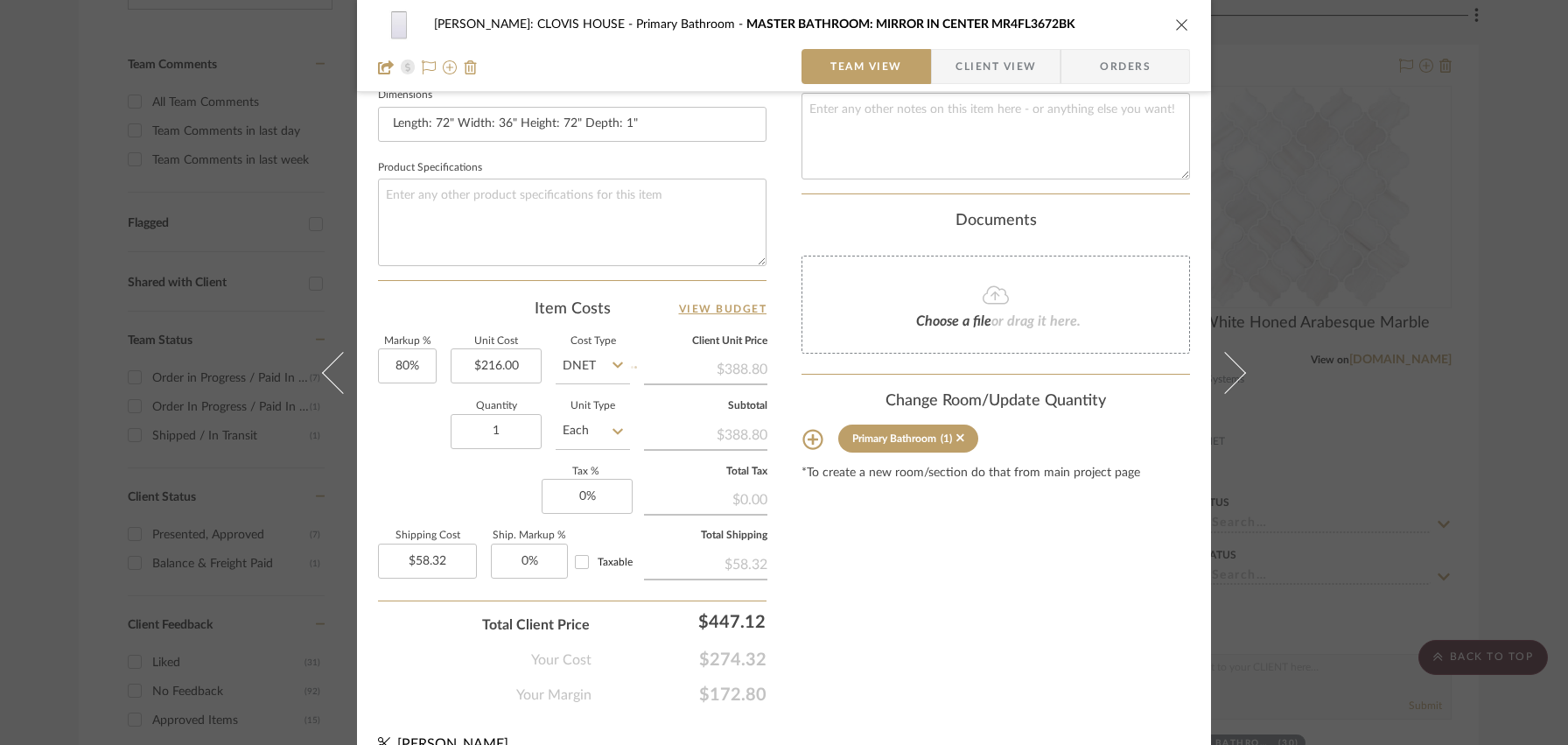 type 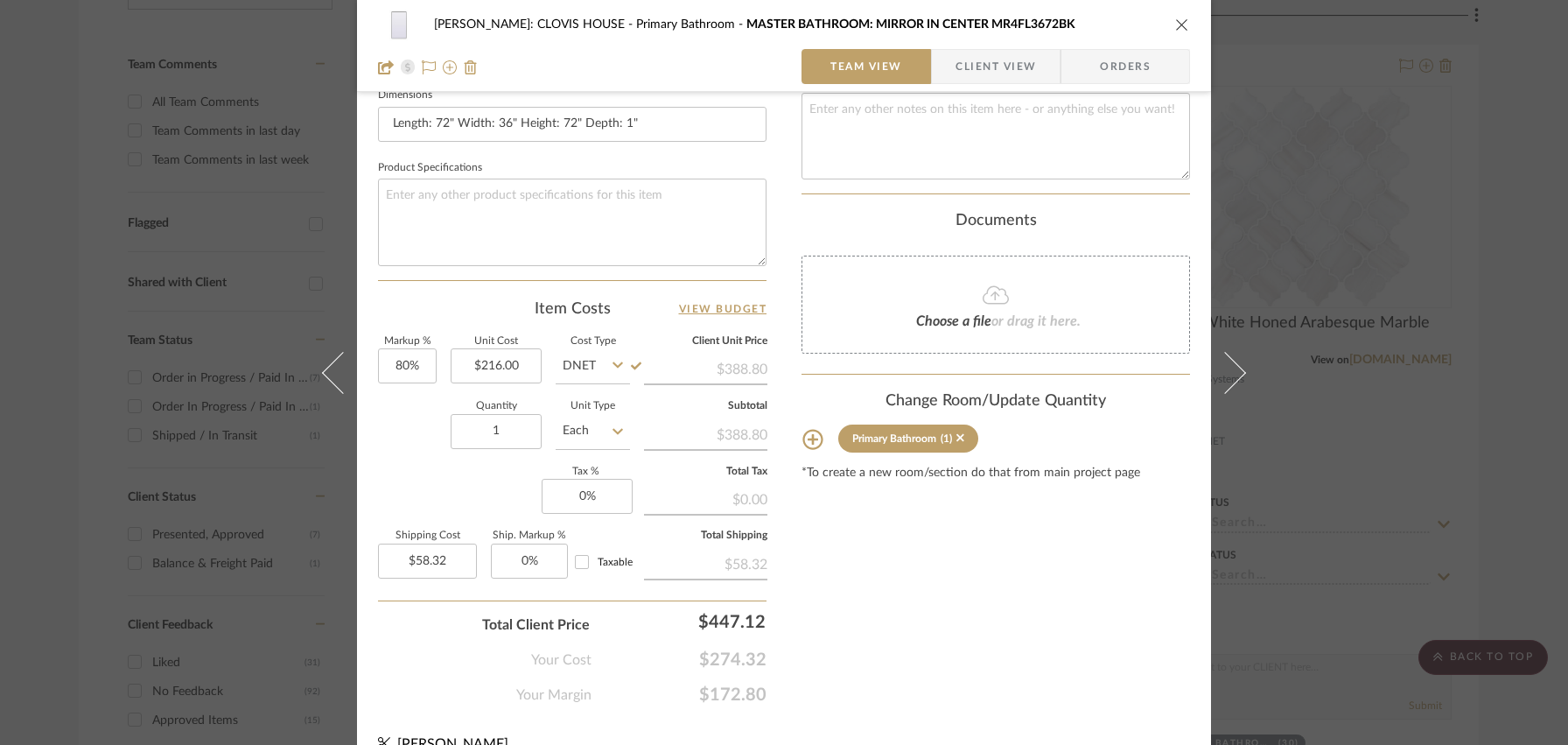 click on "Quantity  1  Unit Type  Each" 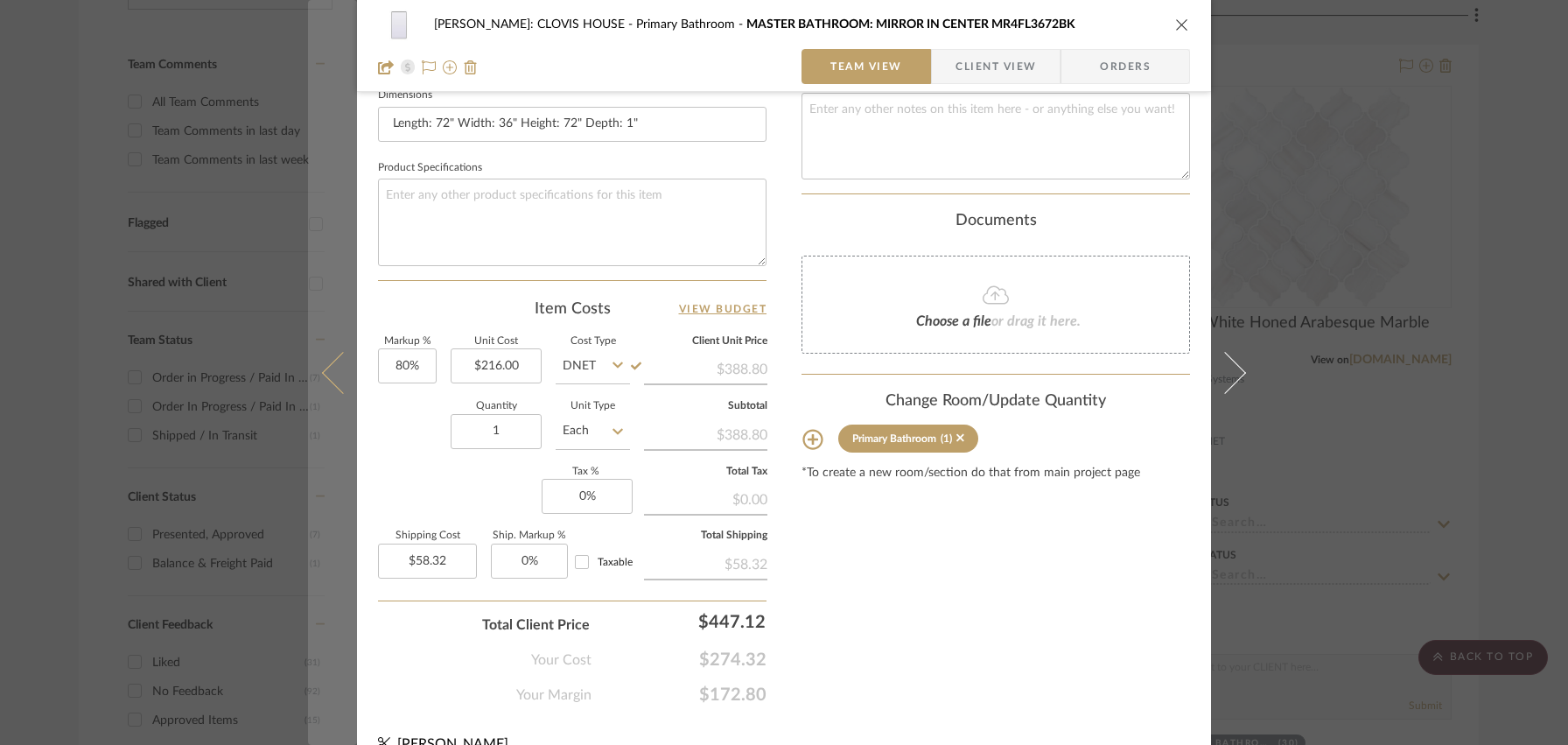 click at bounding box center [343, 372] 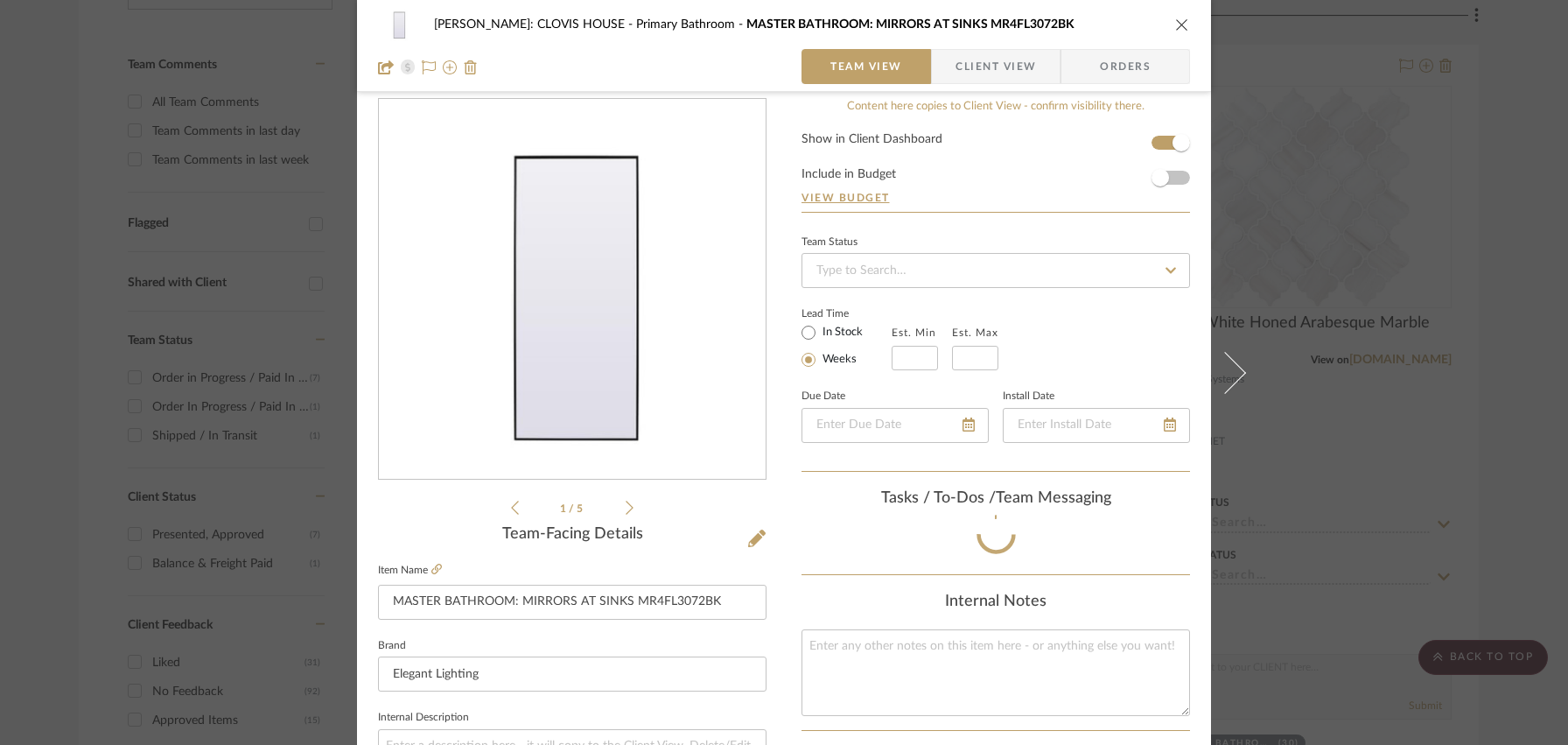 scroll, scrollTop: 768, scrollLeft: 0, axis: vertical 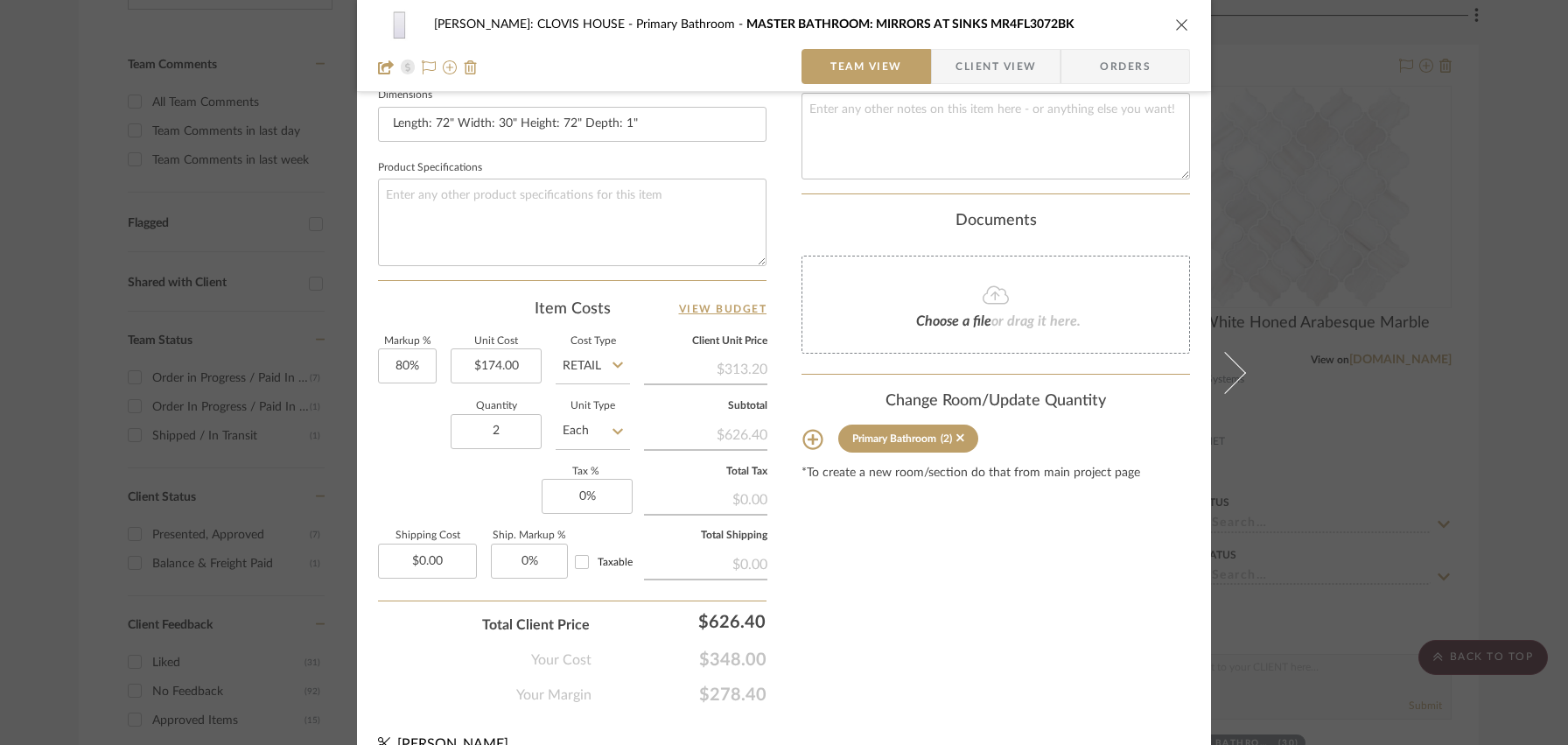 click on "Retail" 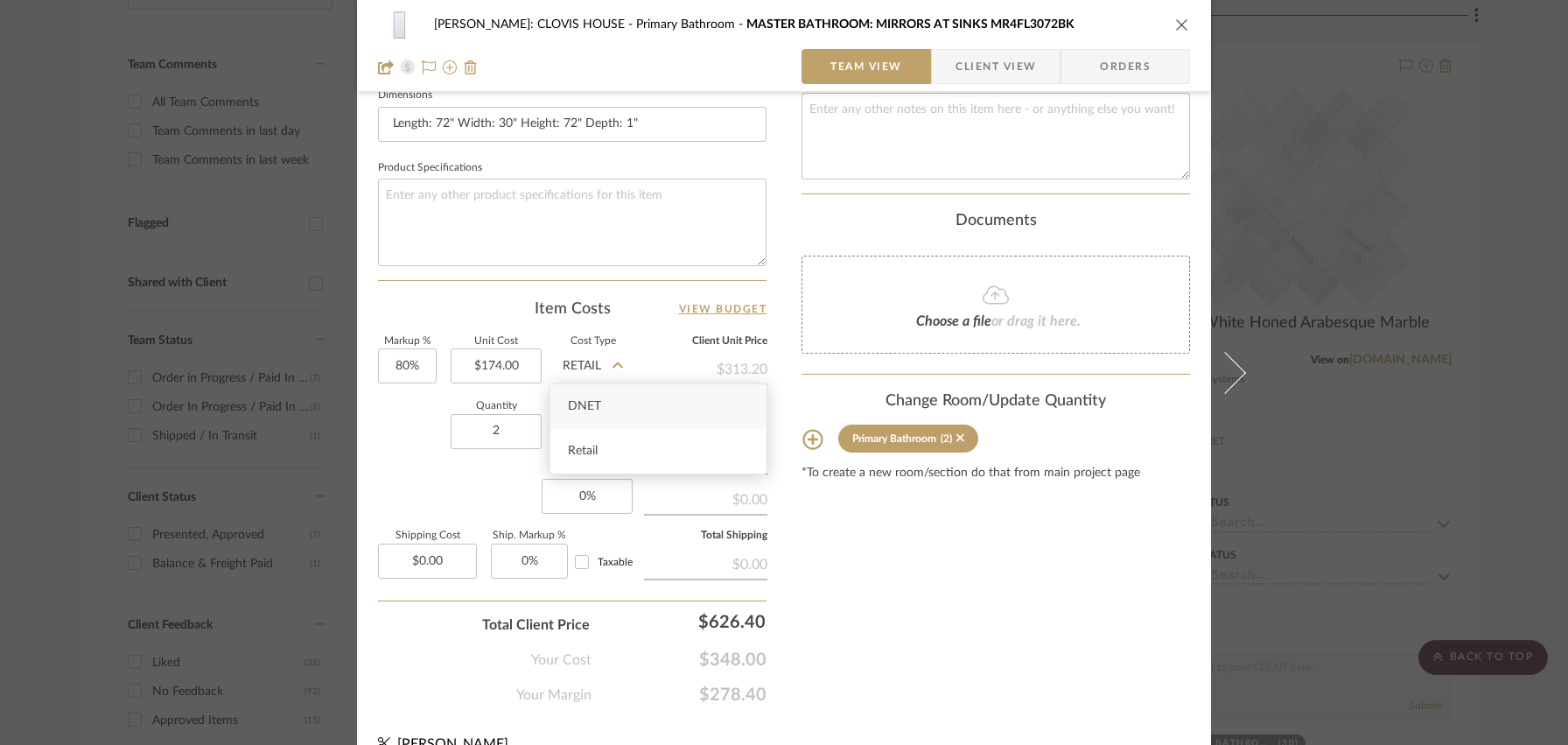 click on "DNET" at bounding box center (658, 406) 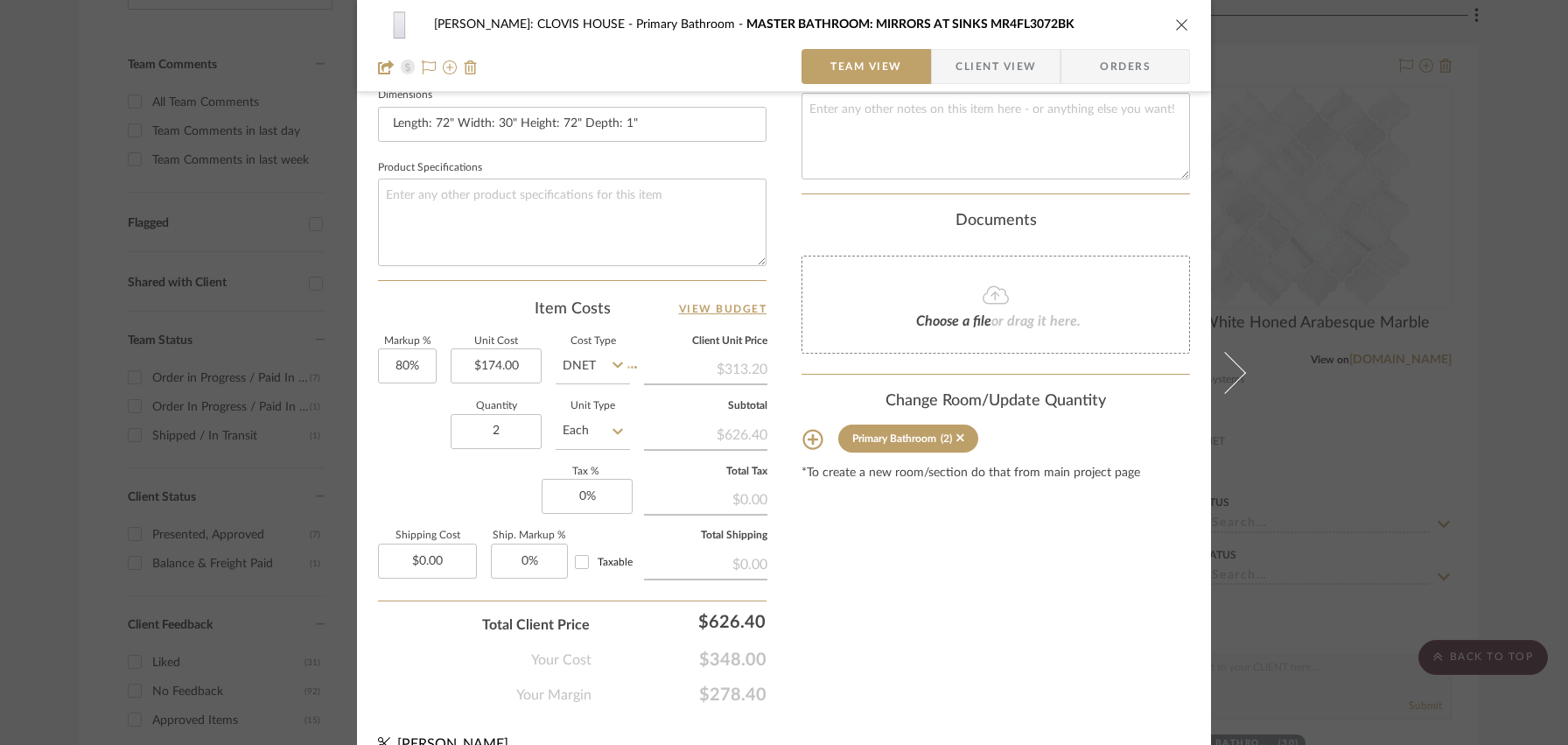 type 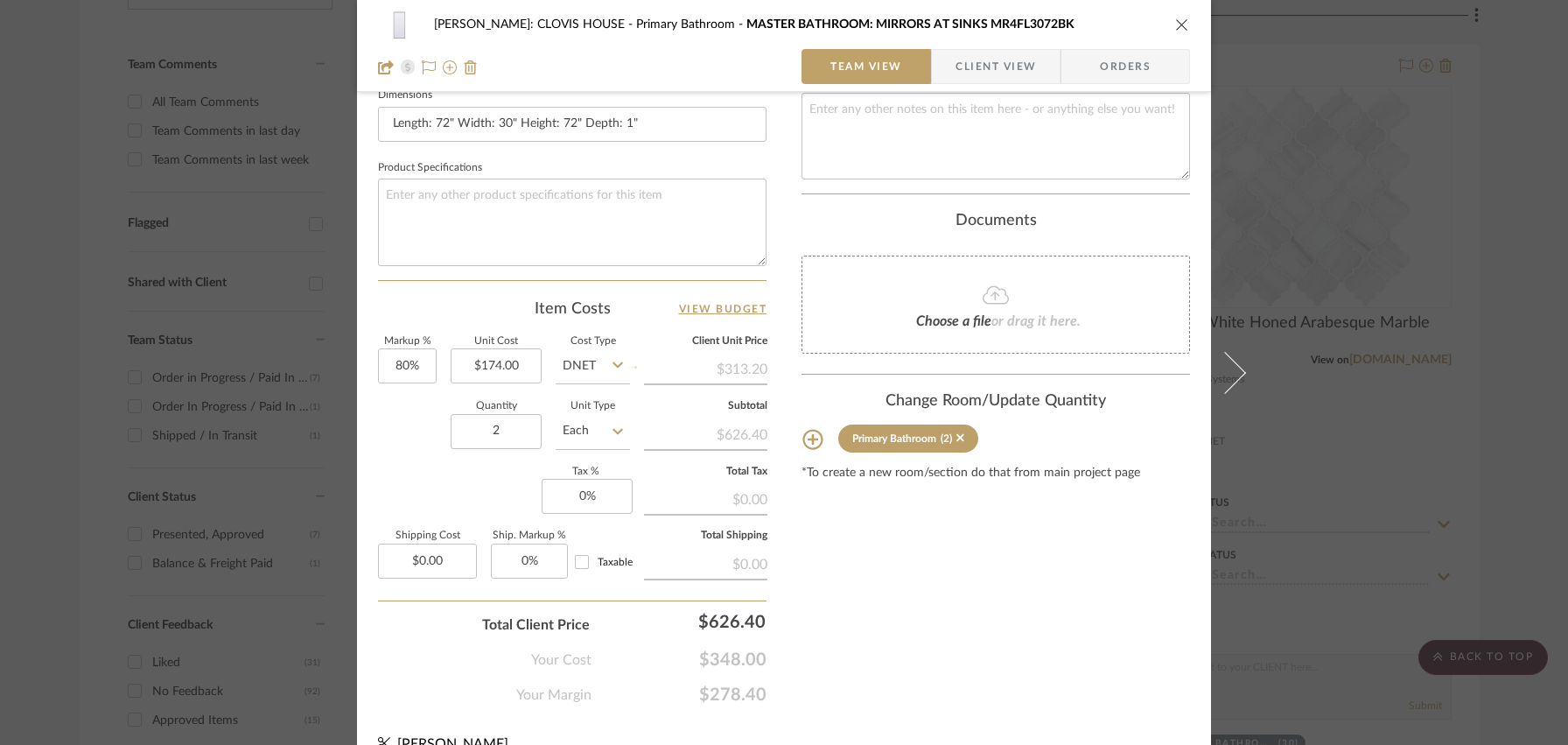 type 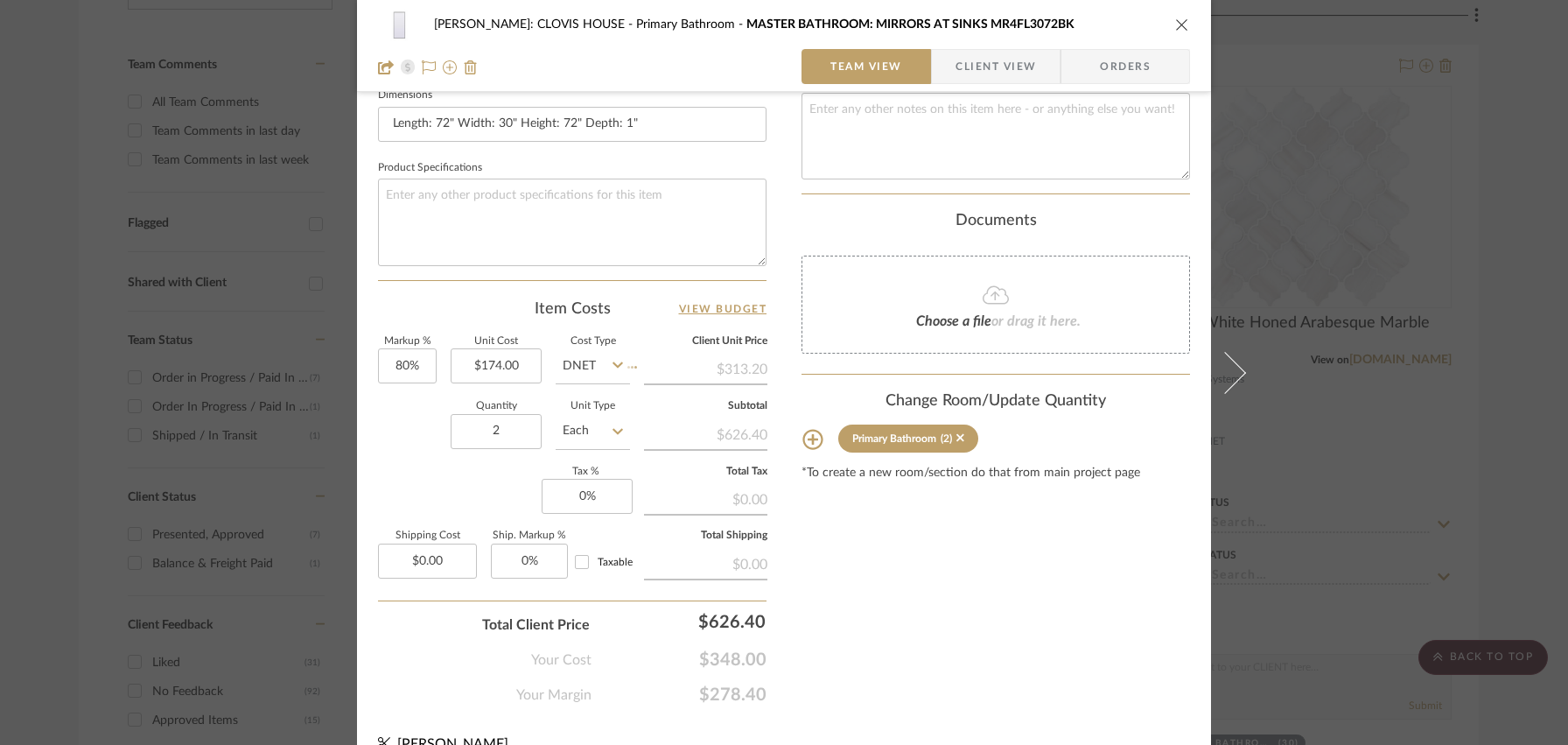 type 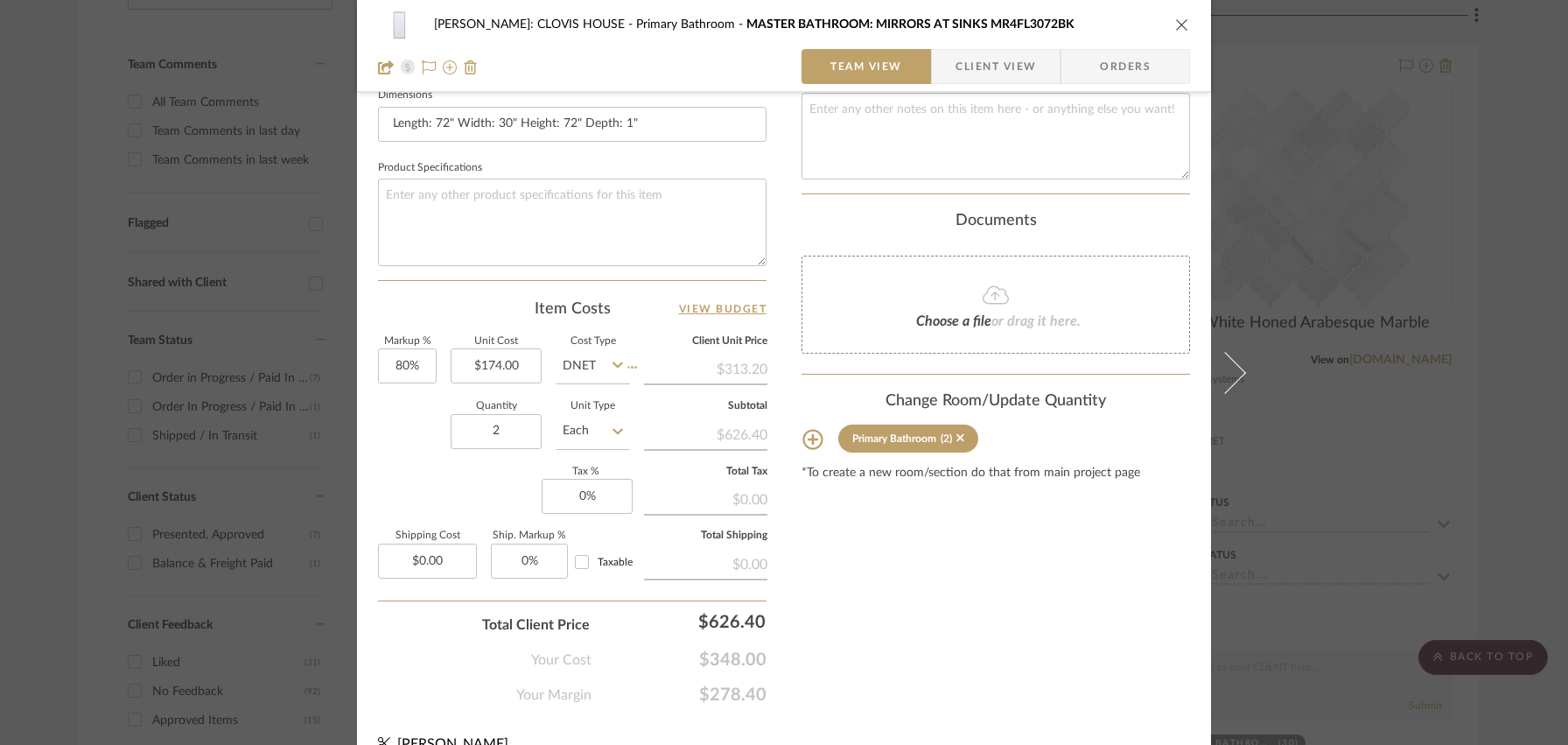type 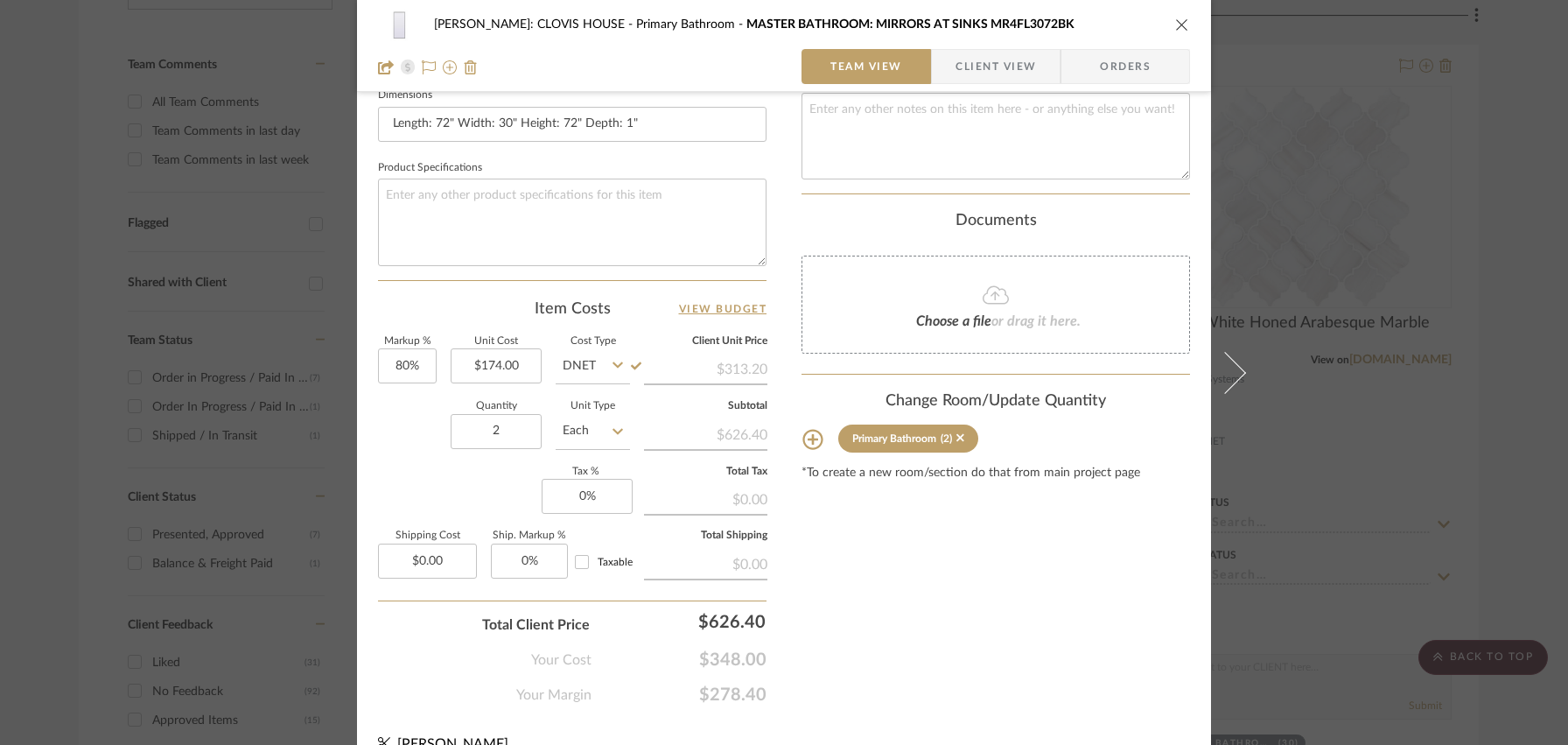 click on "Content here copies to Client View - confirm visibility there.  Show in Client Dashboard   Include in Budget   View Budget  Team Status  Lead Time  In Stock Weeks  Est. Min   Est. Max   Due Date   Install Date  Tasks / To-Dos /  team Messaging  Leave yourself a note here or share next steps with your team. You will receive emails when they
respond!  Invite Collaborator Internal Notes  Documents  Choose a file  or drag it here. Change Room/Update Quantity  Primary Bathroom  (2) *To create a new room/section do that from main project page" at bounding box center [996, 28] 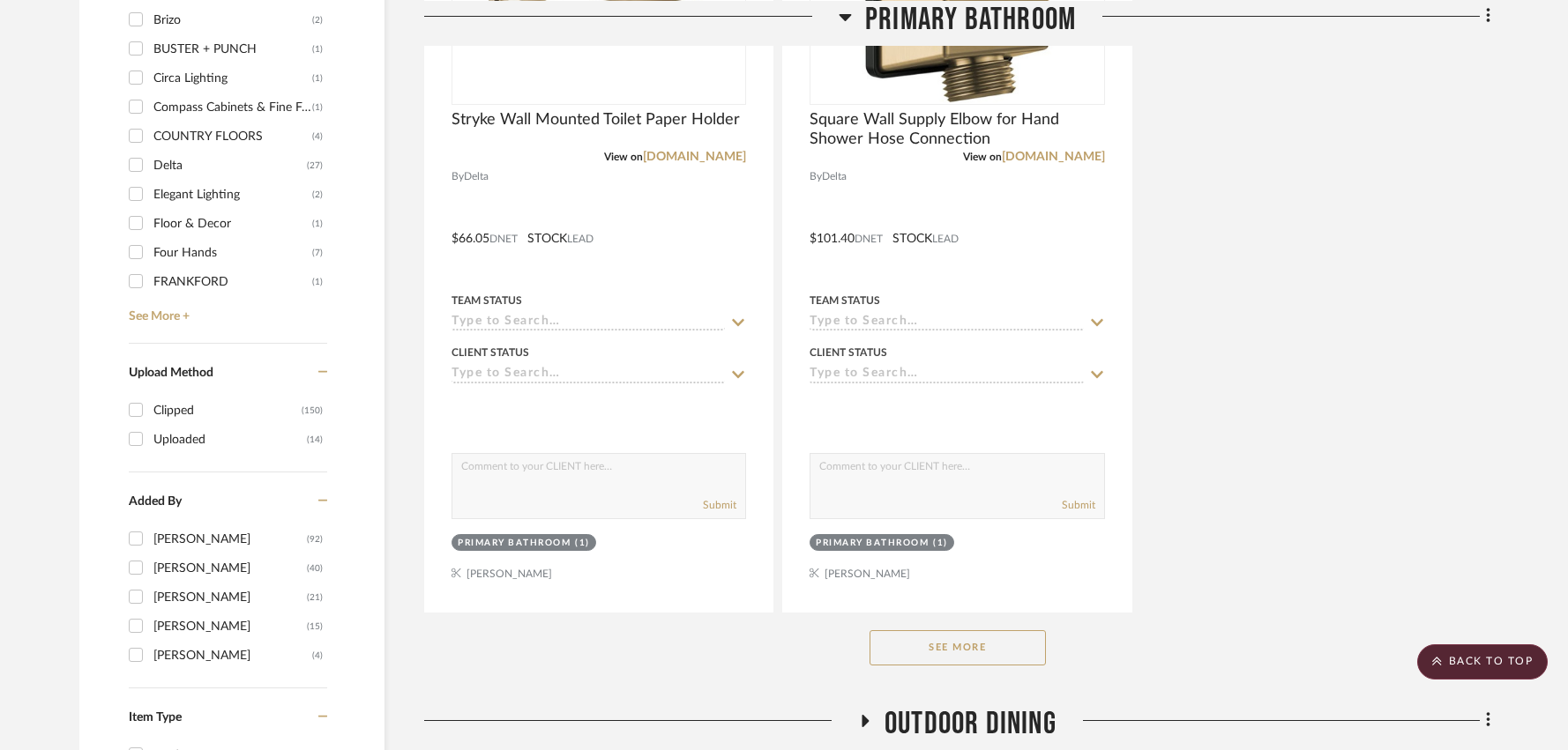 scroll, scrollTop: 2440, scrollLeft: 0, axis: vertical 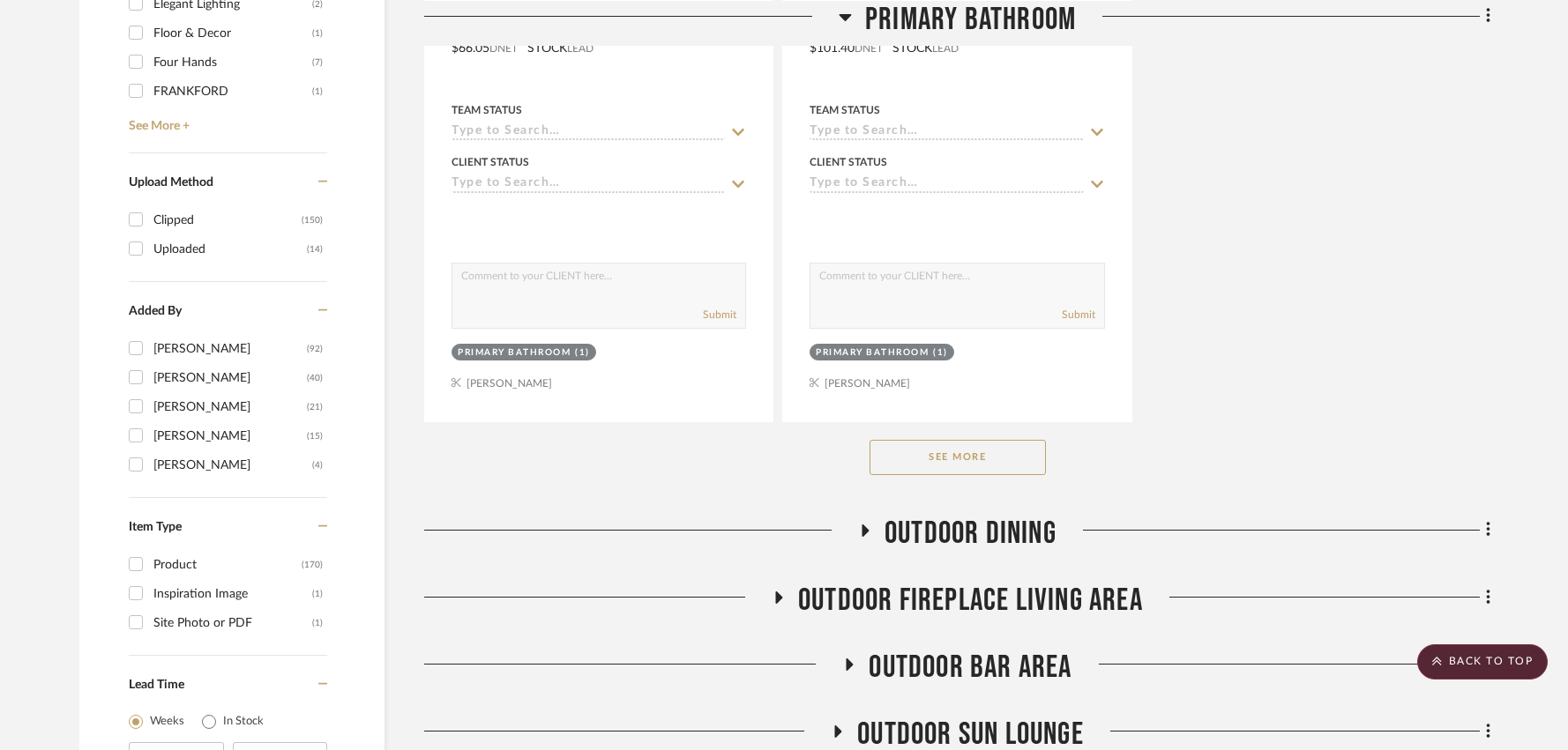 click on "See More" 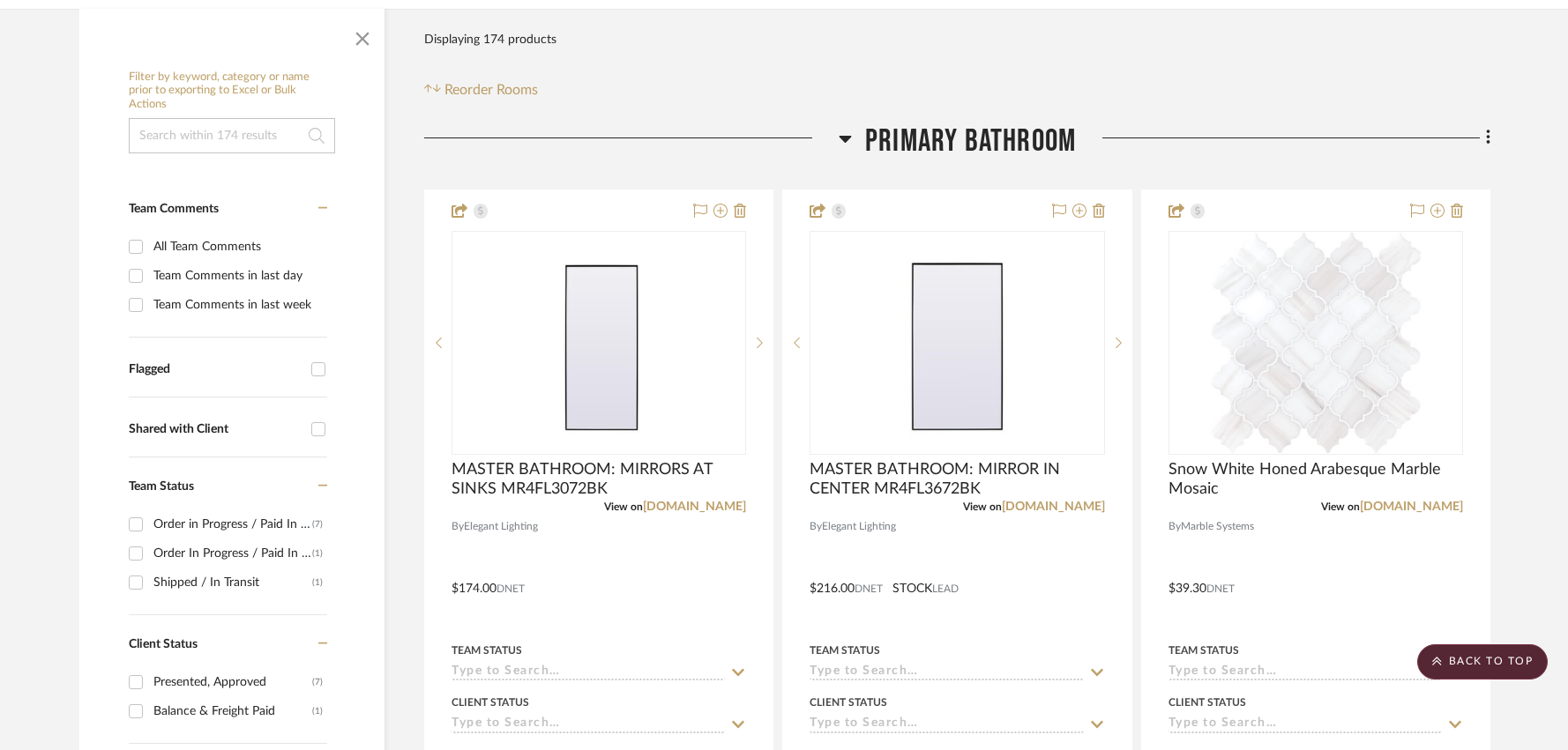 scroll, scrollTop: 351, scrollLeft: 0, axis: vertical 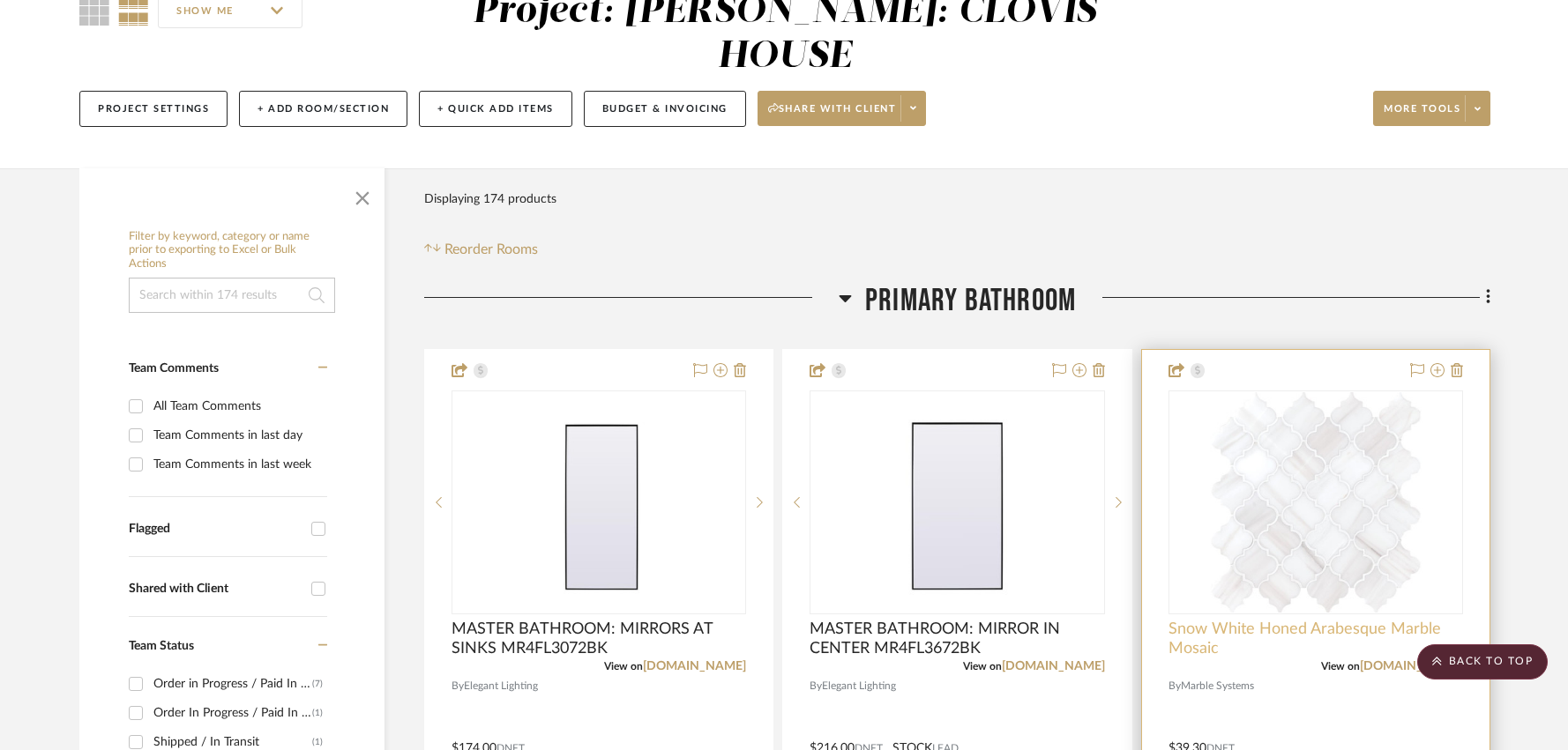 click on "Snow White Honed Arabesque Marble Mosaic" at bounding box center (1316, 639) 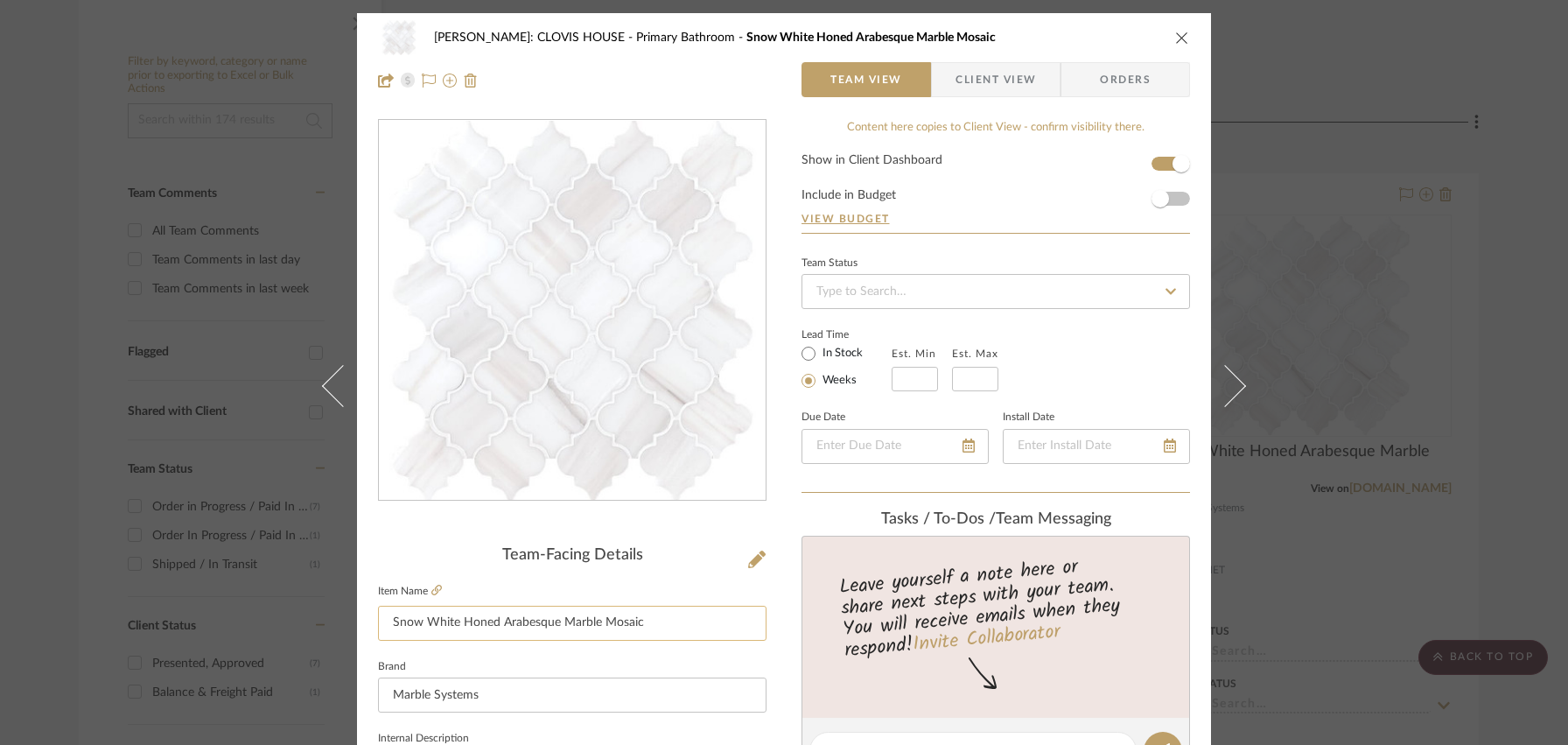 click on "Snow White Honed Arabesque Marble Mosaic" 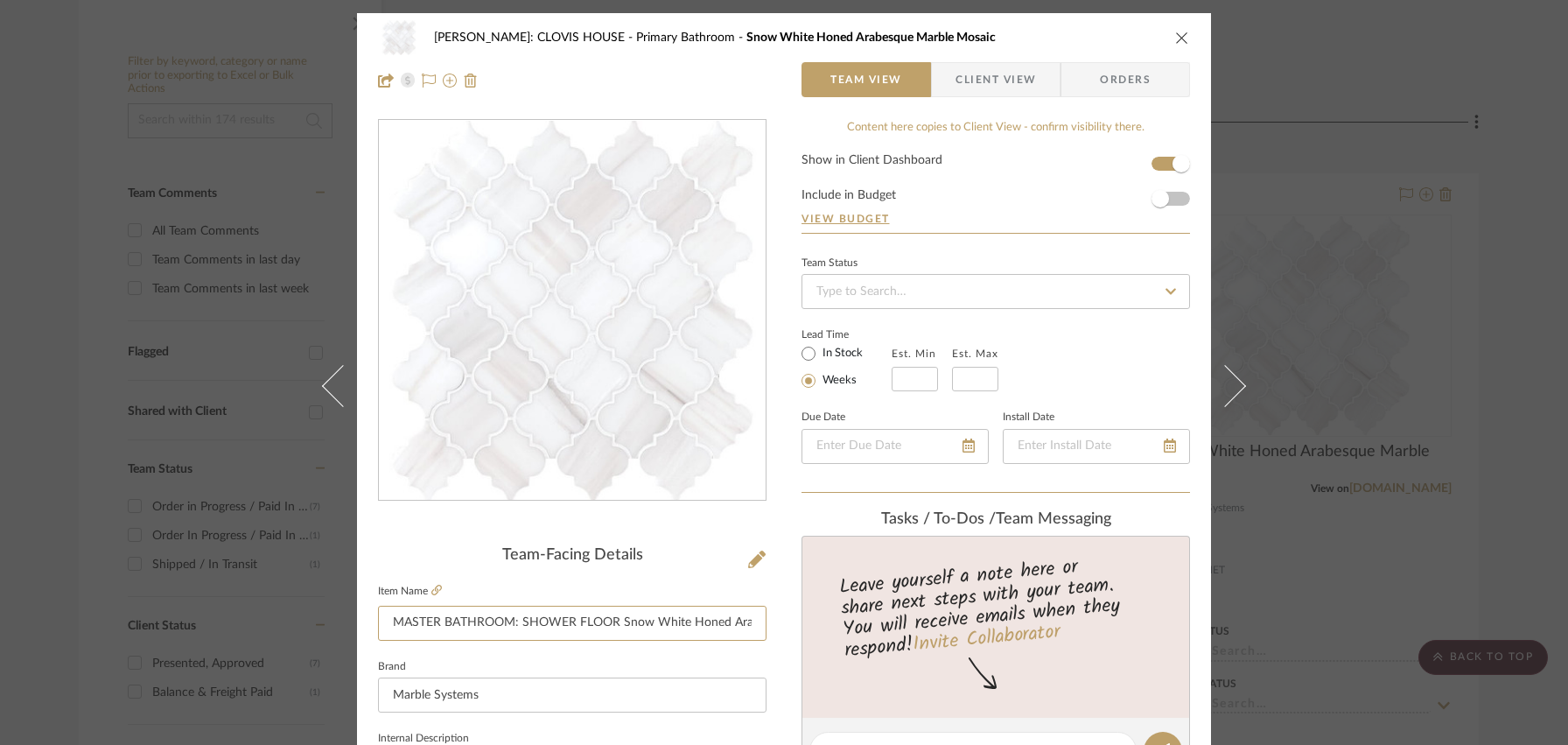 type on "MASTER BATHROOM: SHOWER FLOOR Snow White Honed Arabesque Marble Mosaic" 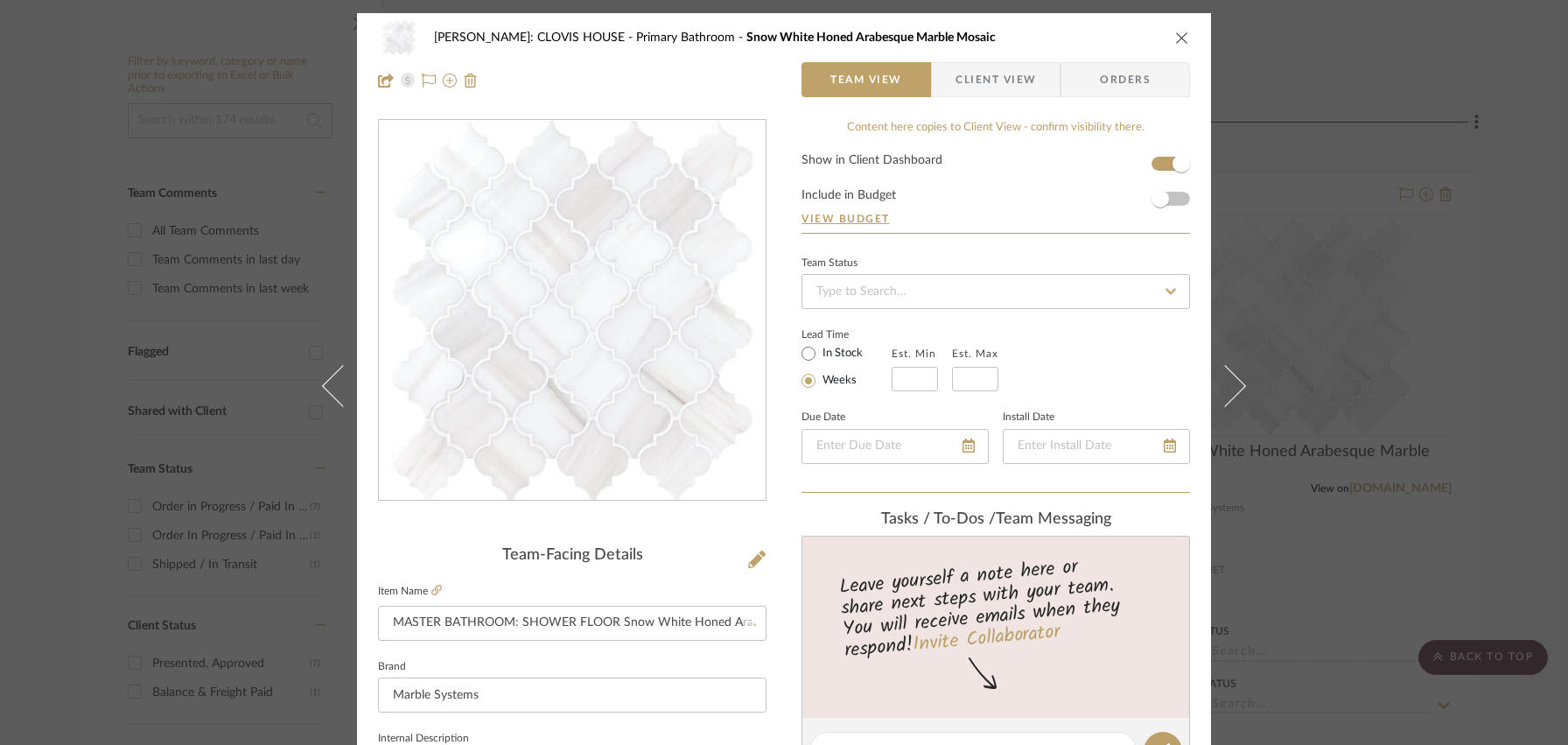click on "Brand  Marble Systems" 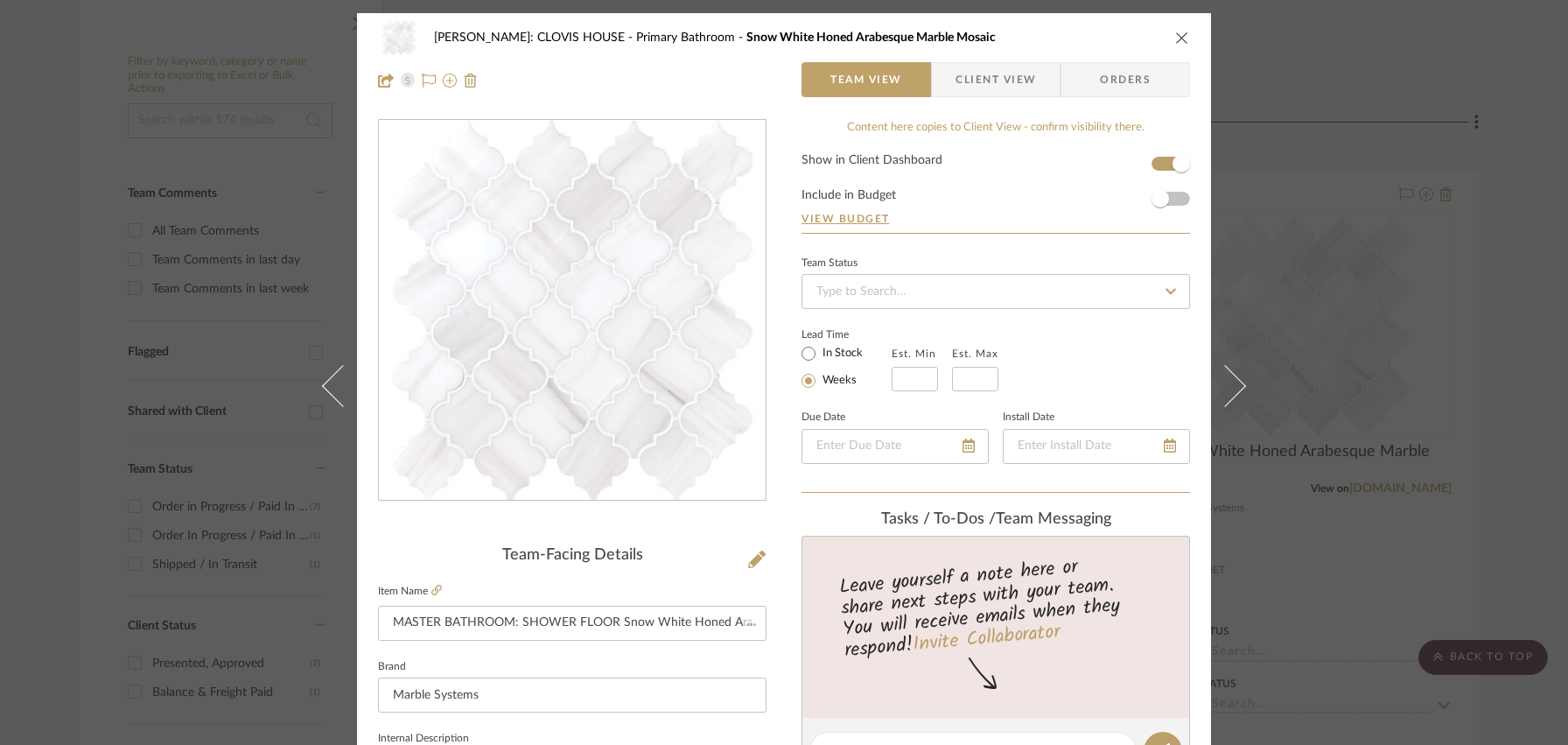 type 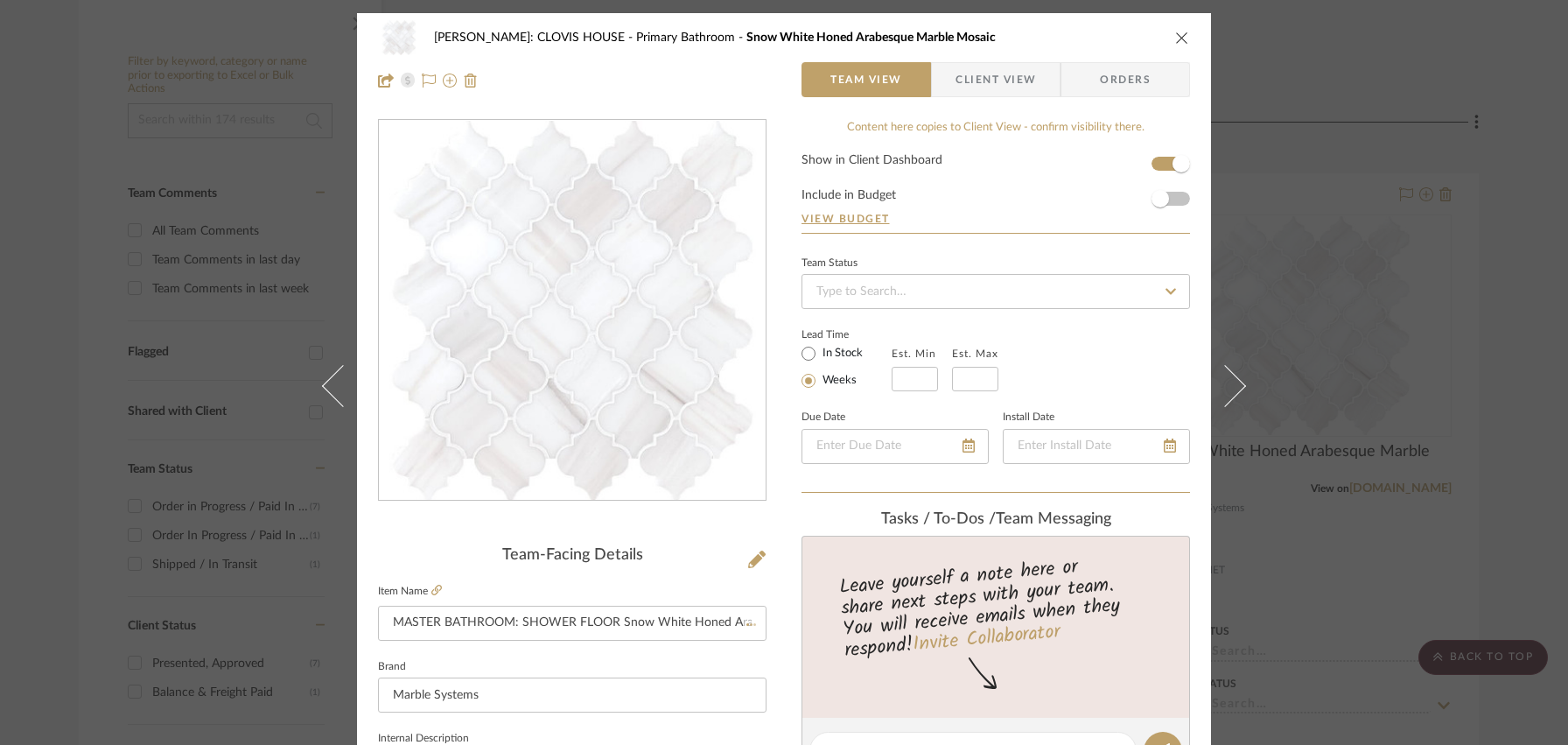 type 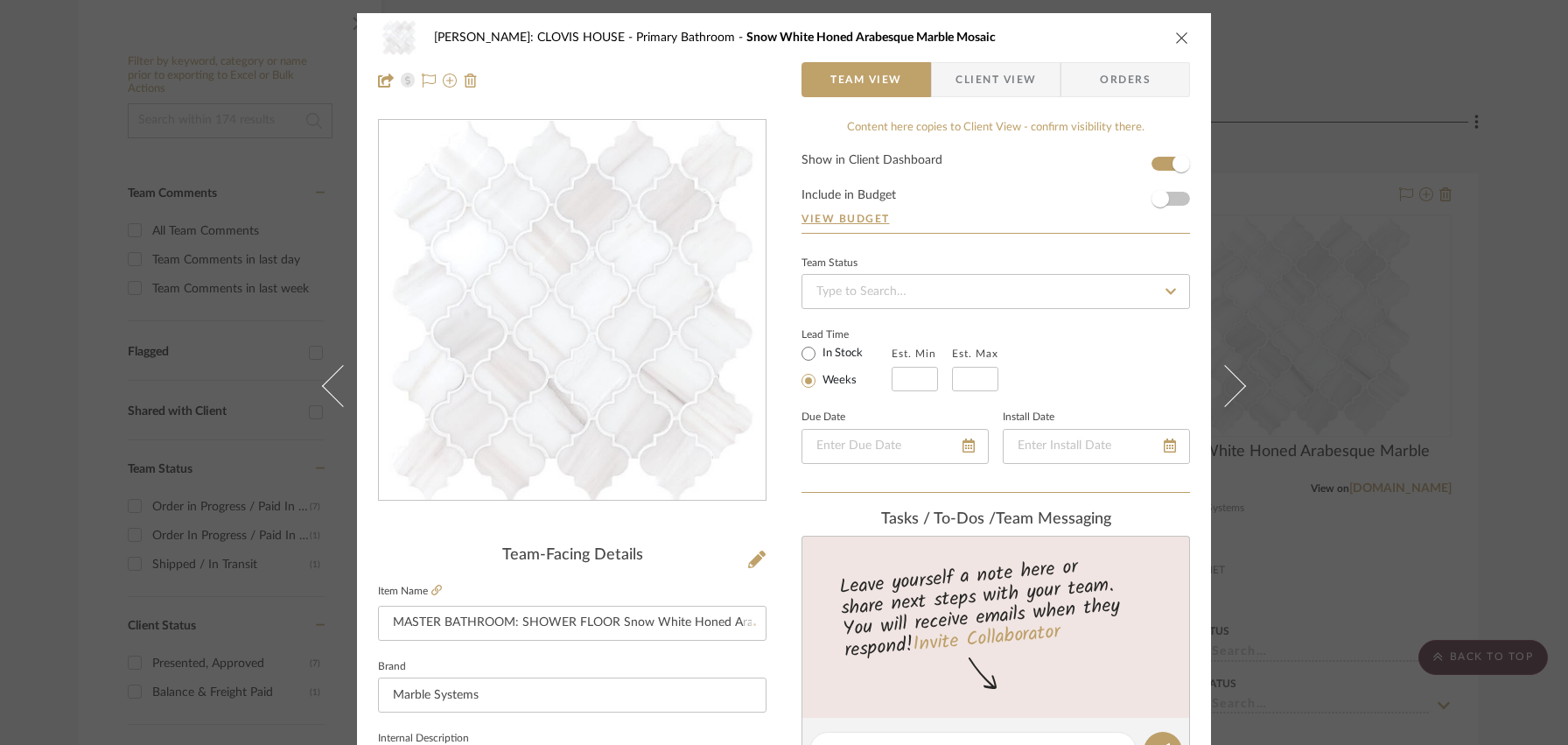 type 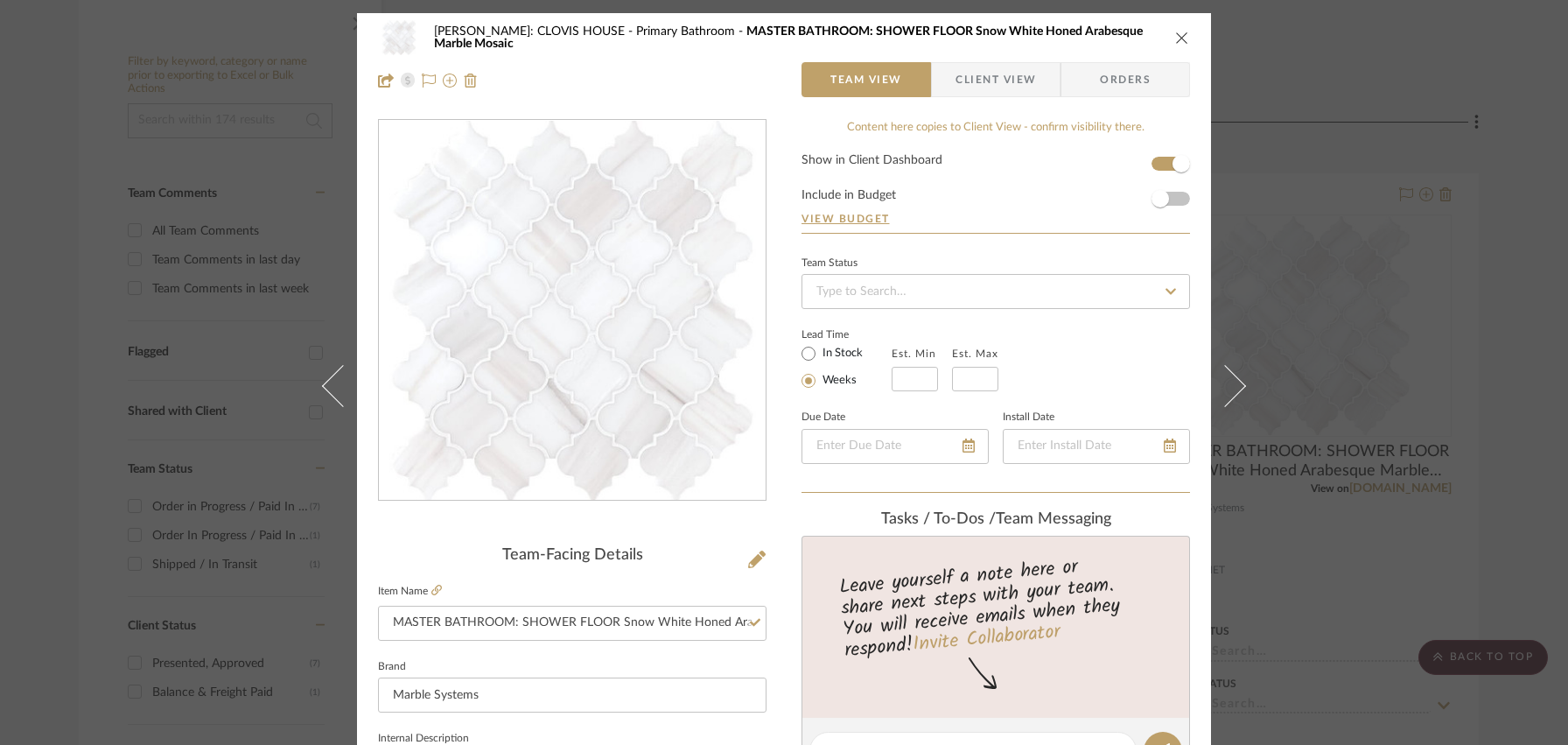 click at bounding box center [1182, 38] 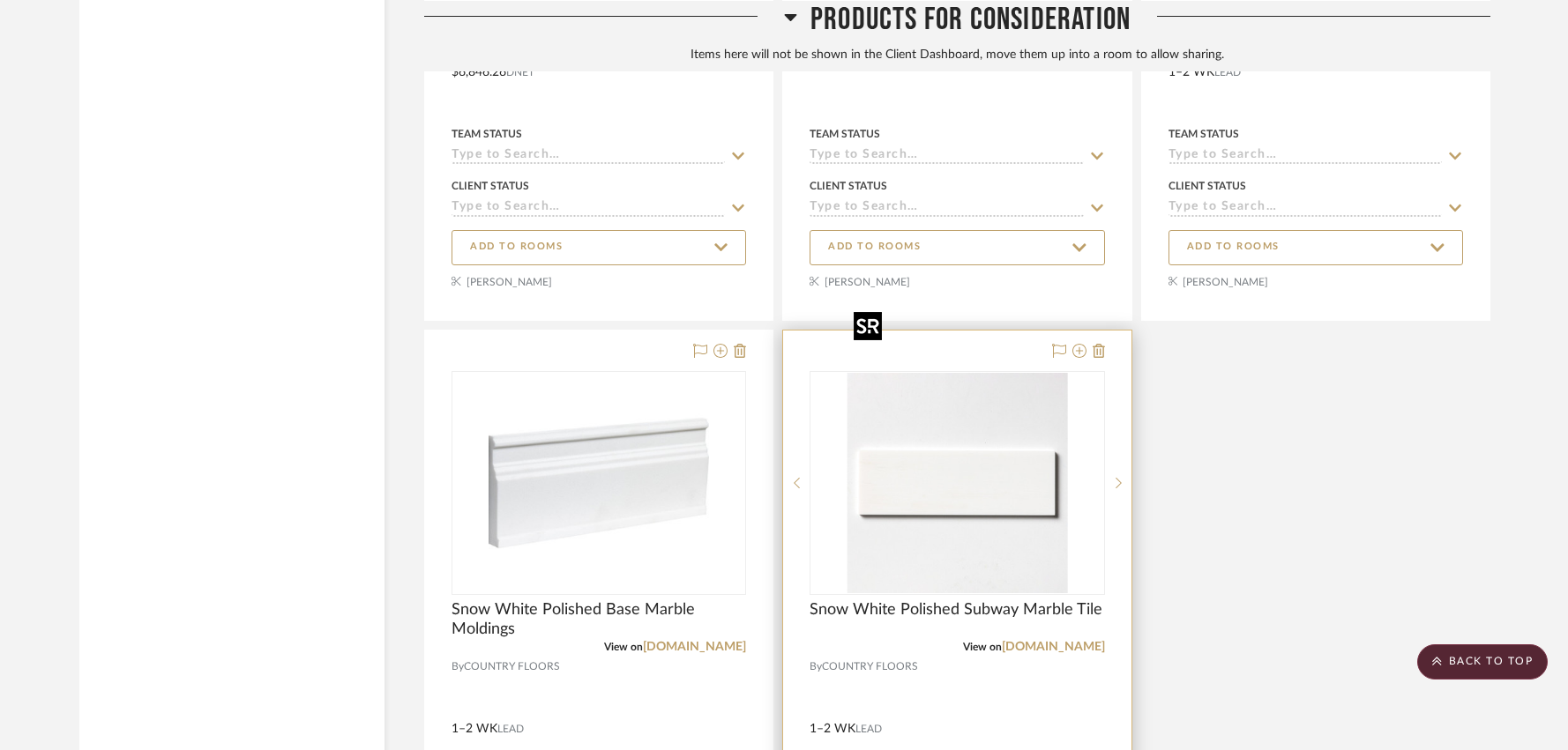 scroll, scrollTop: 12074, scrollLeft: 0, axis: vertical 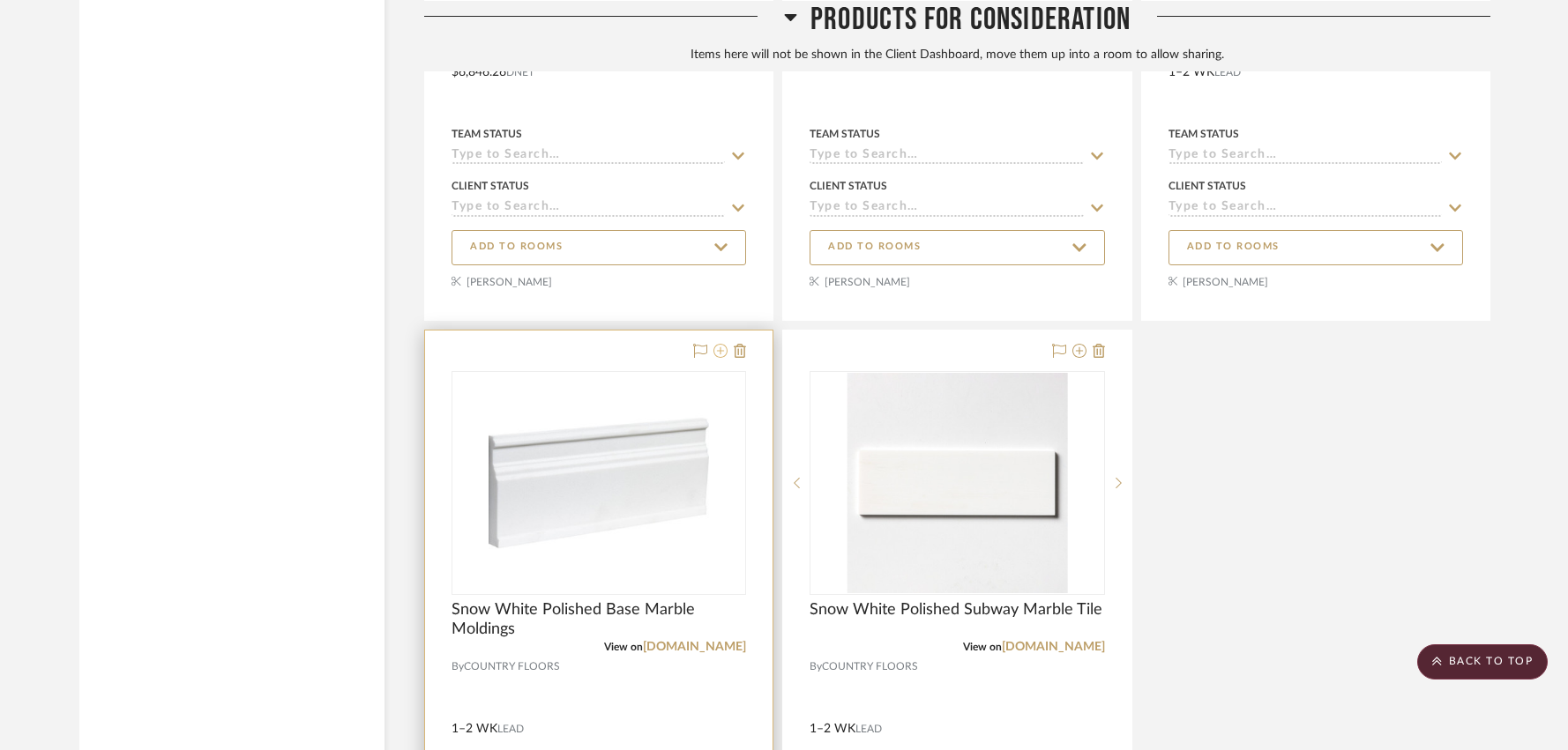 click 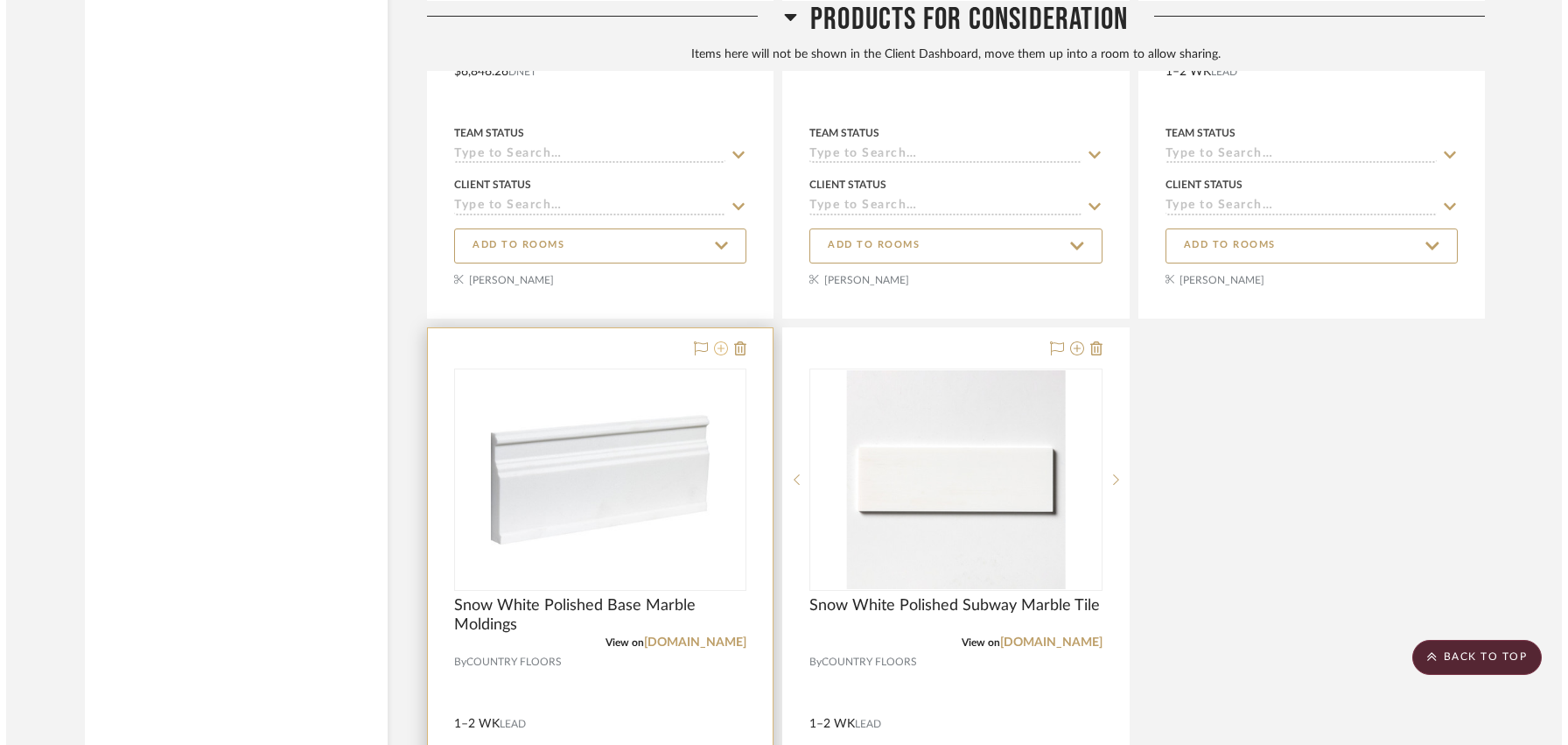 scroll, scrollTop: 0, scrollLeft: 0, axis: both 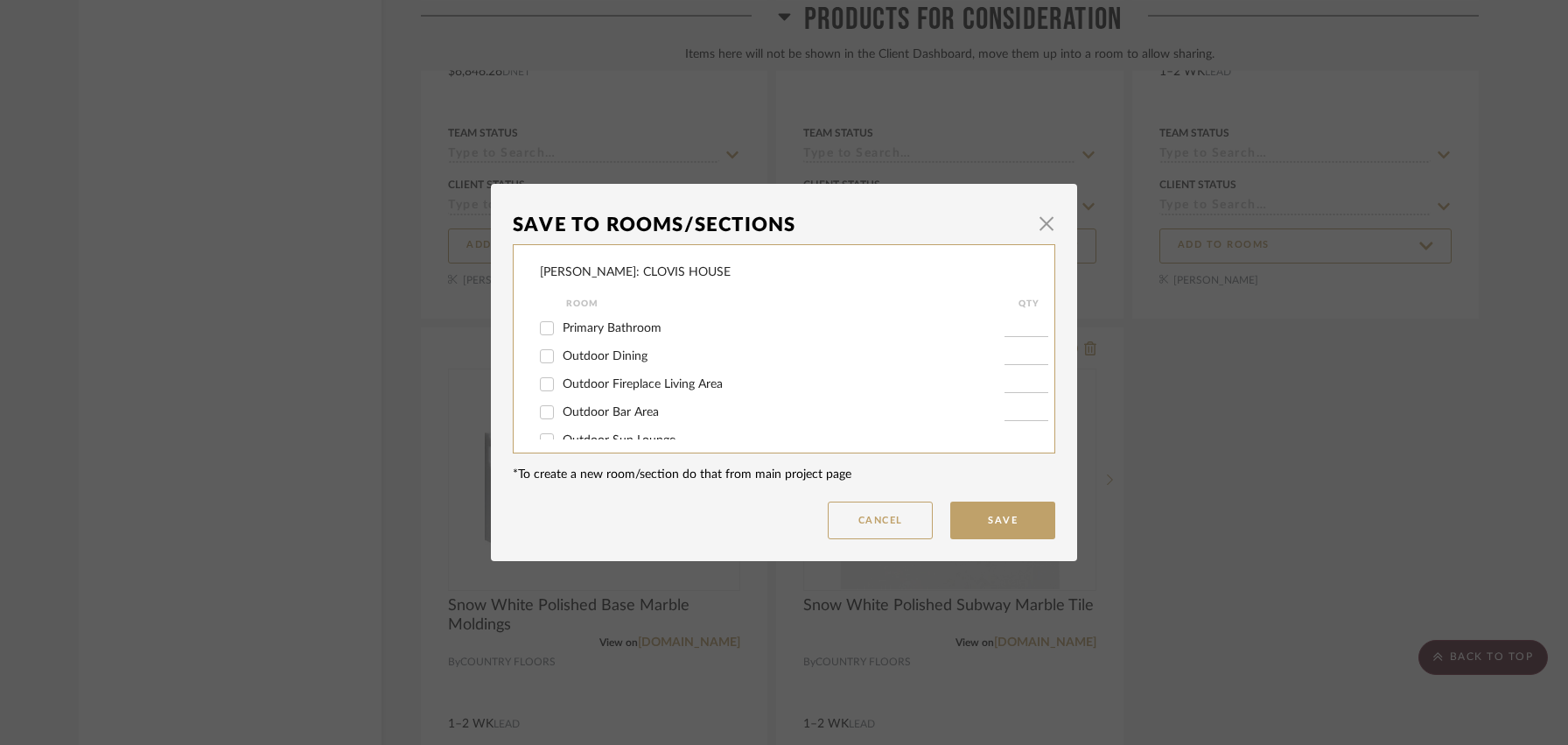 click on "Primary Bathroom" at bounding box center [547, 328] 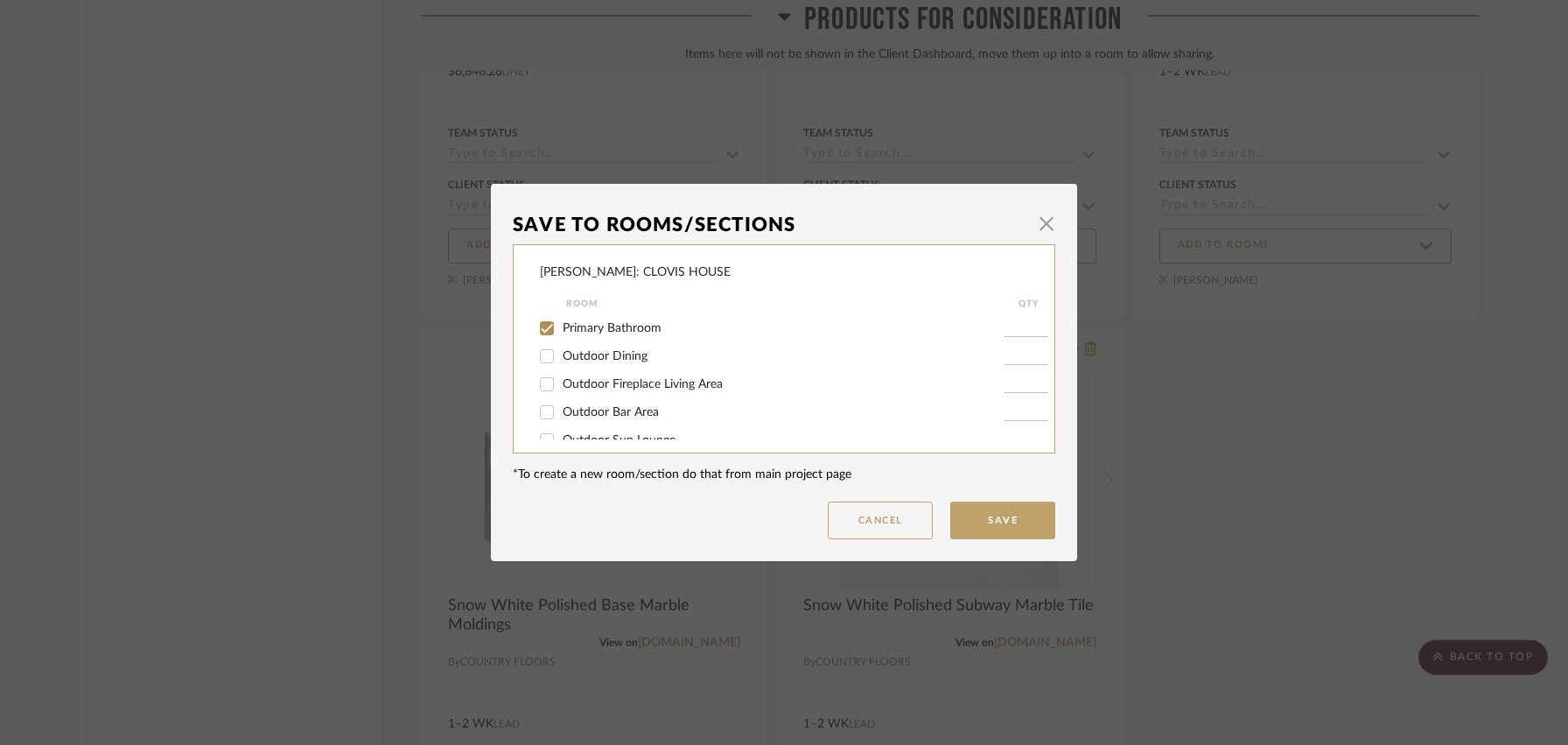 checkbox on "true" 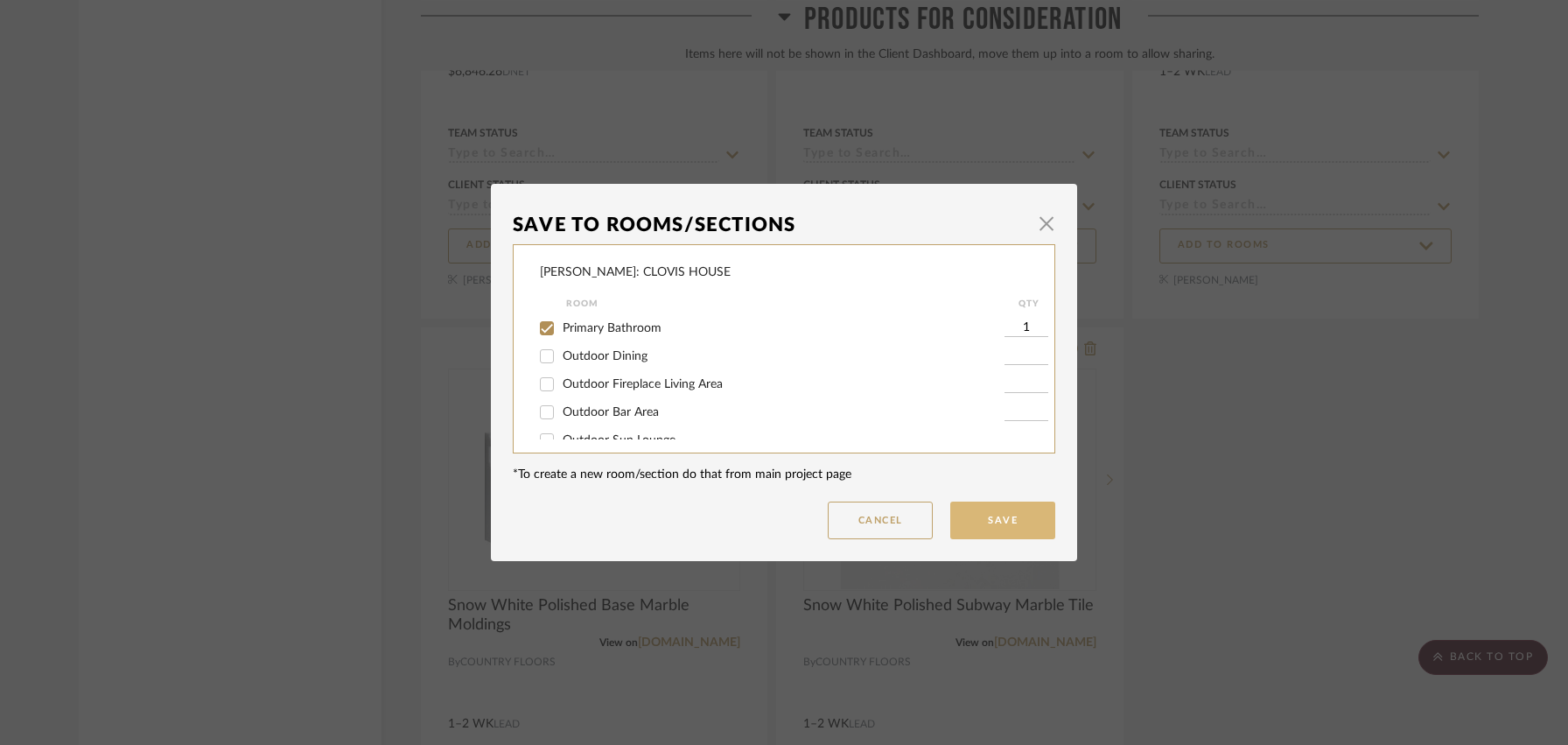 click on "Save" at bounding box center [1003, 520] 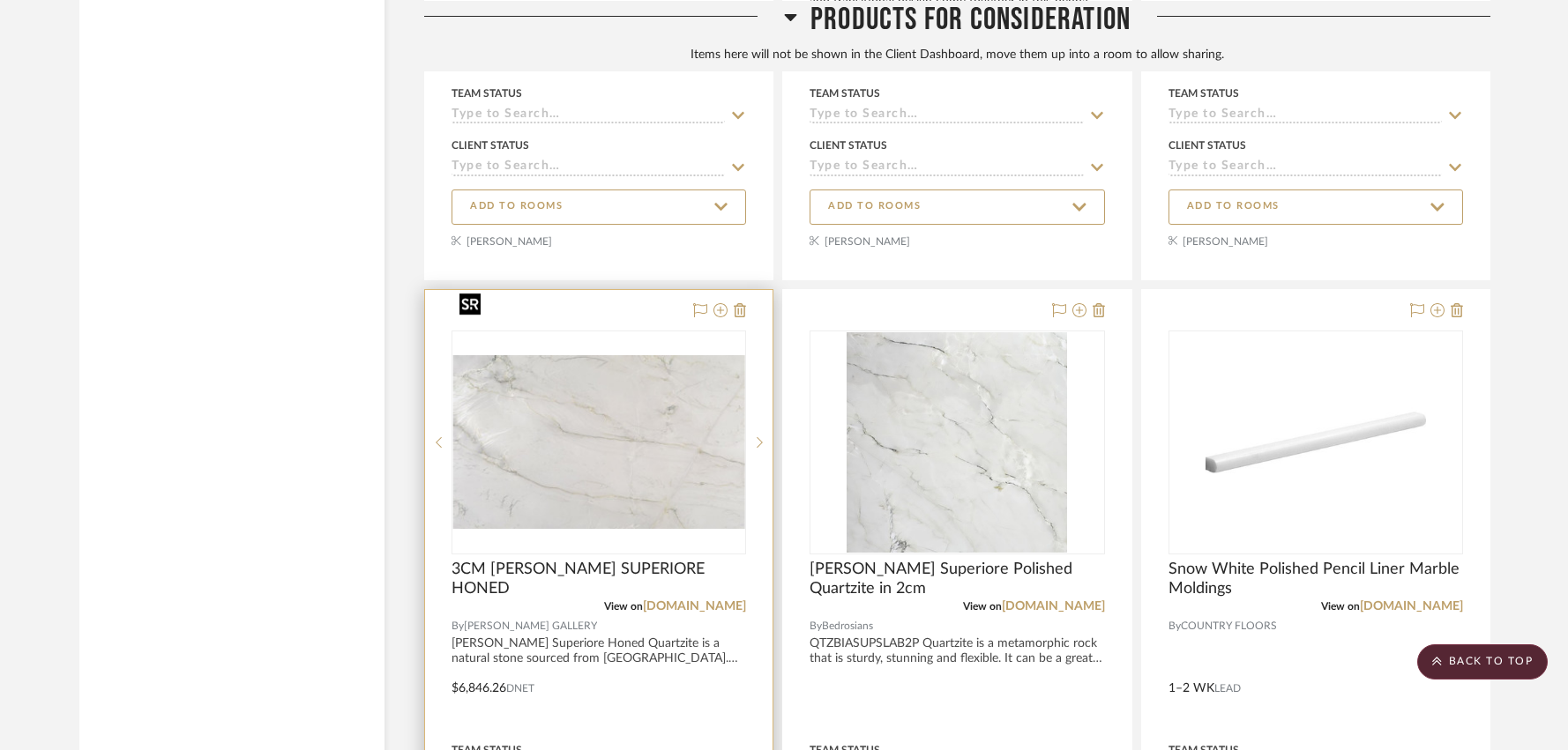scroll, scrollTop: 12240, scrollLeft: 0, axis: vertical 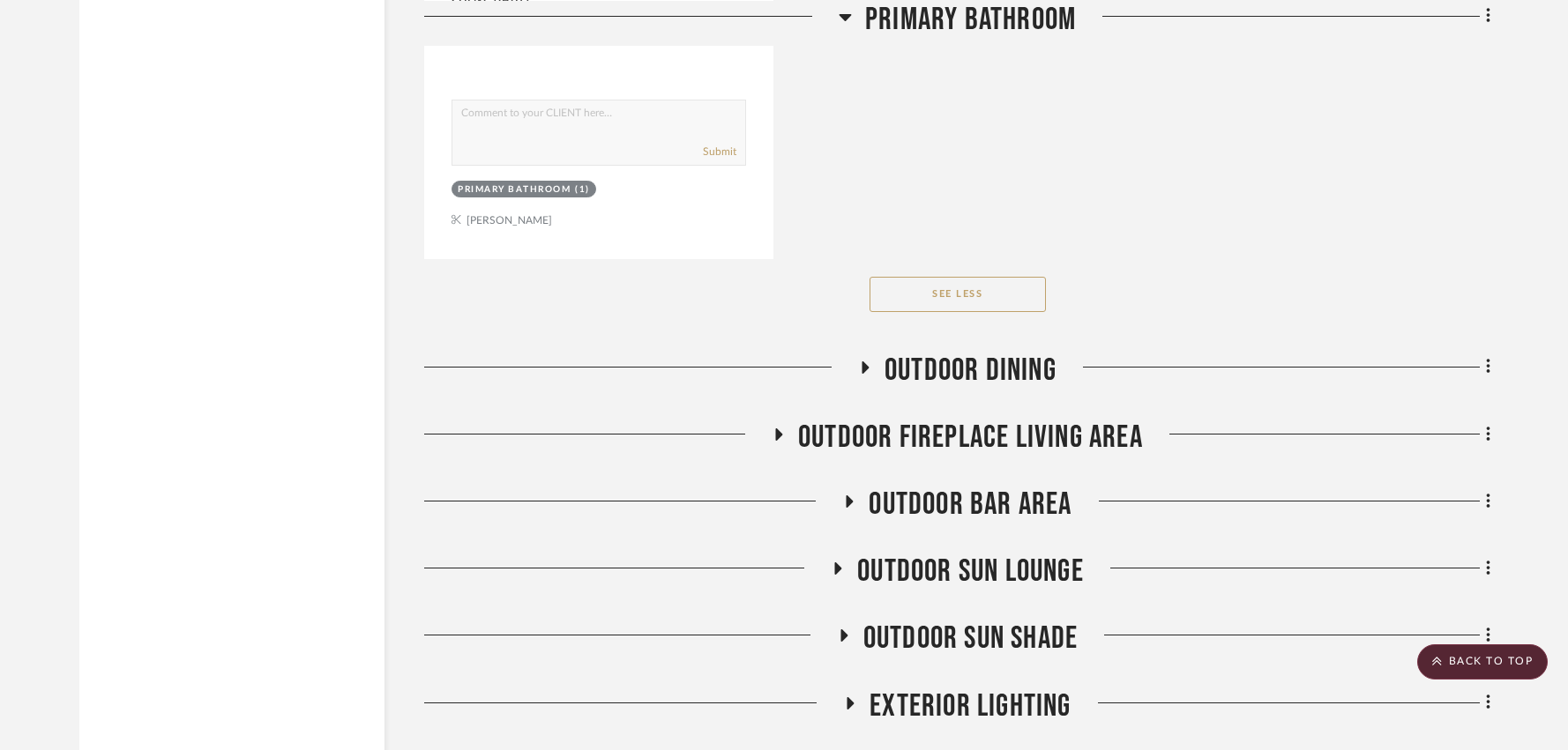 click 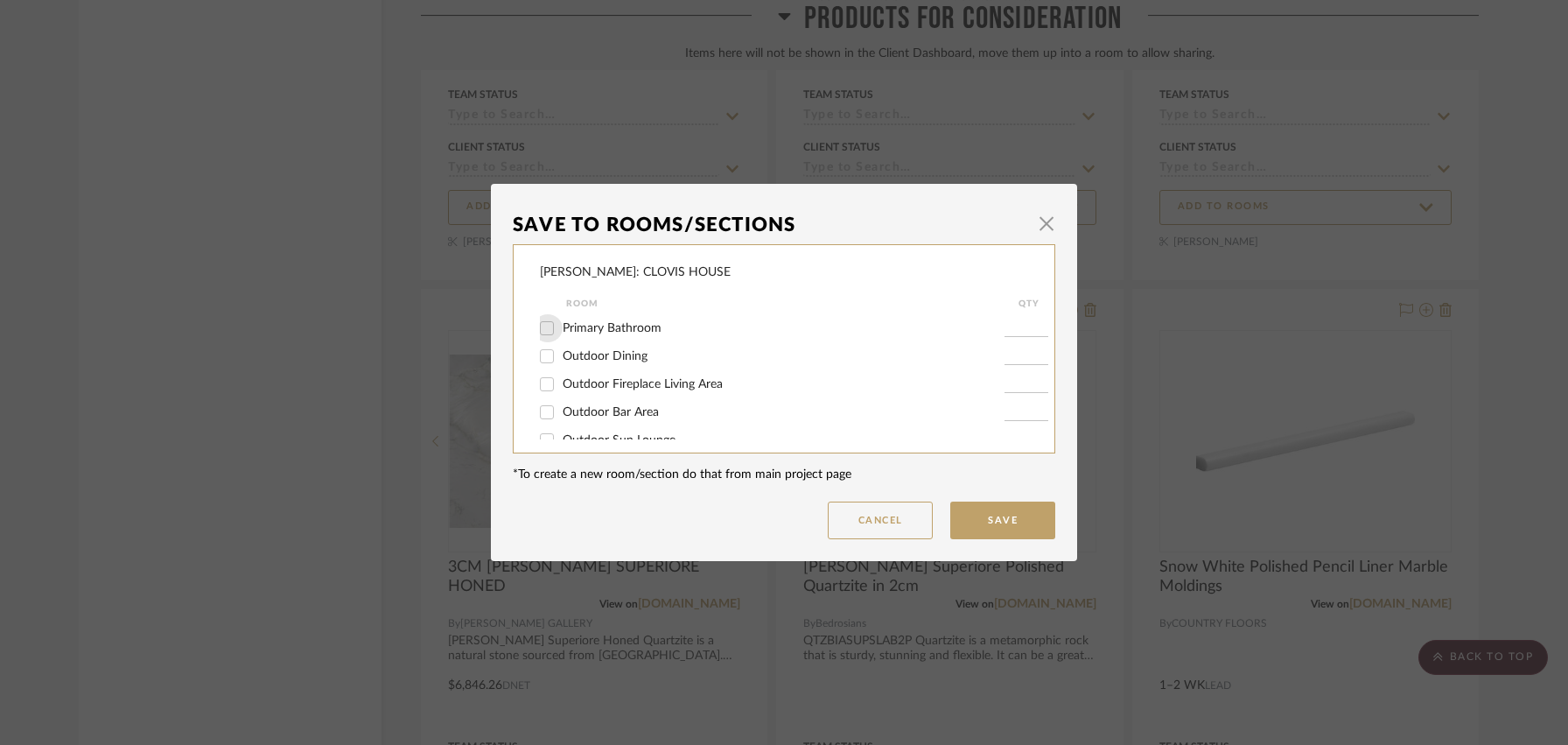click on "Primary Bathroom" at bounding box center (547, 328) 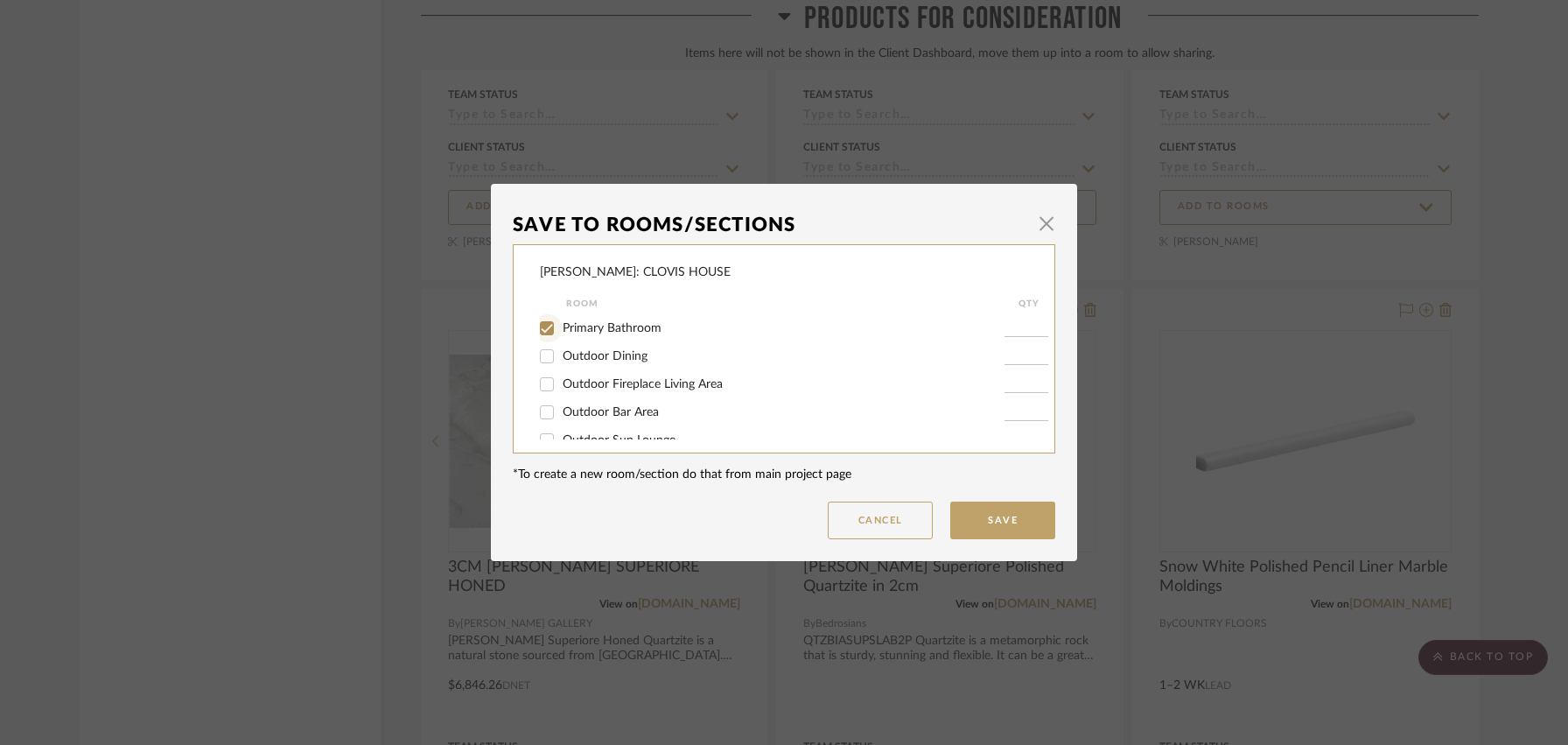 checkbox on "true" 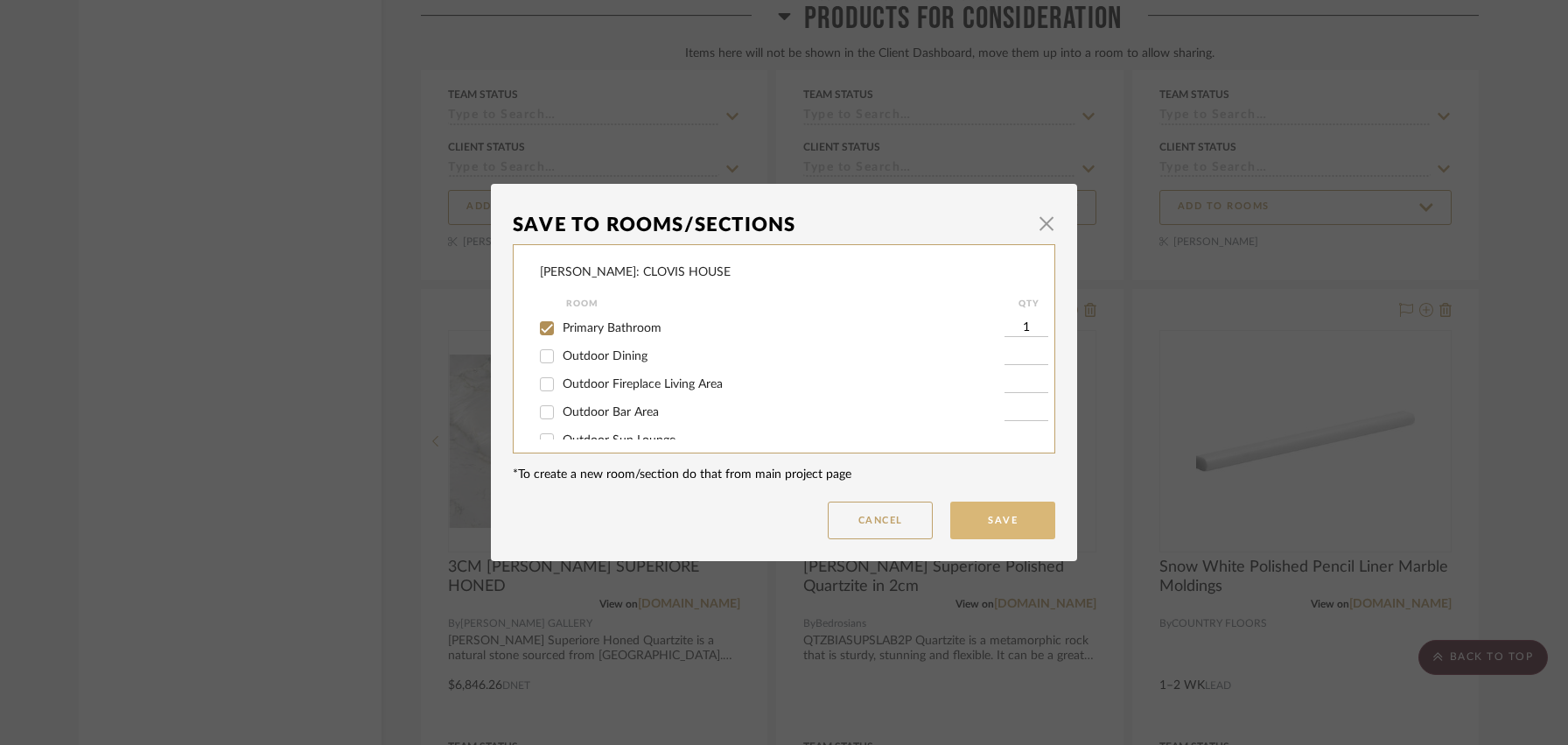 click on "Save" at bounding box center (1003, 520) 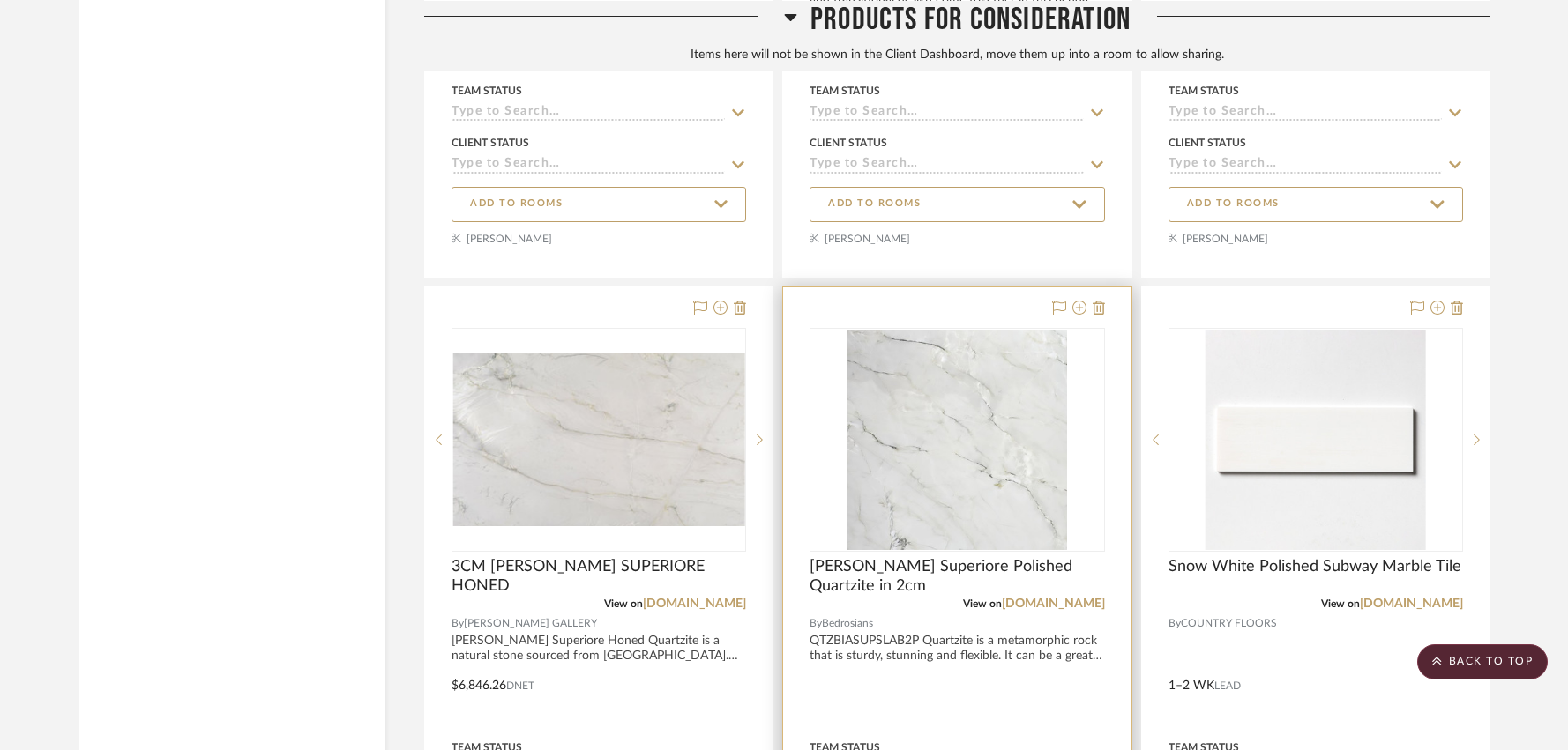 scroll, scrollTop: 12233, scrollLeft: 0, axis: vertical 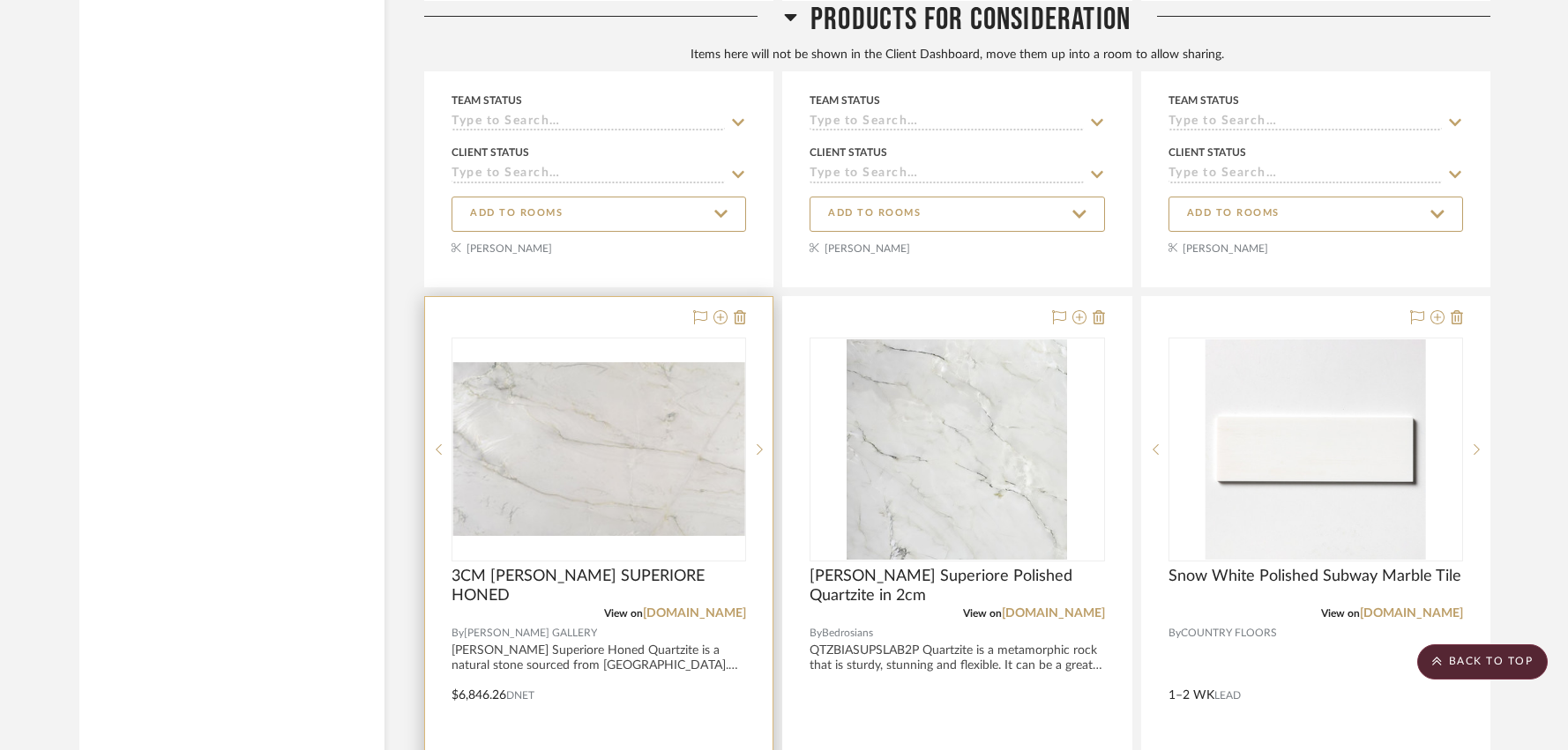 click at bounding box center [599, 620] 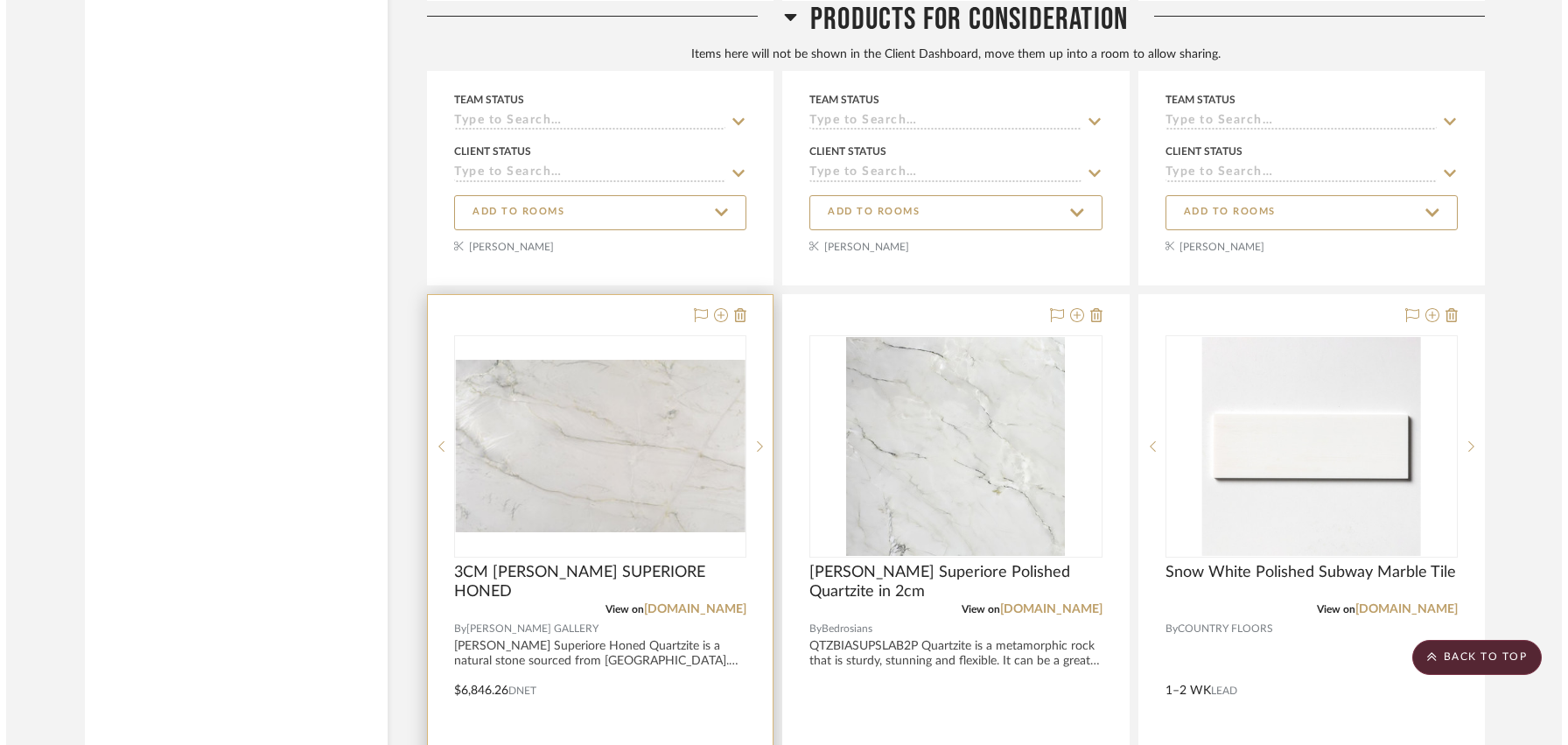 scroll, scrollTop: 0, scrollLeft: 0, axis: both 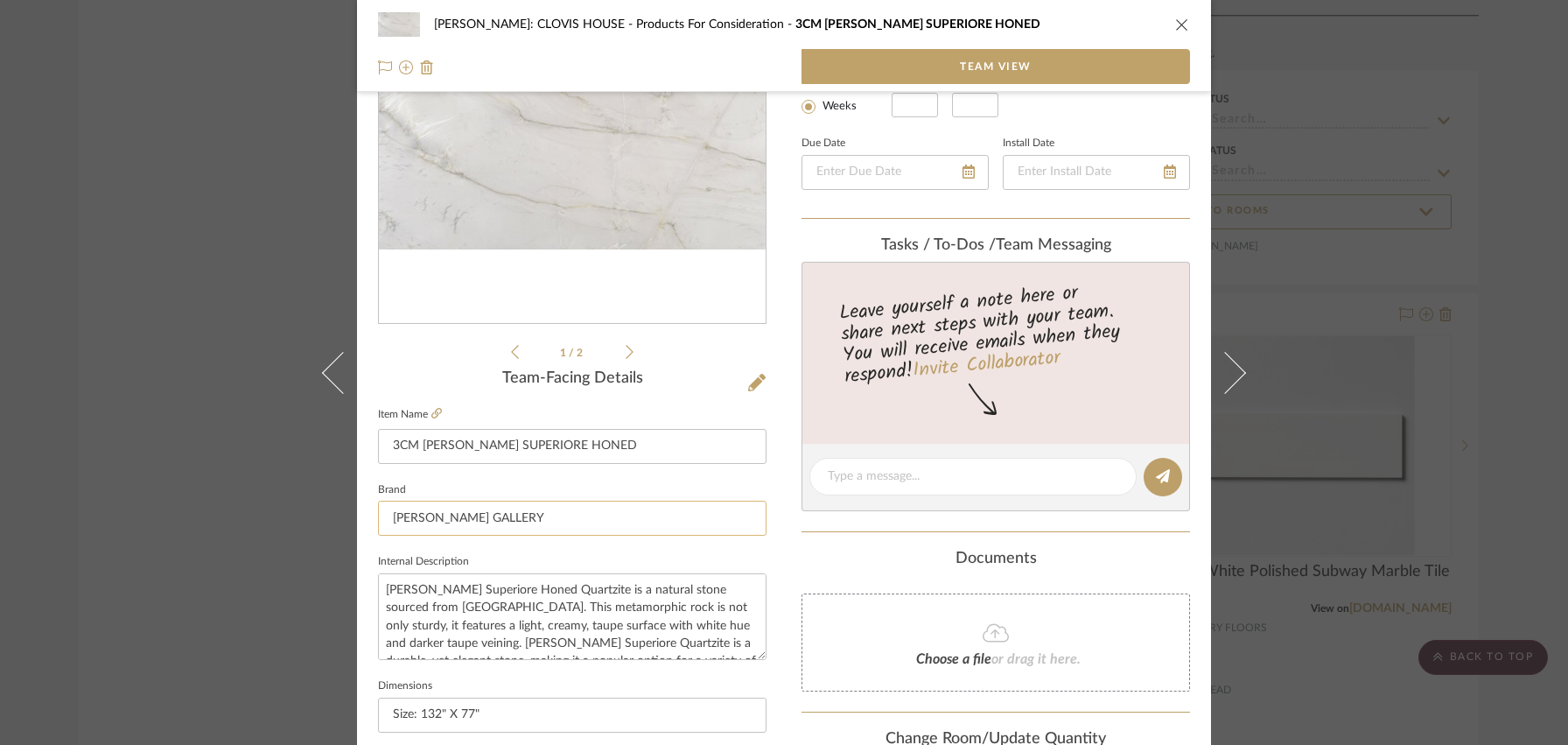 click on "[PERSON_NAME] GALLERY" 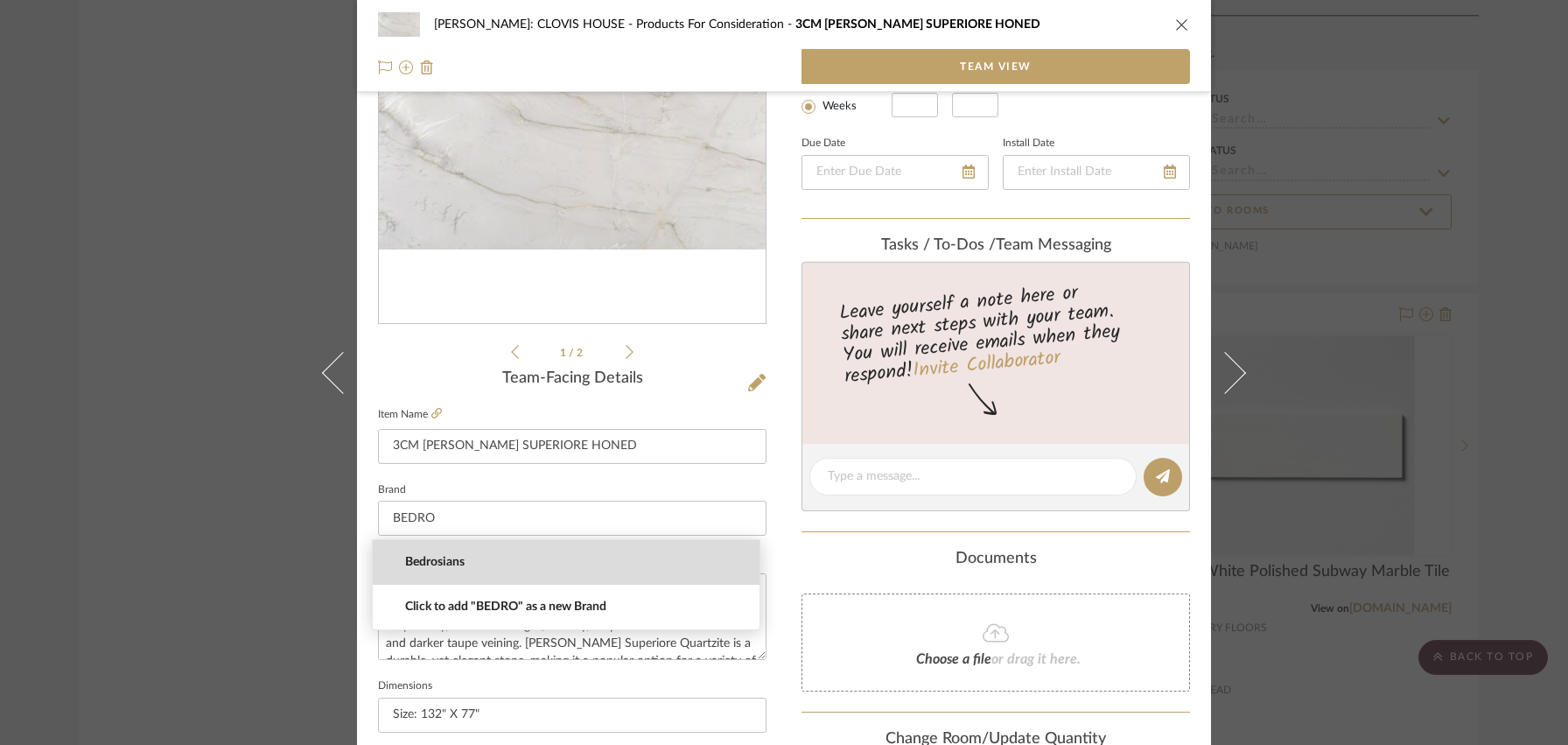 click on "Bedrosians" at bounding box center (573, 562) 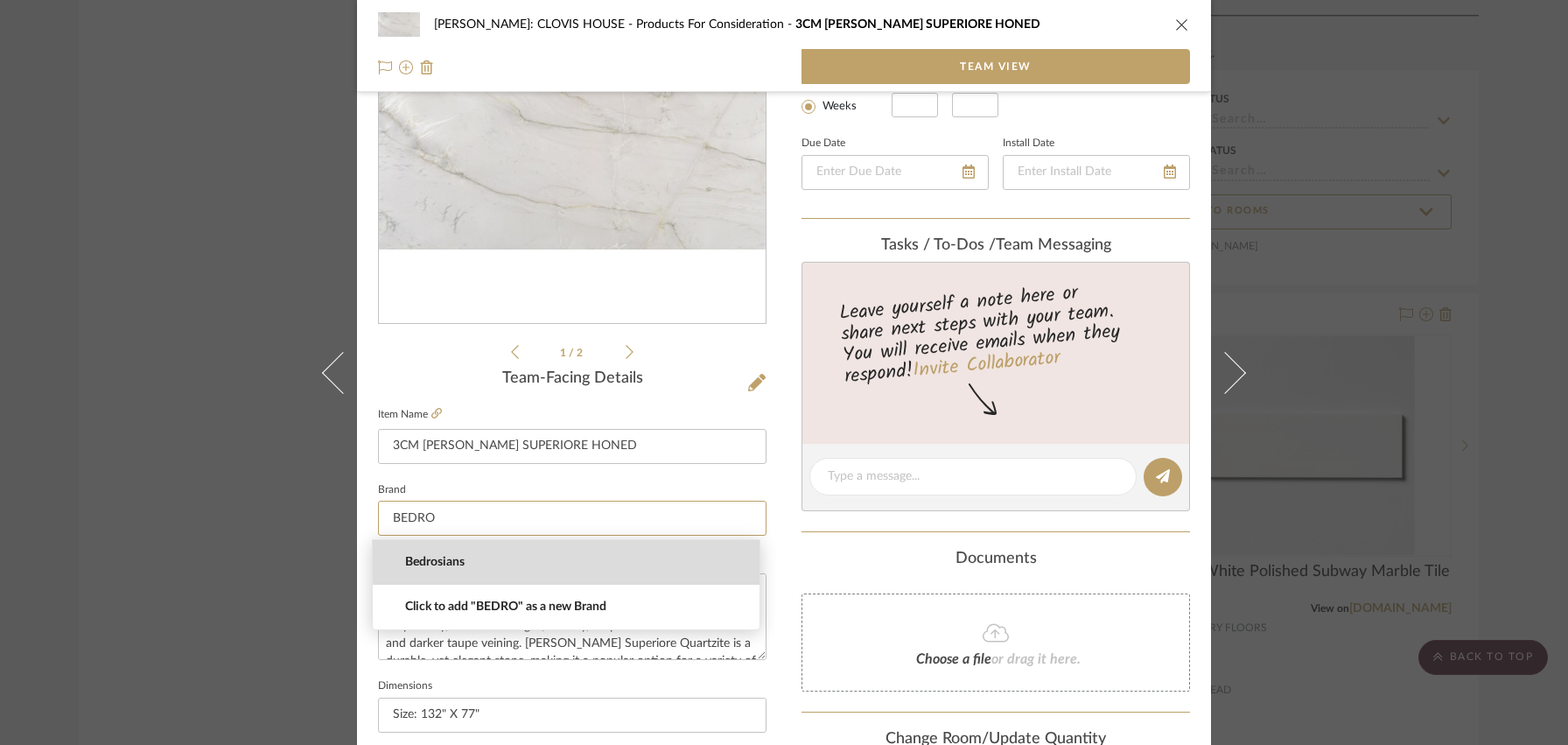 type on "Bedrosians" 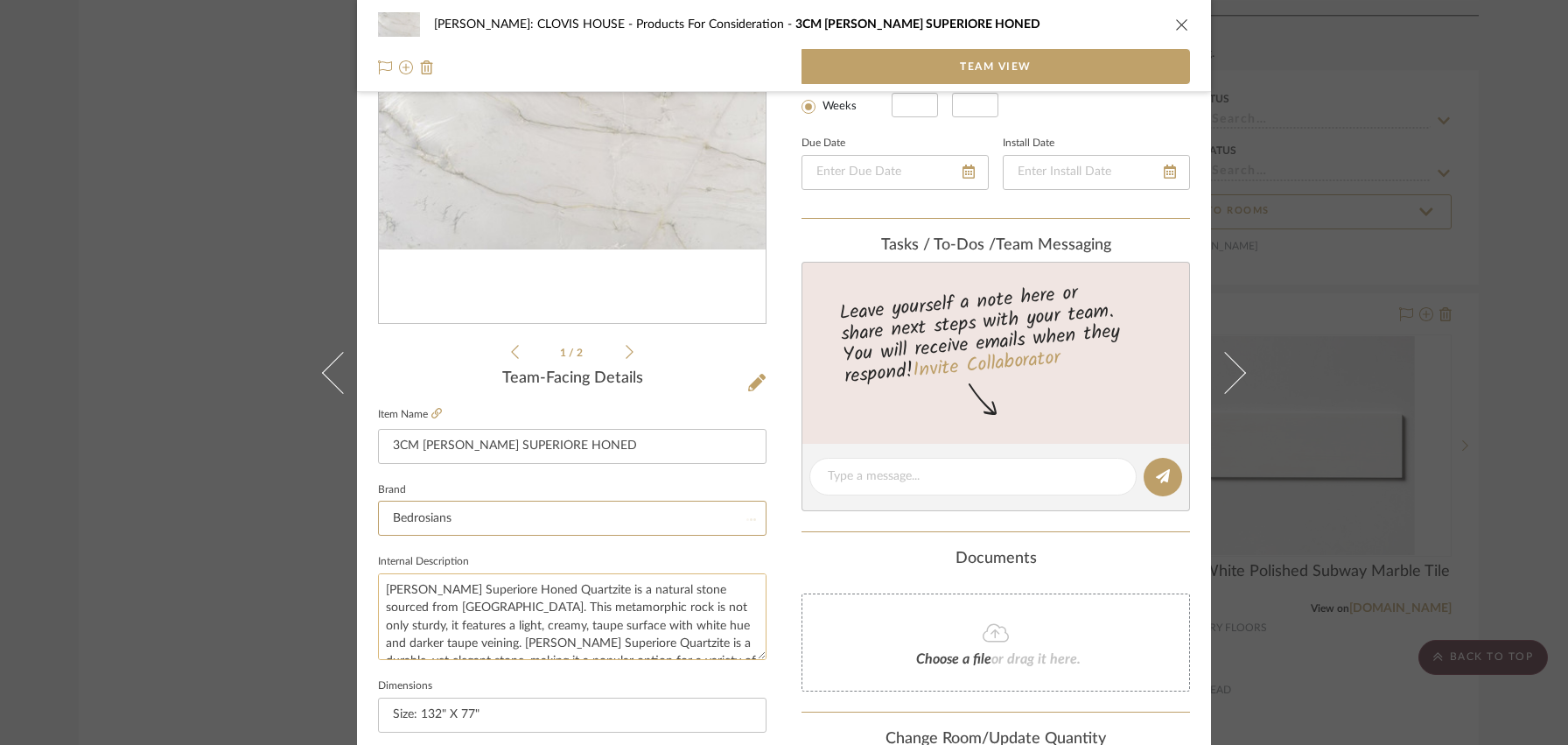 type 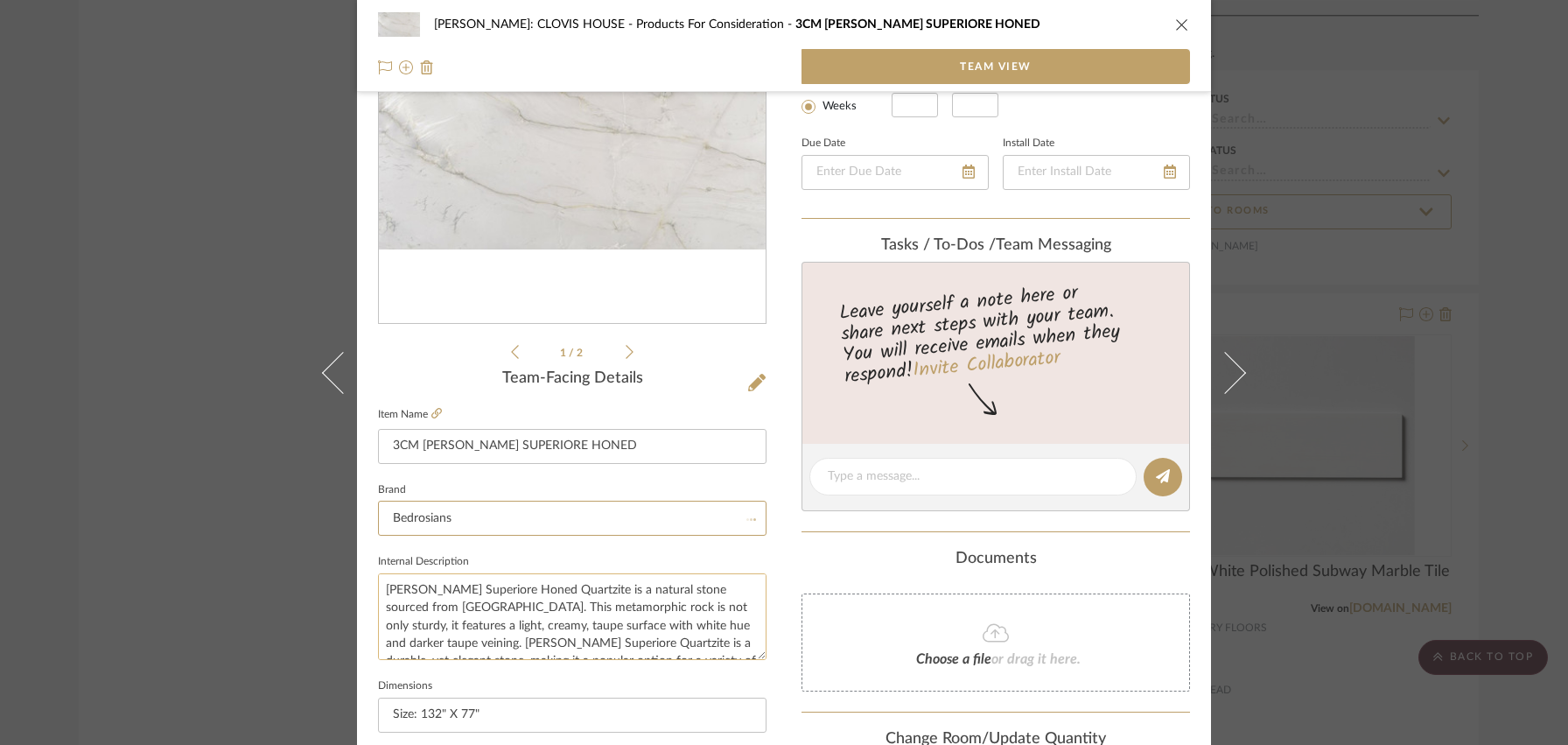 type 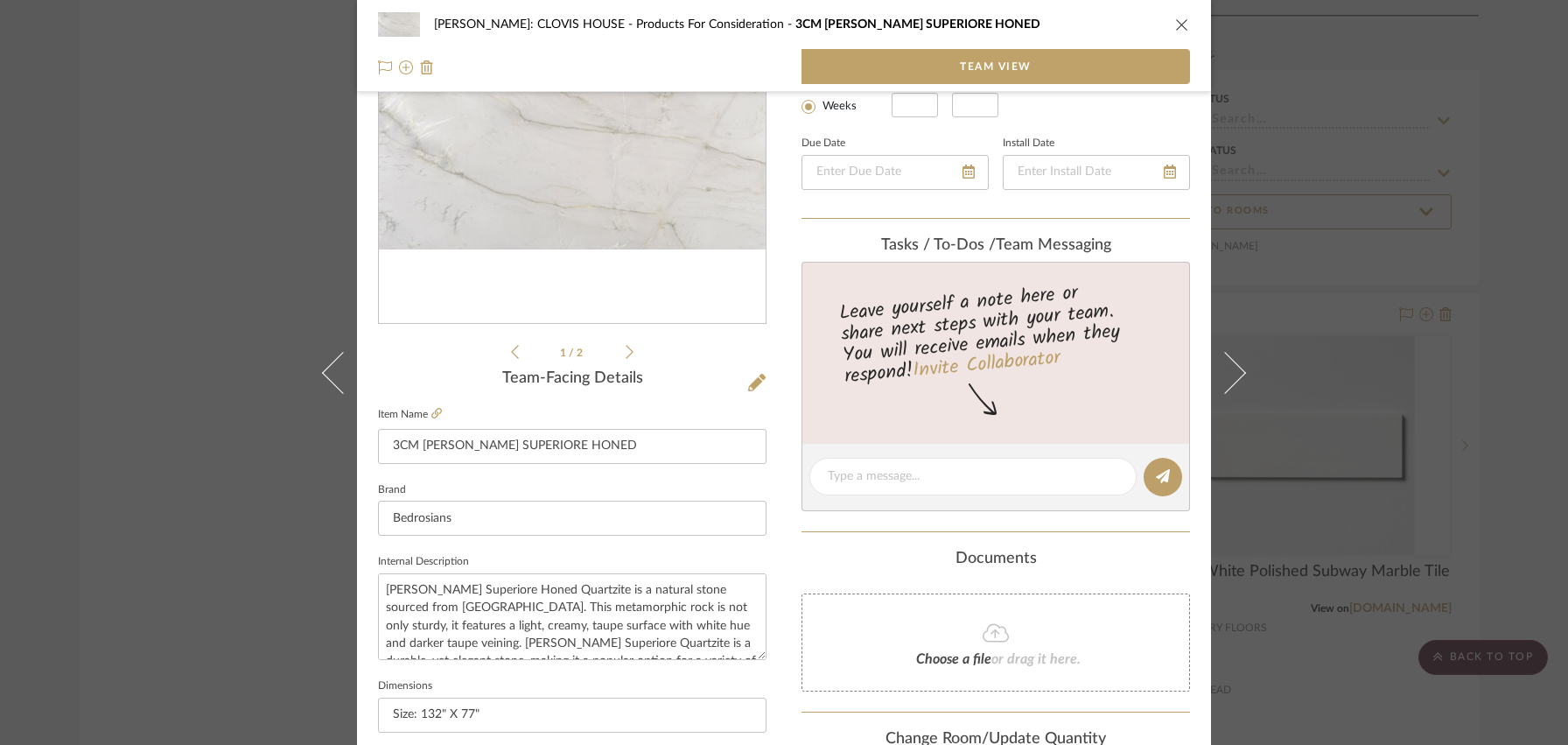click on "Dimensions  Size: 132" X 77"" 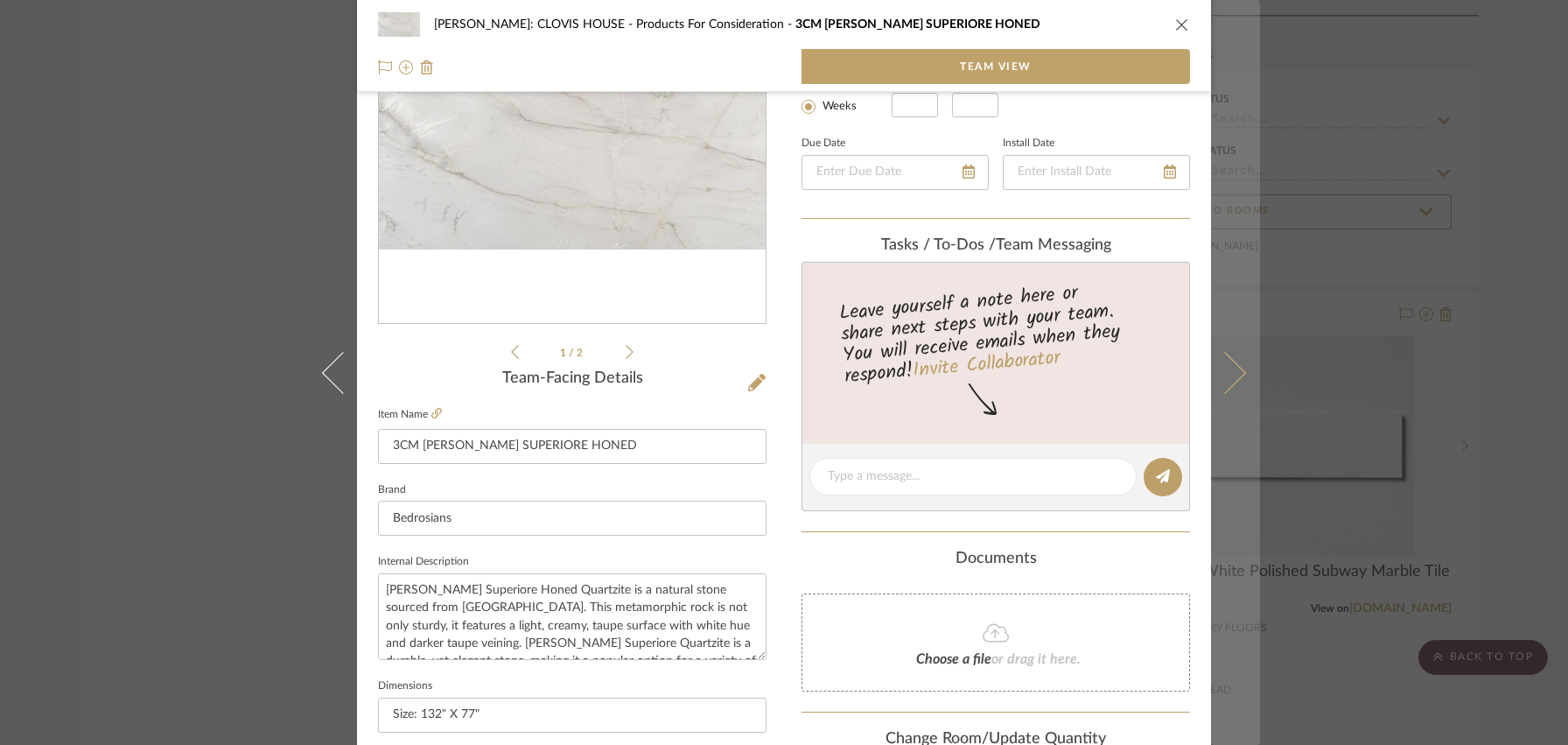 click at bounding box center [1225, 372] 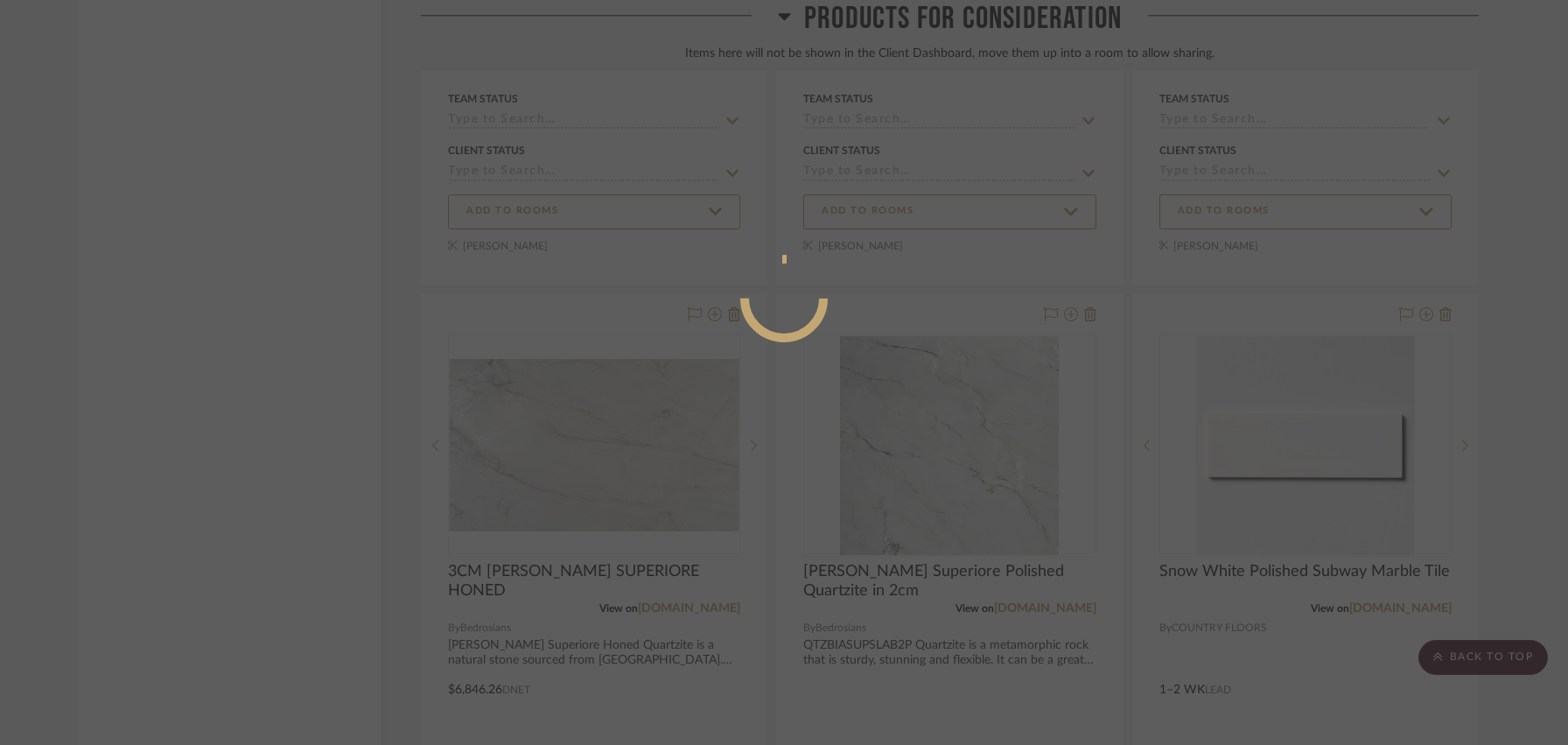 scroll, scrollTop: 177, scrollLeft: 0, axis: vertical 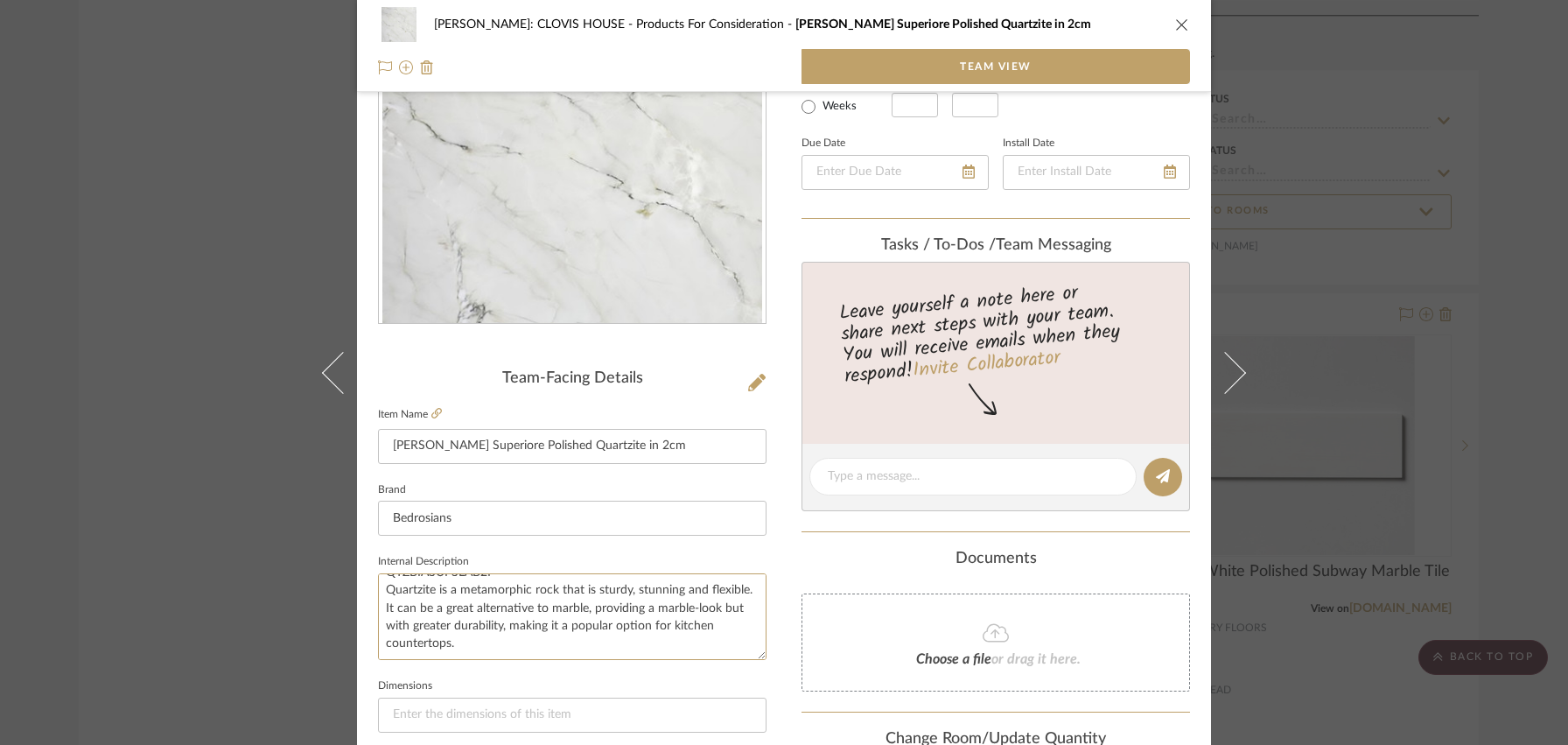 drag, startPoint x: 377, startPoint y: 587, endPoint x: 571, endPoint y: 673, distance: 212.20745 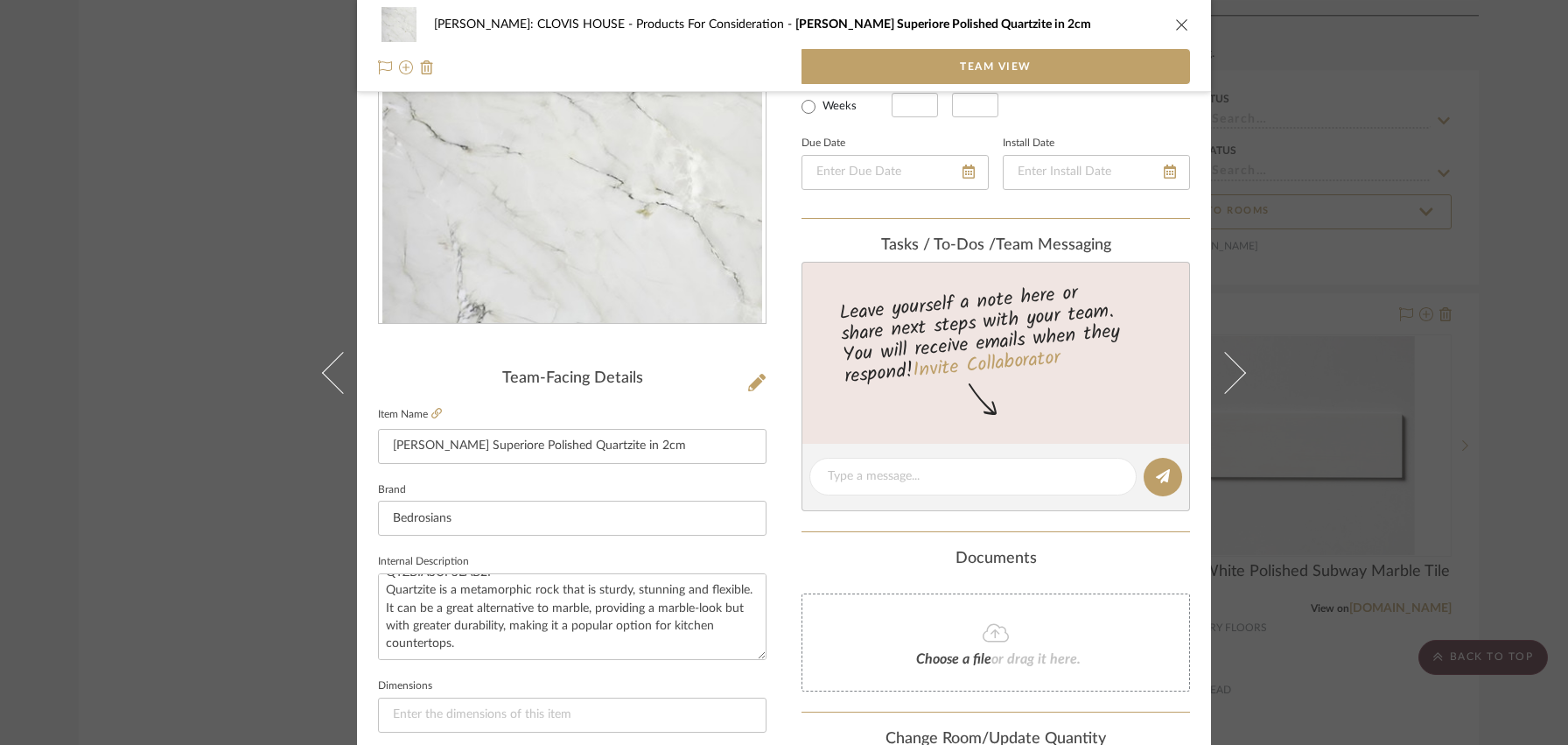 click at bounding box center (1182, 25) 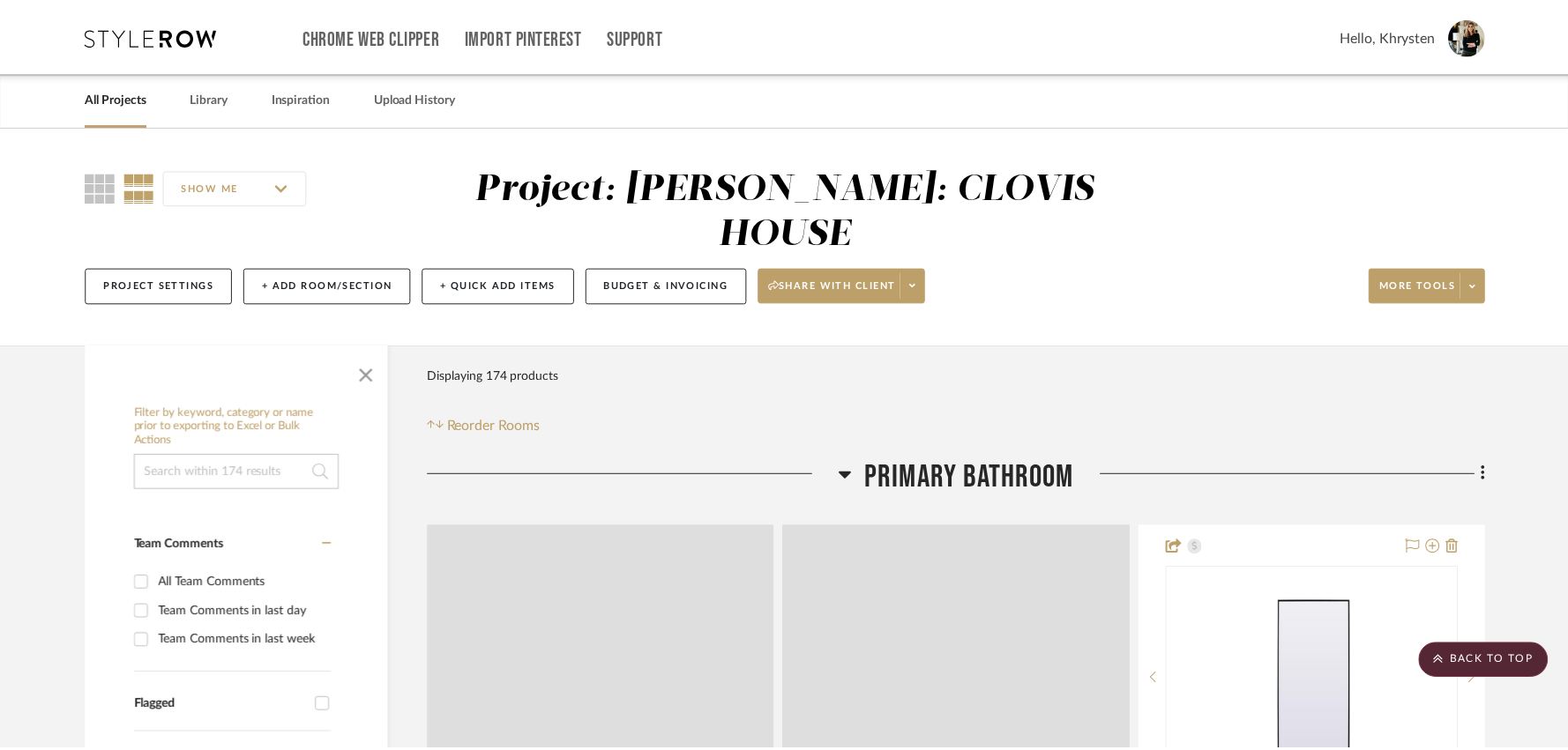scroll, scrollTop: 12233, scrollLeft: 0, axis: vertical 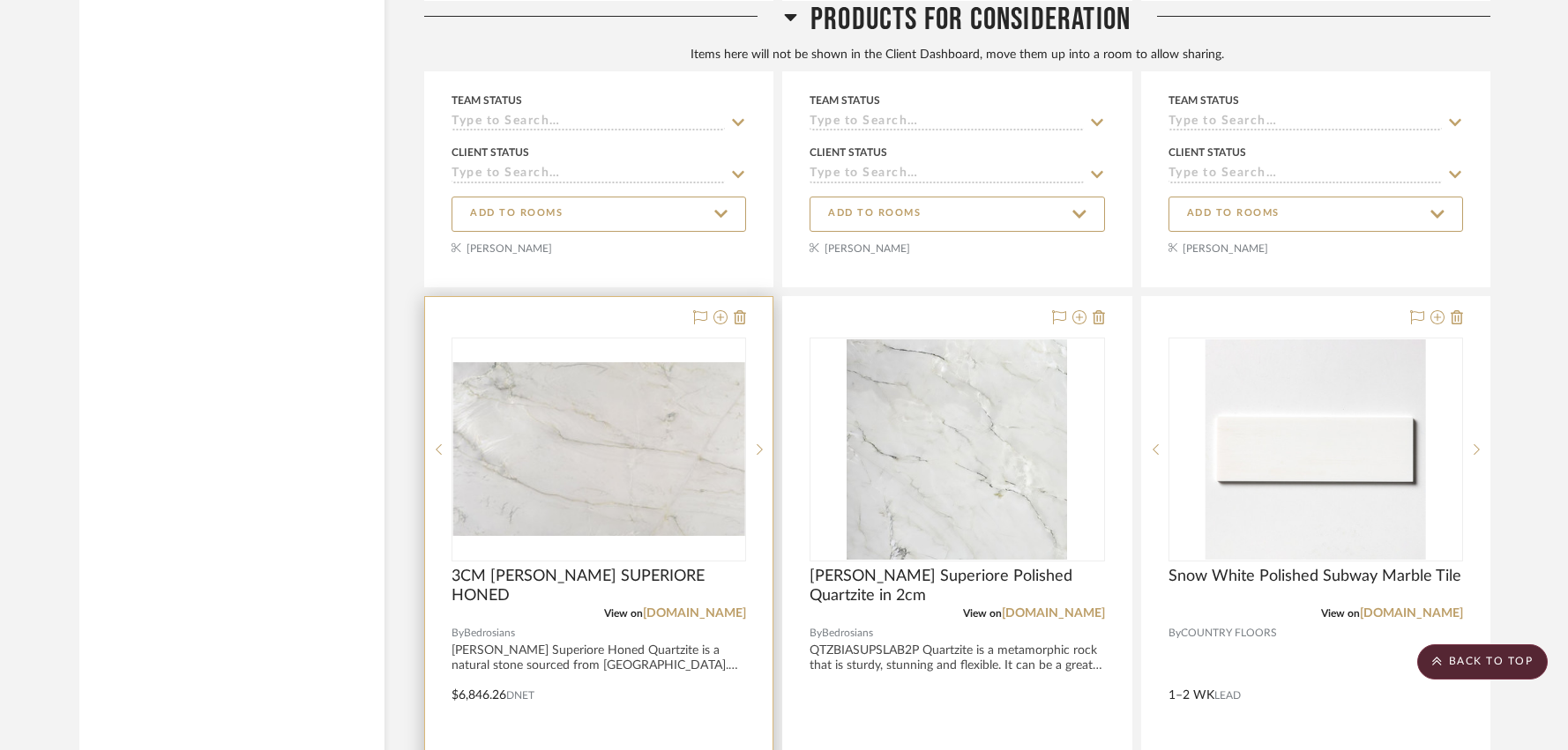 click at bounding box center [599, 620] 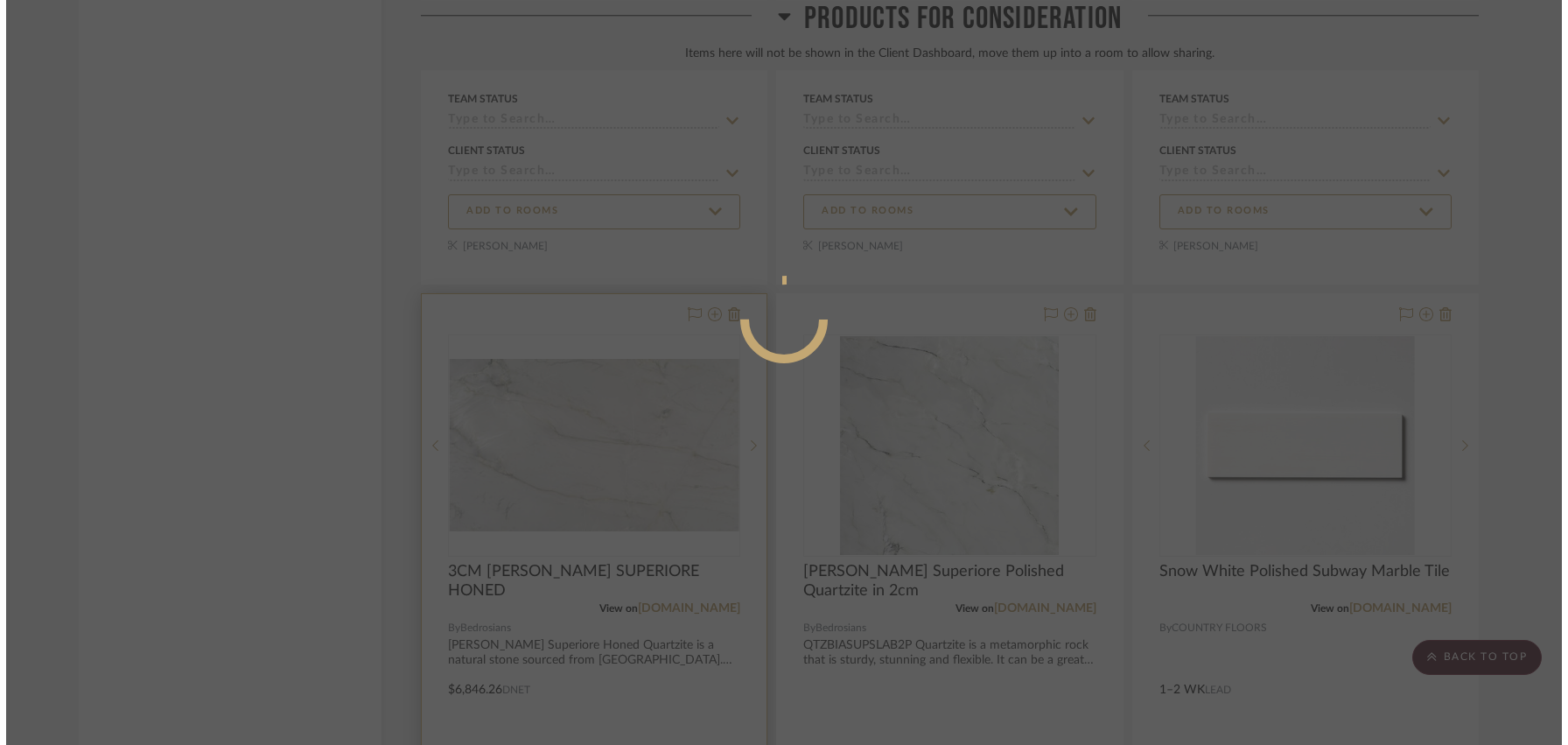 scroll, scrollTop: 0, scrollLeft: 0, axis: both 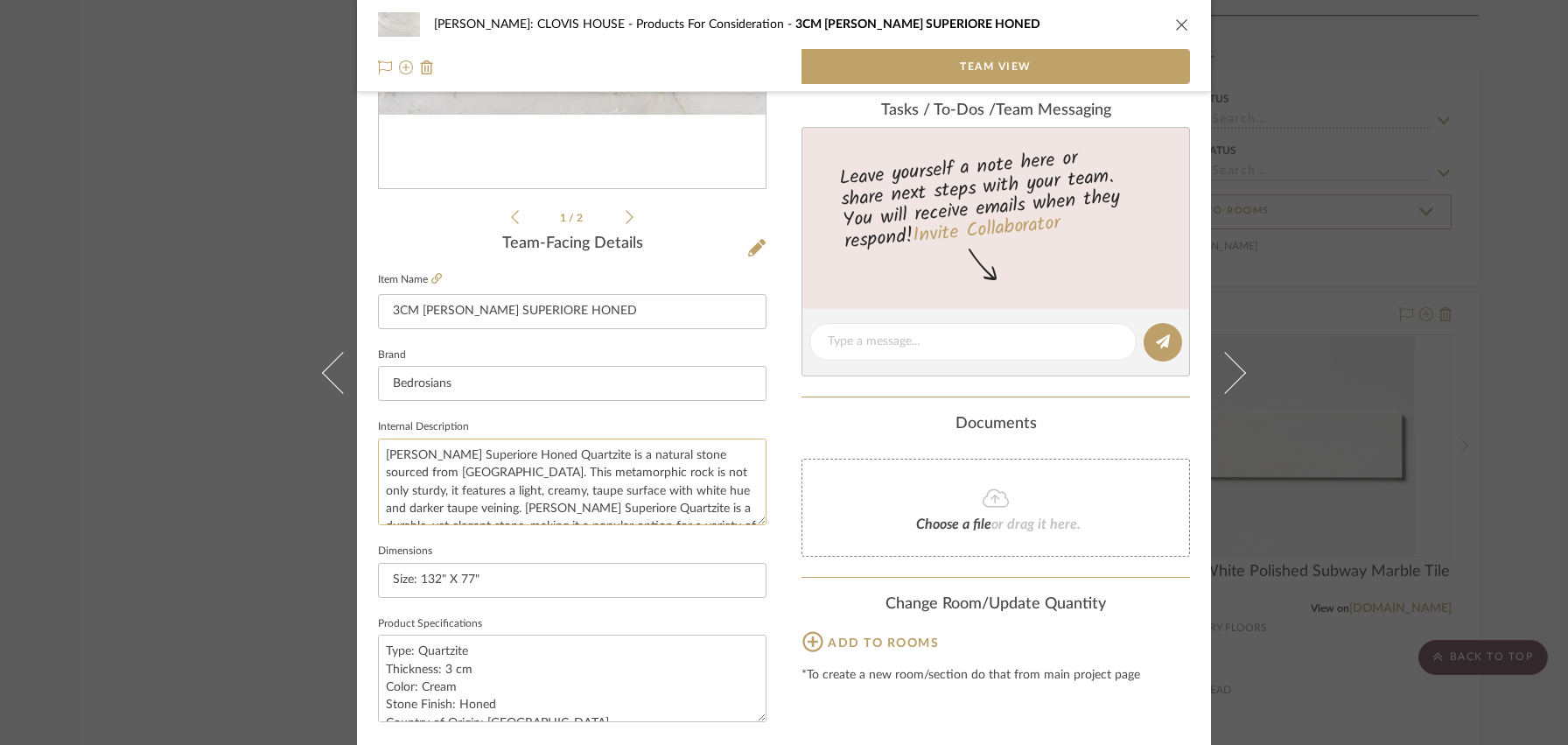 click on "[PERSON_NAME] Superiore Honed Quartzite is a natural stone sourced from [GEOGRAPHIC_DATA]. This metamorphic rock is not only sturdy, it features a light, creamy, taupe surface with white hue and darker taupe veining. [PERSON_NAME] Superiore Quartzite is a durable, yet elegant stone, making it a popular option for a variety of projects. This stone comes in a honed finish." 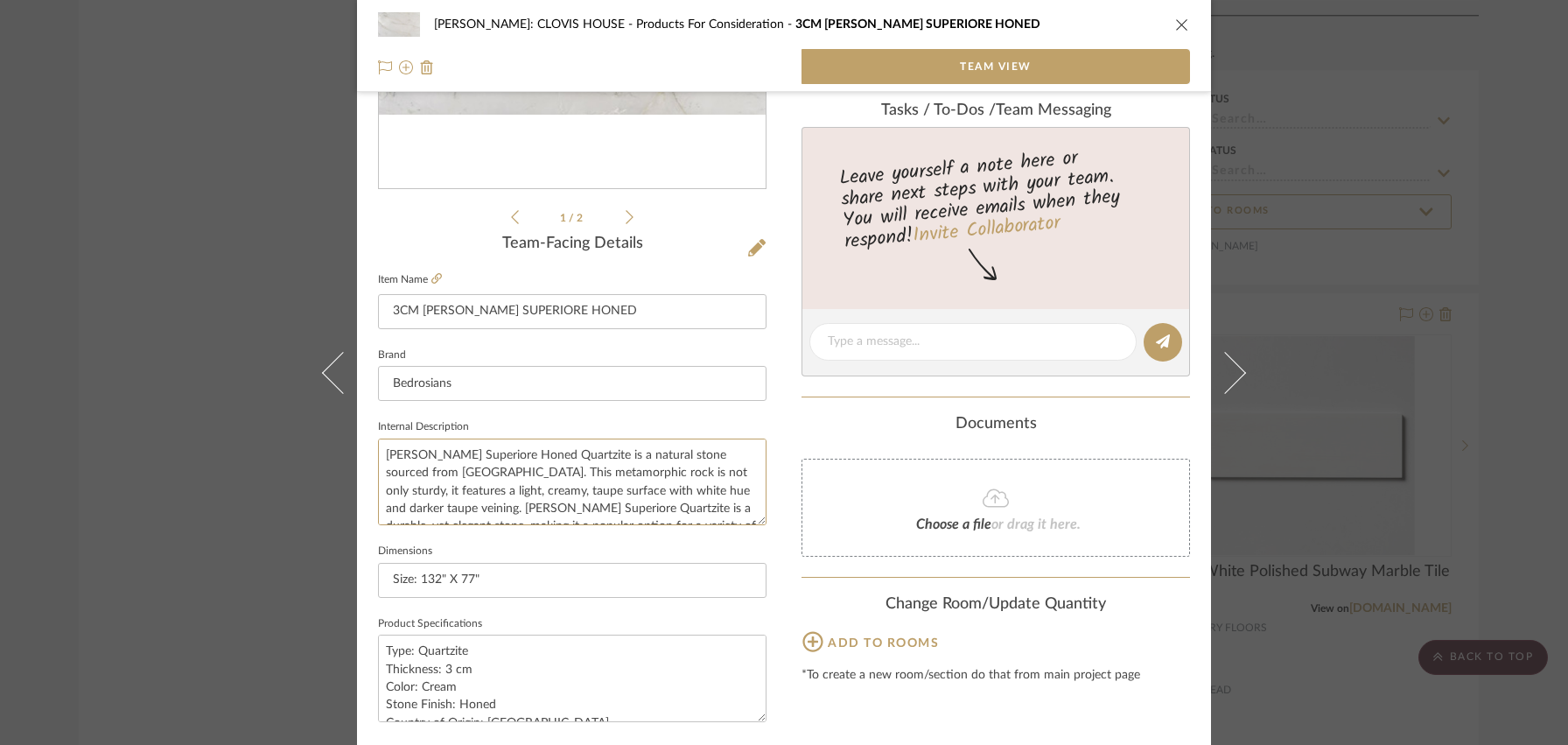 scroll, scrollTop: 35, scrollLeft: 0, axis: vertical 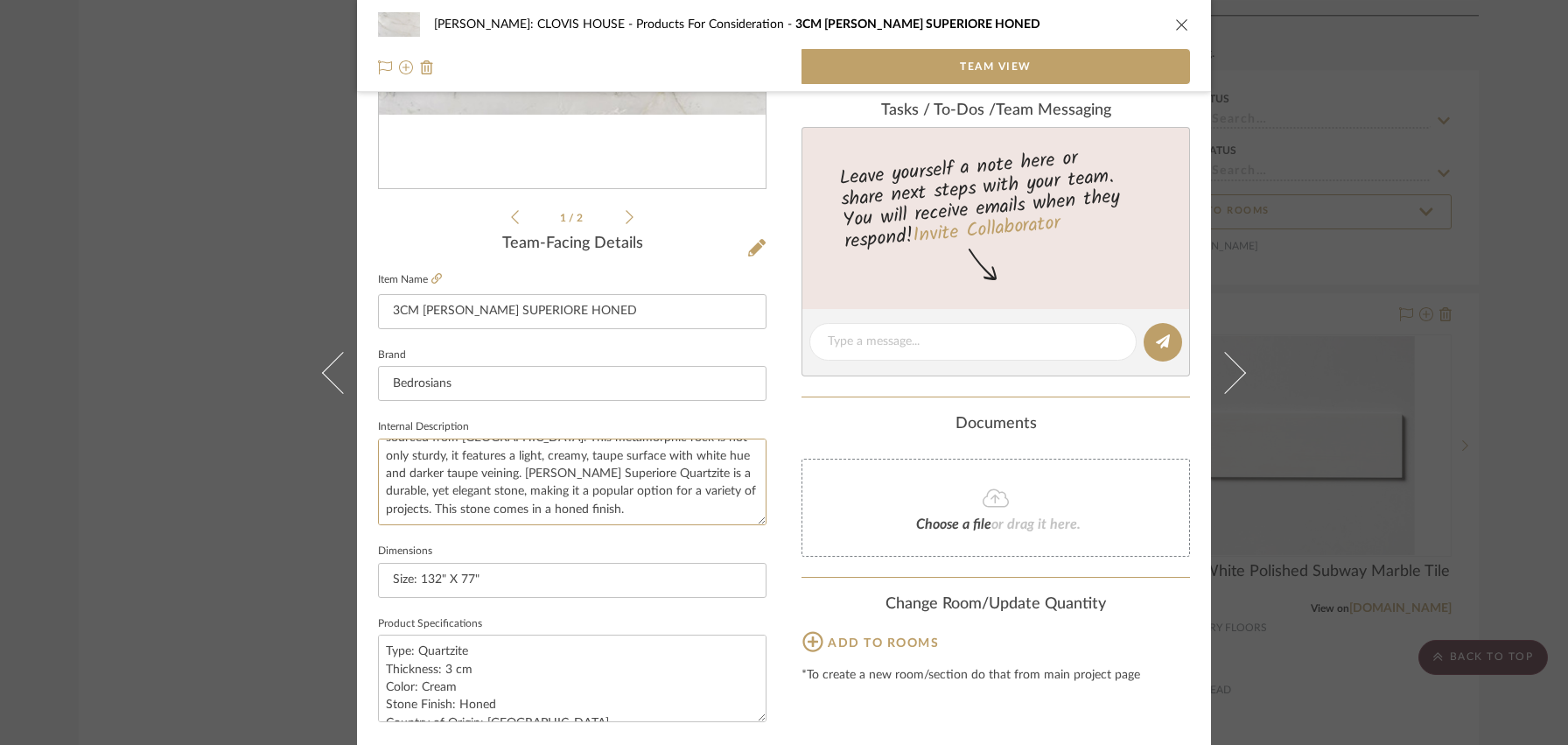 drag, startPoint x: 378, startPoint y: 445, endPoint x: 788, endPoint y: 636, distance: 452.3063 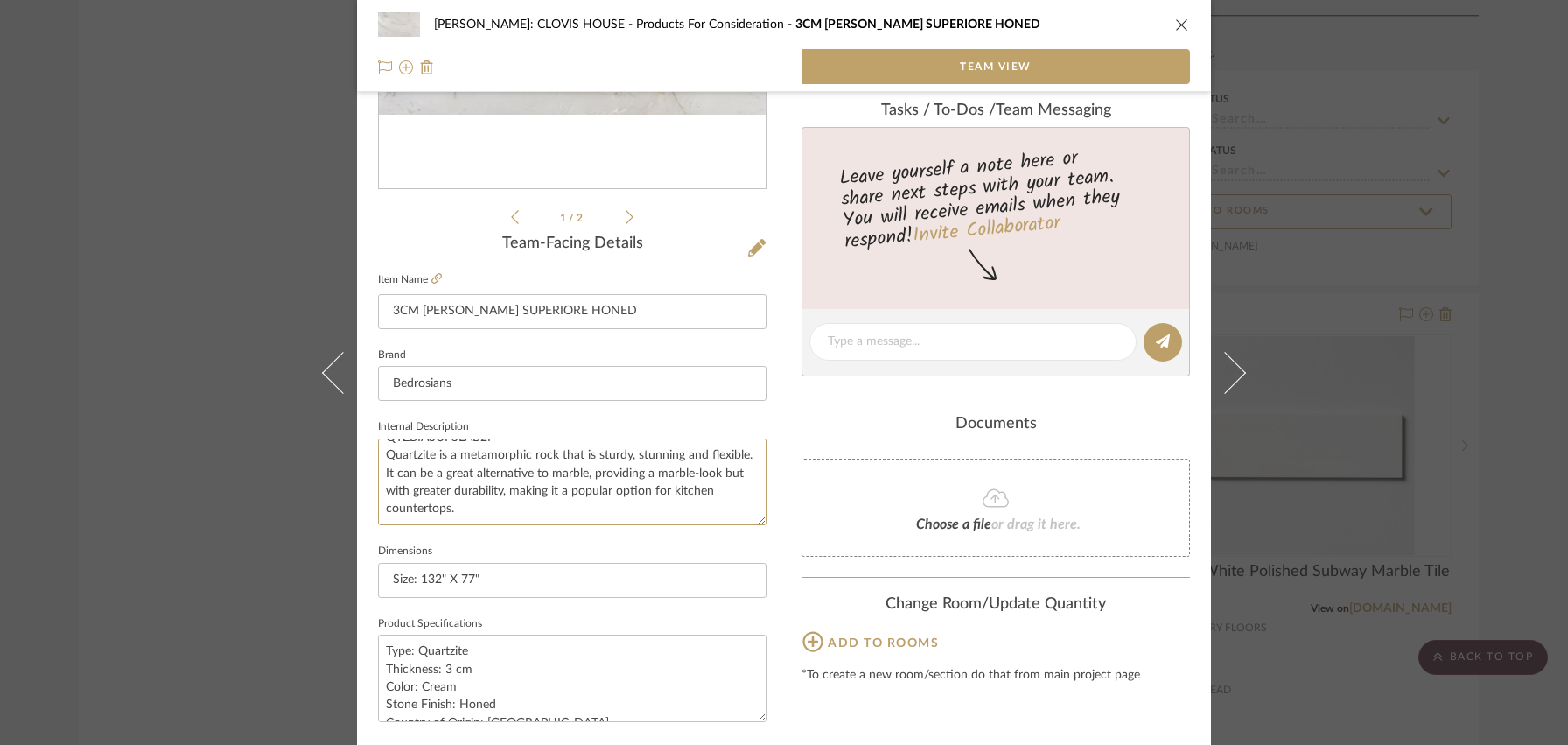 scroll, scrollTop: 9, scrollLeft: 0, axis: vertical 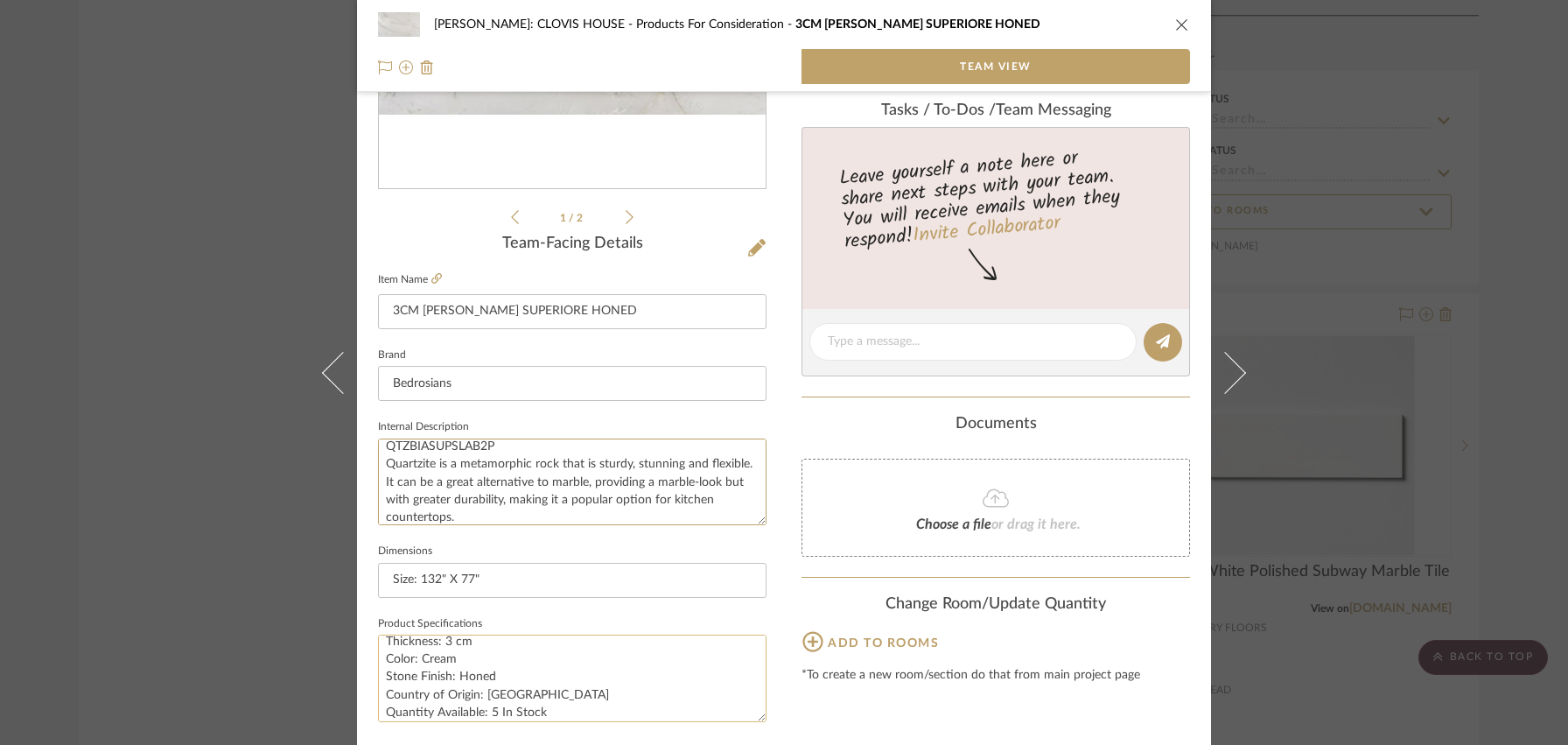 type on "QTZBIASUPSLAB2P
Quartzite is a metamorphic rock that is sturdy, stunning and flexible. It can be a great alternative to marble, providing a marble-look but with greater durability, making it a popular option for kitchen countertops." 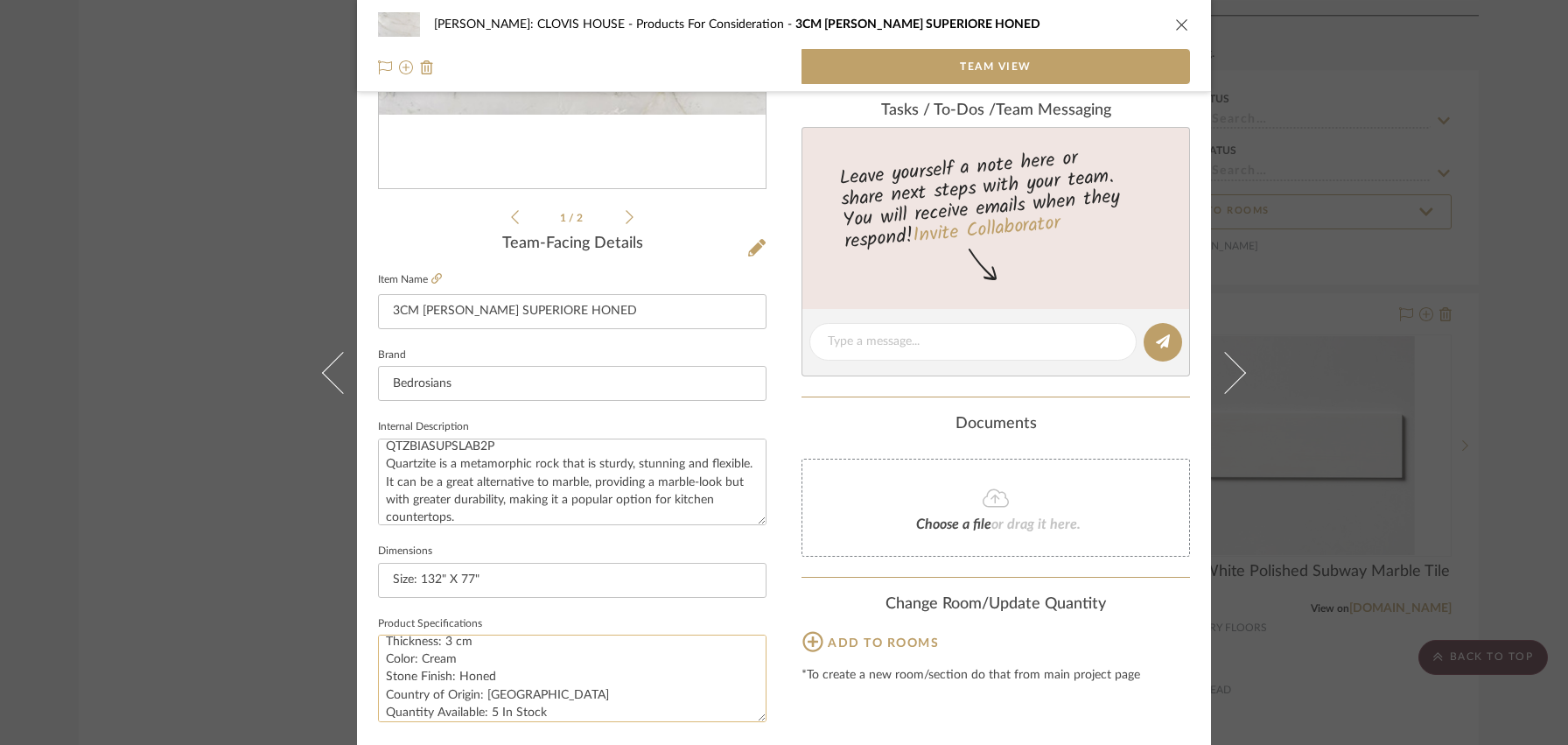 click on "Type: Quartzite
Thickness: 3 cm
Color: Cream
Stone Finish: Honed
Country of Origin: [GEOGRAPHIC_DATA]
Quantity Available: 5 In Stock" 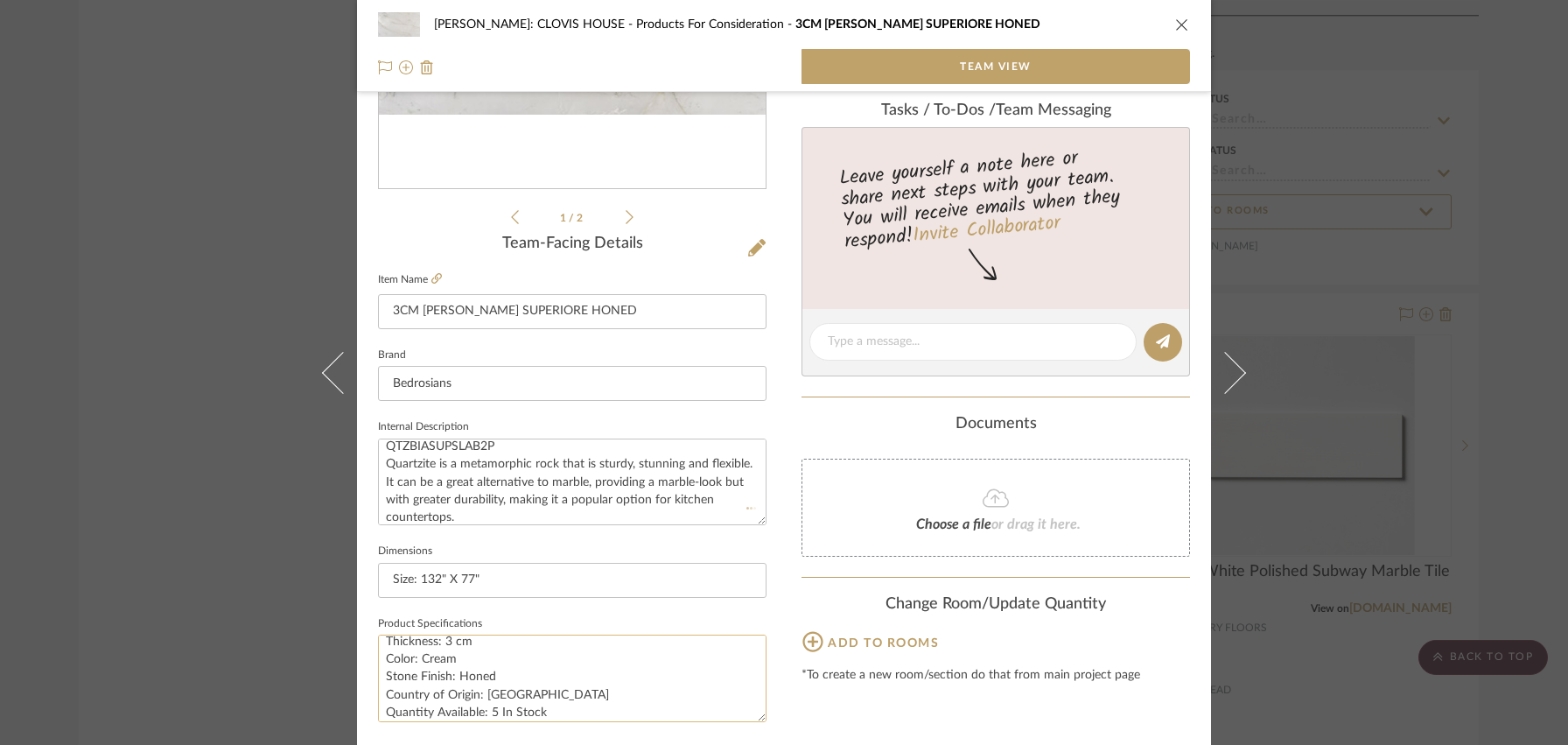 type 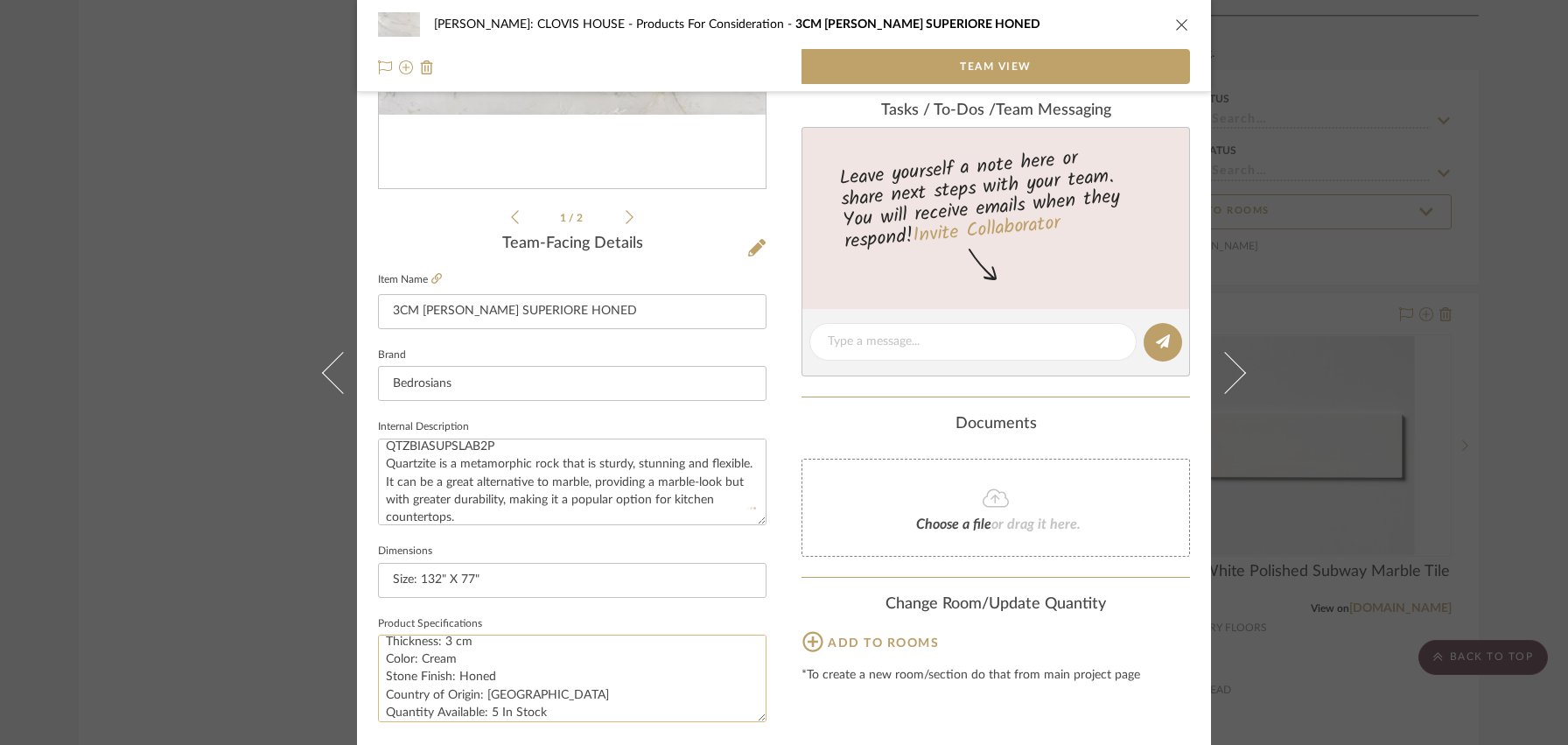 type 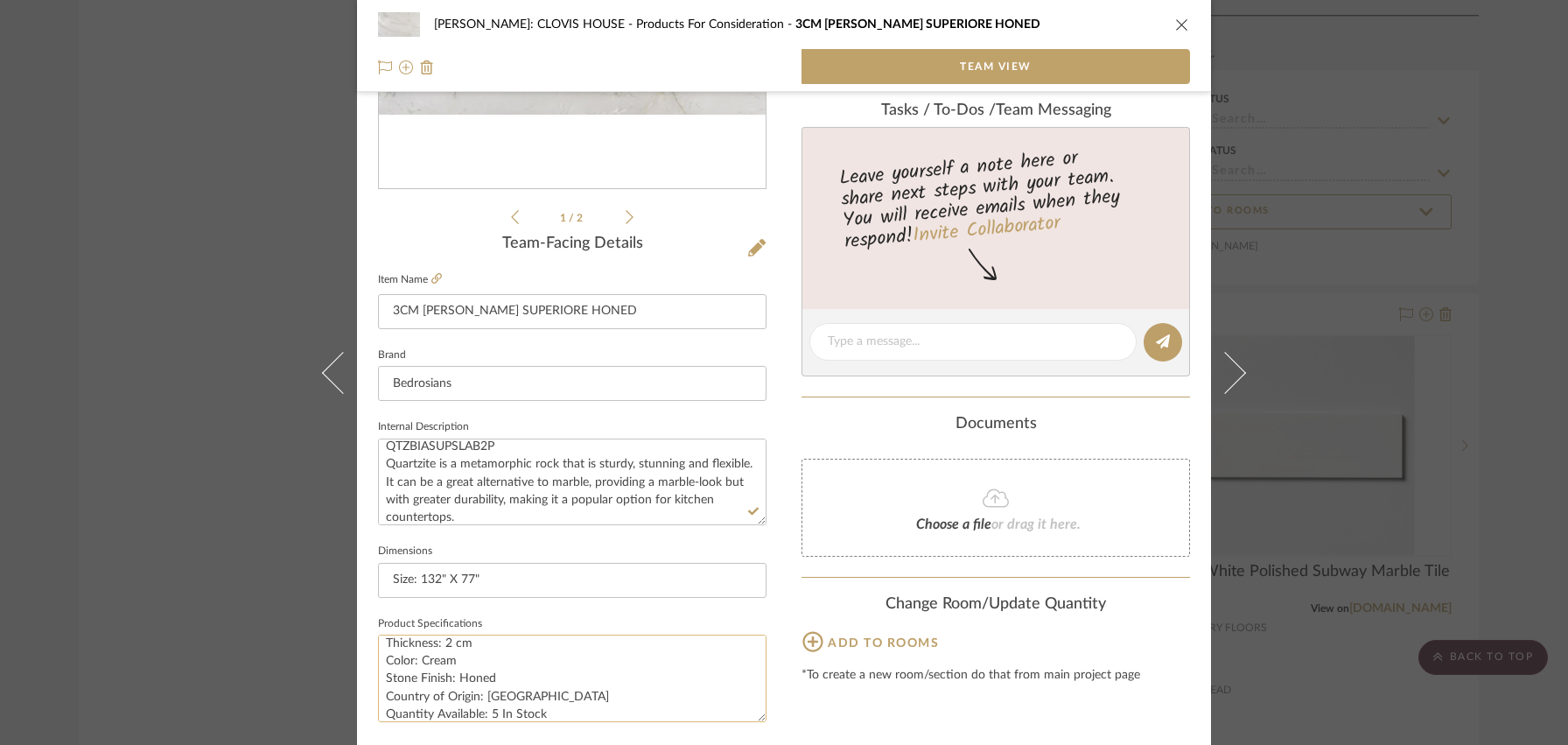 scroll, scrollTop: 35, scrollLeft: 0, axis: vertical 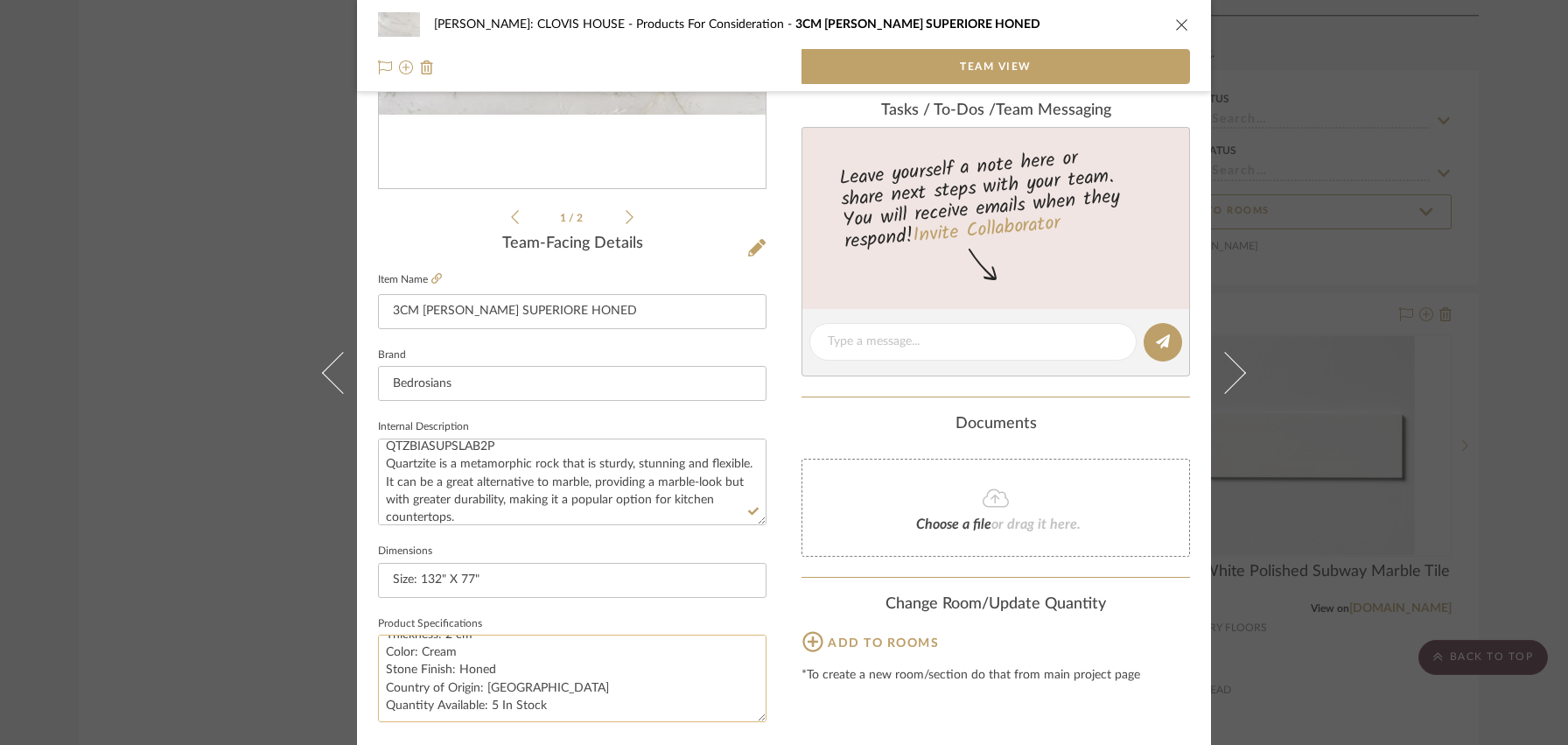 click on "Type: Quartzite
Thickness: 2 cm
Color: Cream
Stone Finish: Honed
Country of Origin: [GEOGRAPHIC_DATA]
Quantity Available: 5 In Stock" 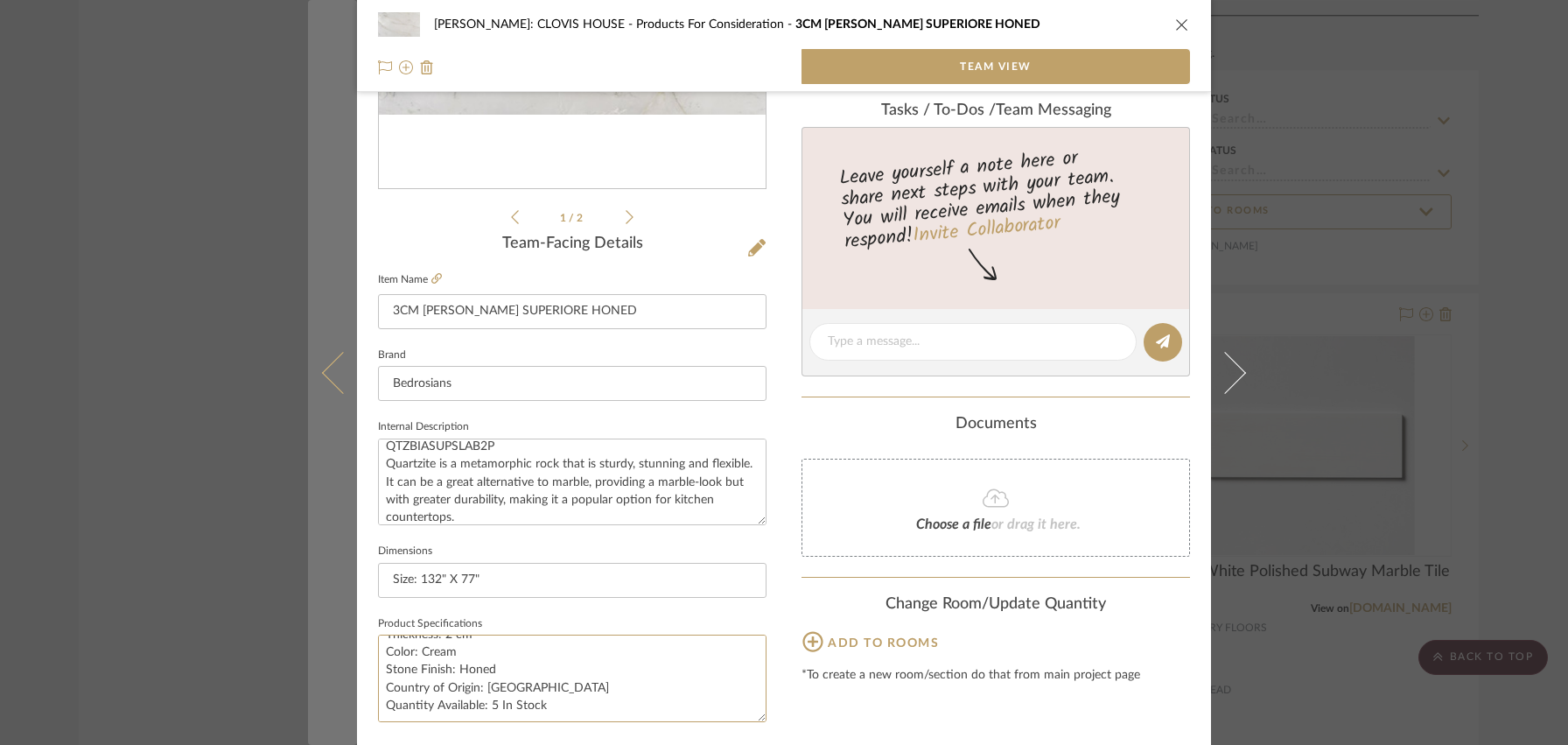 drag, startPoint x: 560, startPoint y: 708, endPoint x: 322, endPoint y: 696, distance: 238.30233 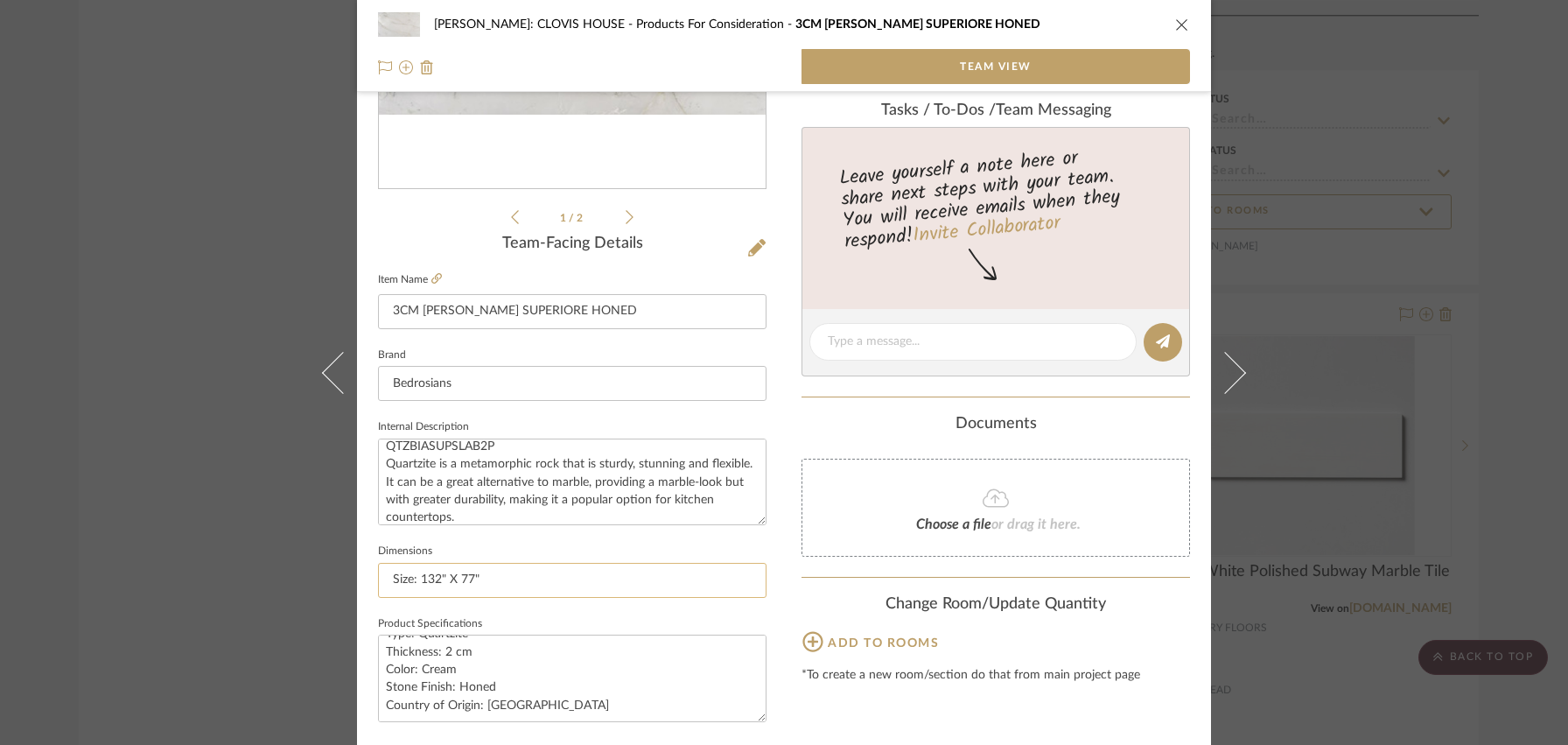 type on "Type: Quartzite
Thickness: 2 cm
Color: Cream
Stone Finish: Honed
Country of Origin: [GEOGRAPHIC_DATA]" 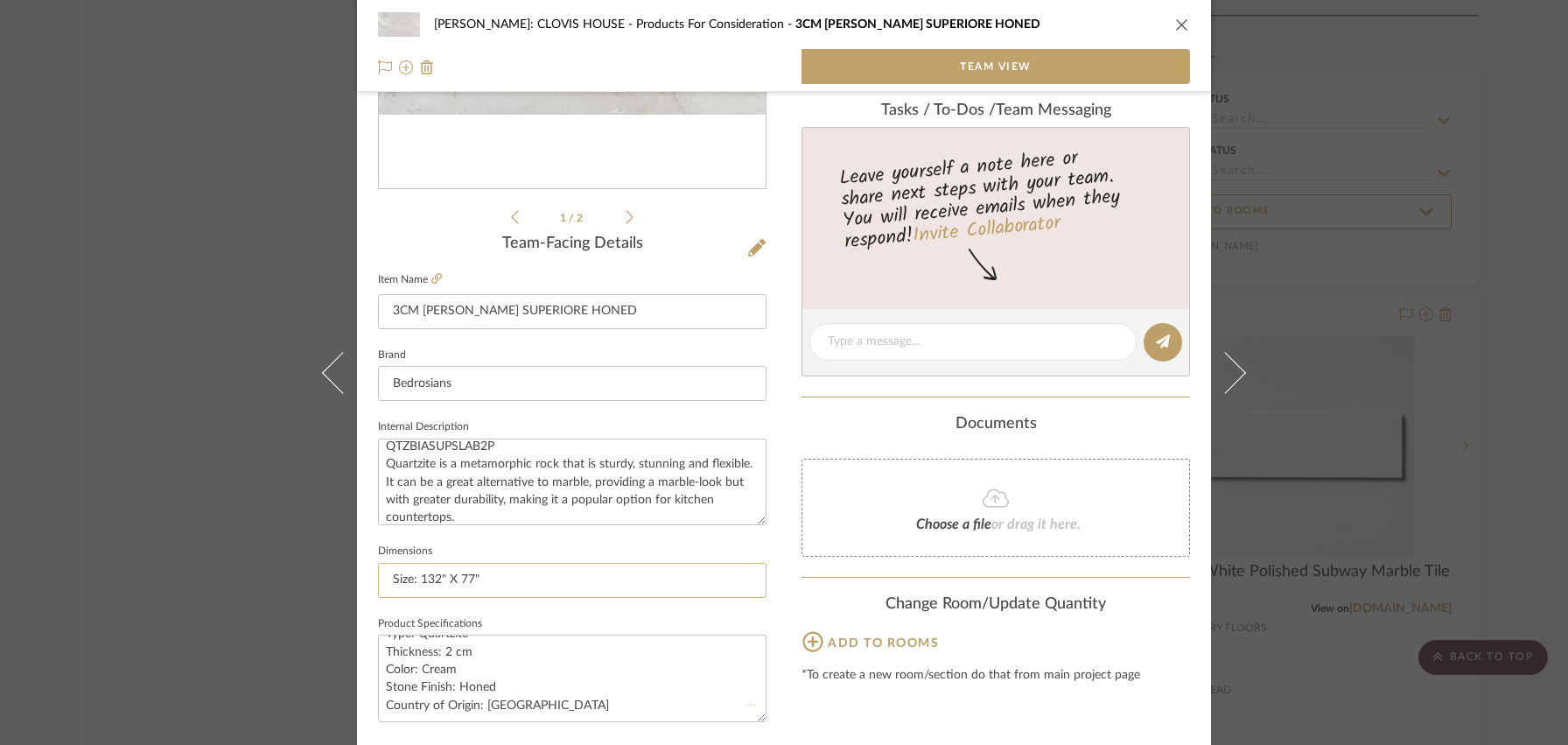 type 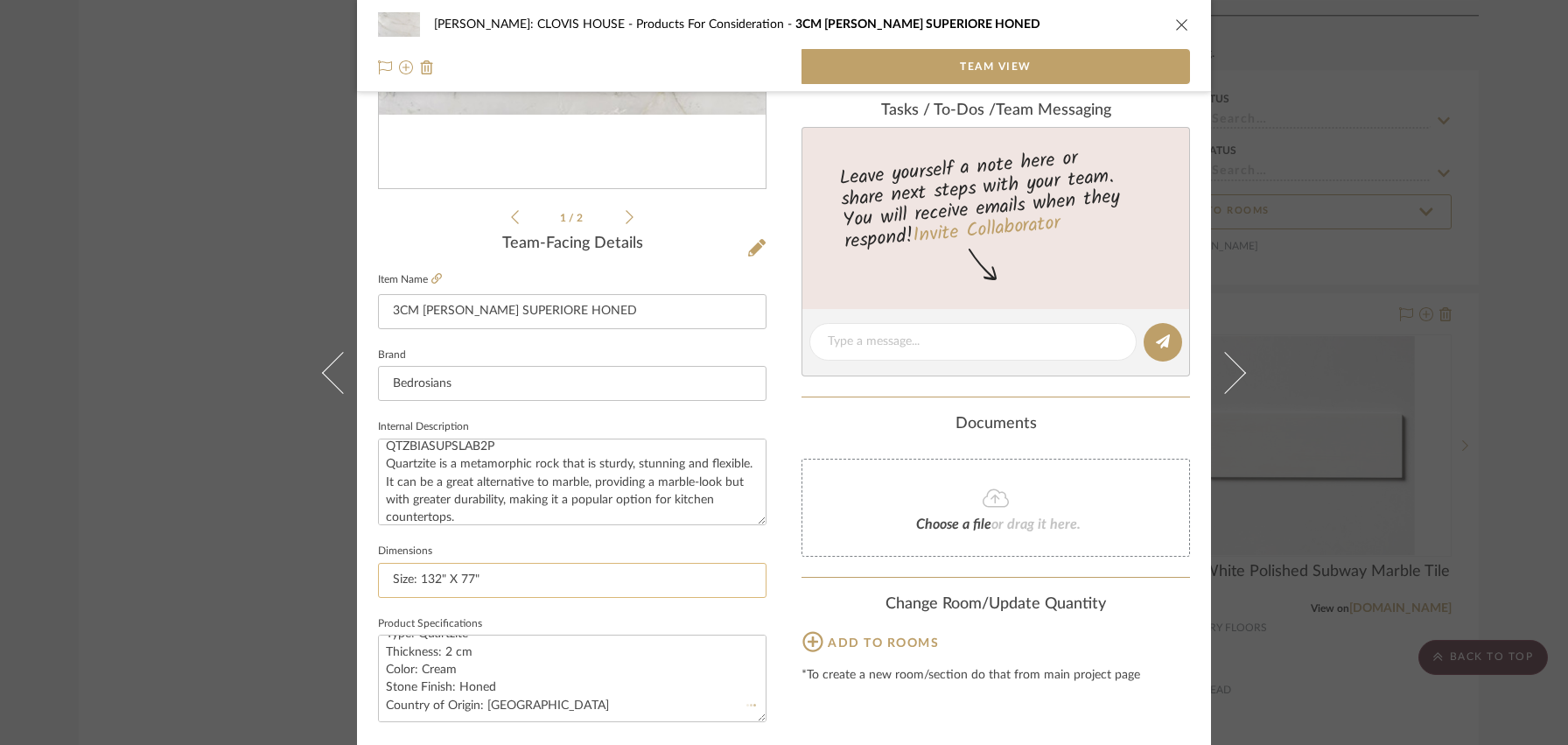 type 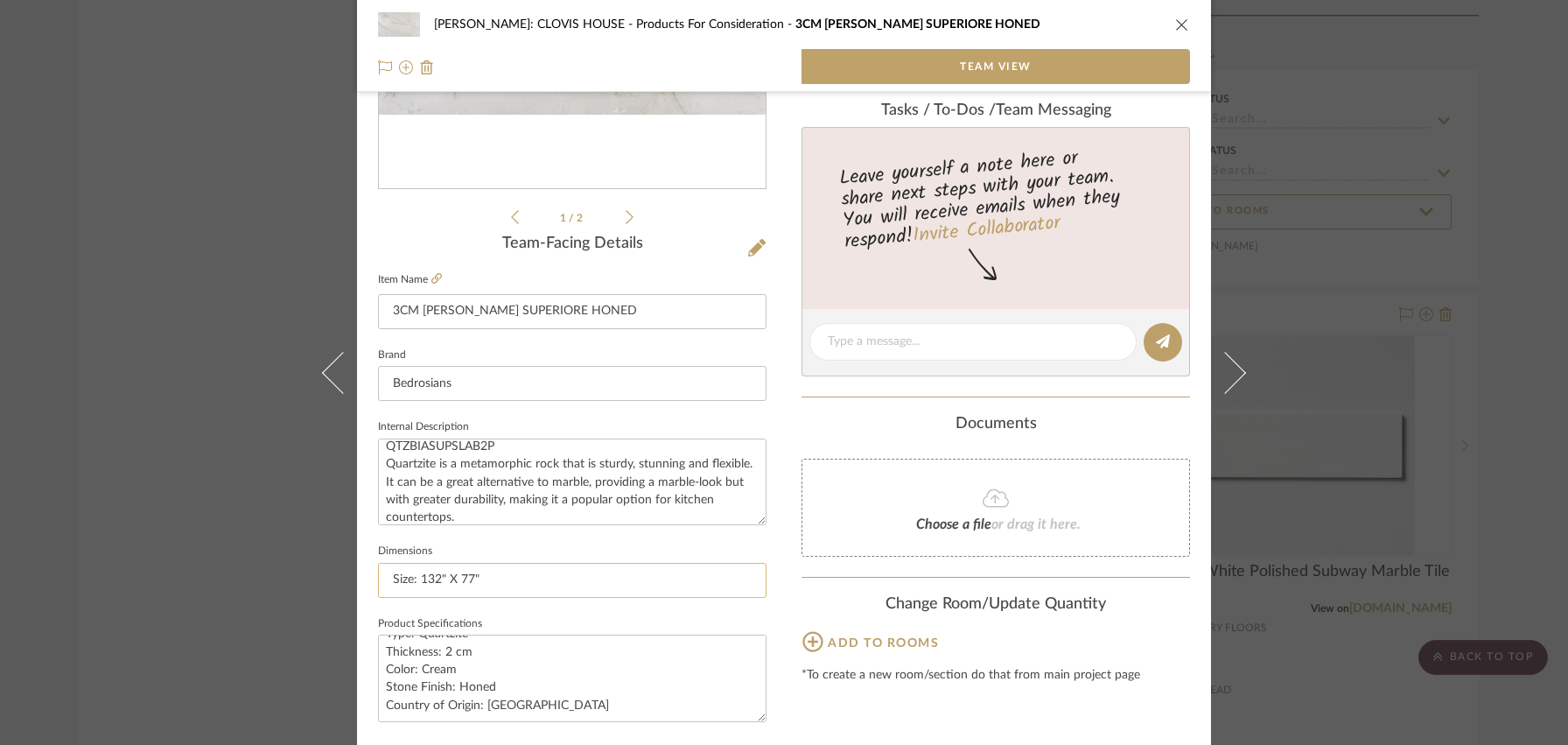 click on "Size: 132" X 77"" 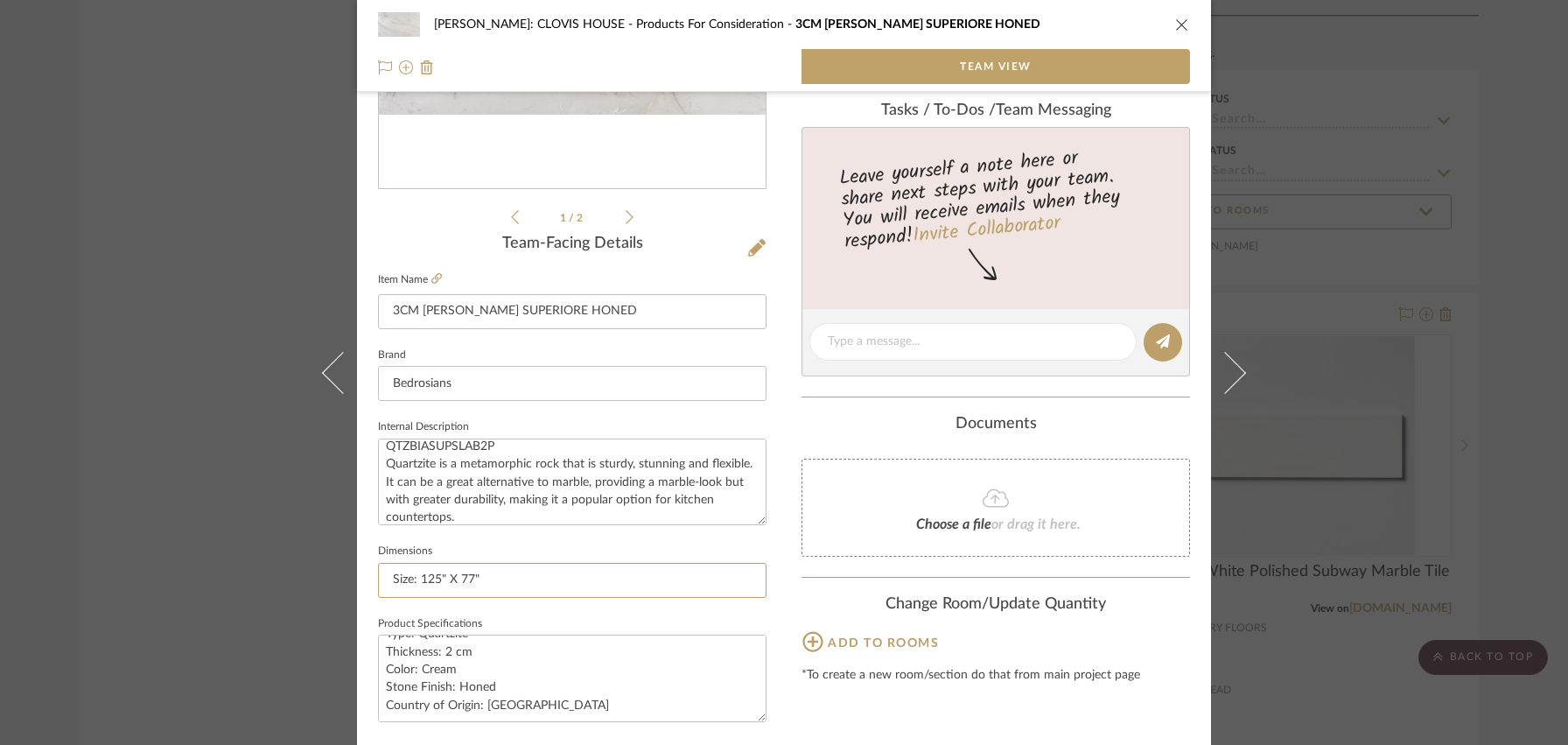 type on "Size: 125" X 77"" 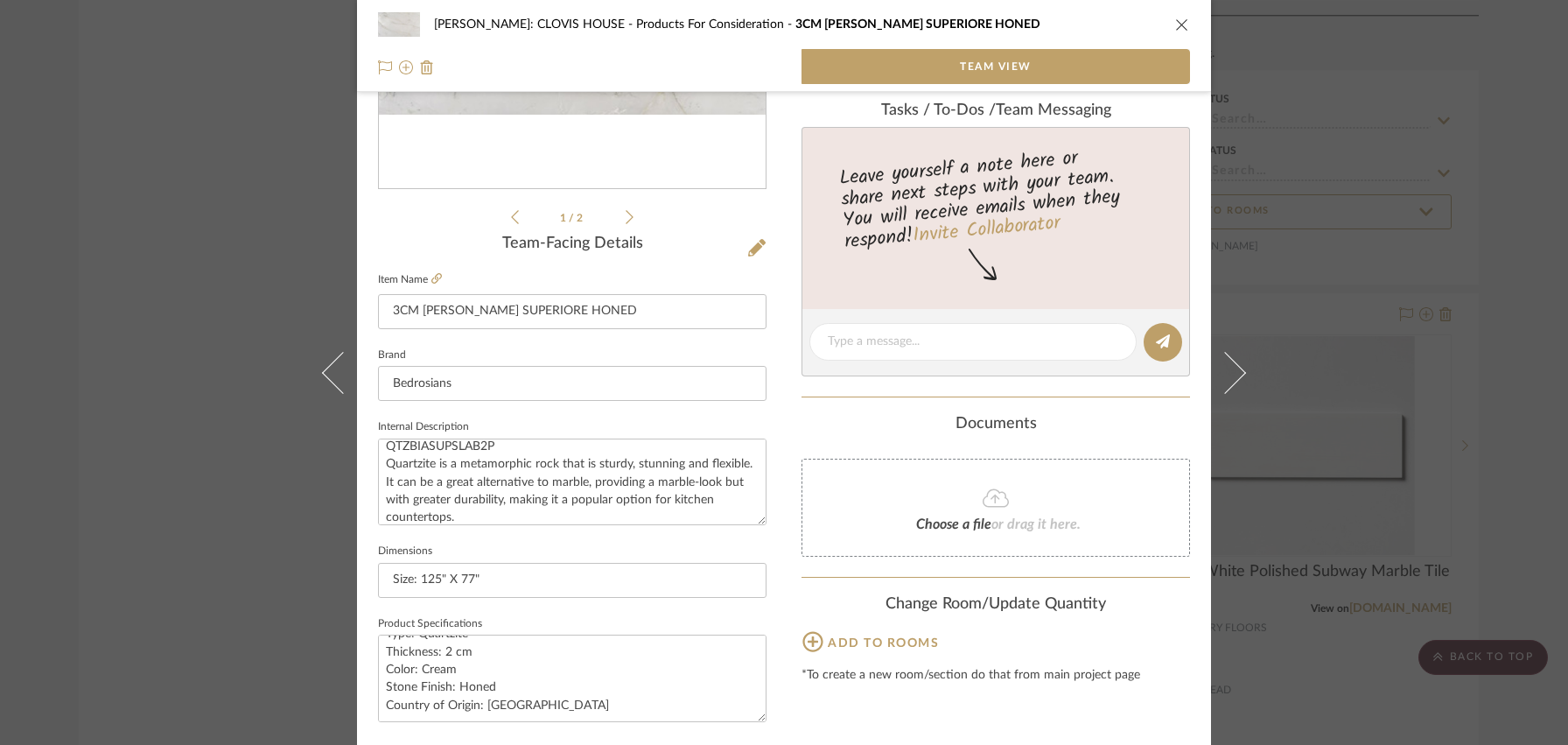 click on "[PERSON_NAME]: CLOVIS HOUSE Products For Consideration 3CM [PERSON_NAME] SUPERIORE HONED Team View 1 / 2  Team-Facing Details   Item Name  3CM [PERSON_NAME] SUPERIORE HONED  Brand  Bedrosians  Internal Description  QTZBIASUPSLAB2P
Quartzite is a metamorphic rock that is sturdy, stunning and flexible. It can be a great alternative to marble, providing a marble-look but with greater durability, making it a popular option for kitchen countertops.  Dimensions  Size: 125" X 77"  Product Specifications  Type: Quartzite
Thickness: 2 cm
Color: Cream
Stone Finish: Honed
Country of Origin: [GEOGRAPHIC_DATA] Content here copies to Client View - confirm visibility there. Team Status  Lead Time  In Stock Weeks  Est. Min   Est. Max   Due Date   Install Date  Tasks / To-Dos /  team Messaging  Leave yourself a note here or share next steps with your team. You will receive emails when they
respond!  Invite Collaborator  Documents  Choose a file  or drag it here. Change Room/Update Quantity Add to rooms    [PERSON_NAME]" at bounding box center [784, 254] 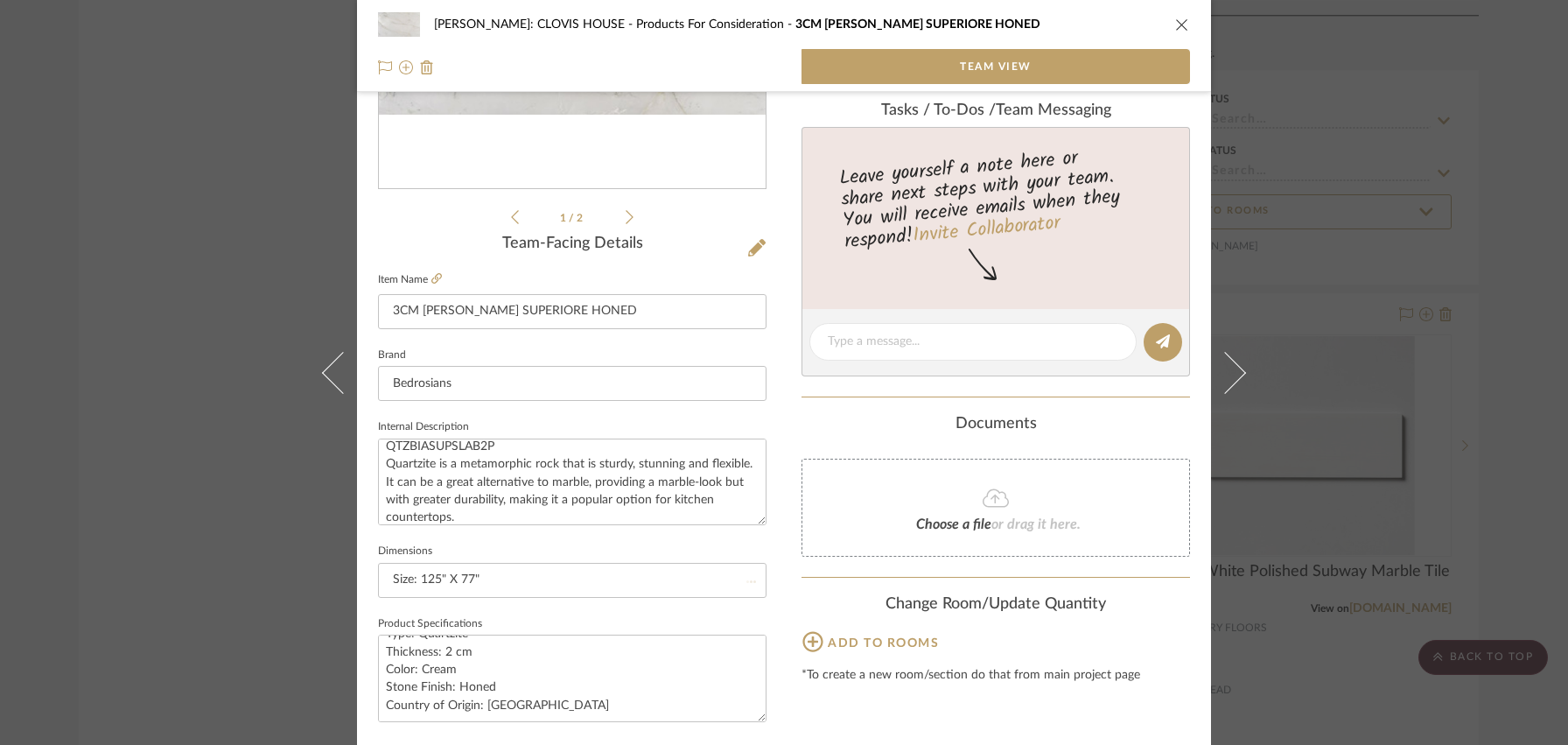 type 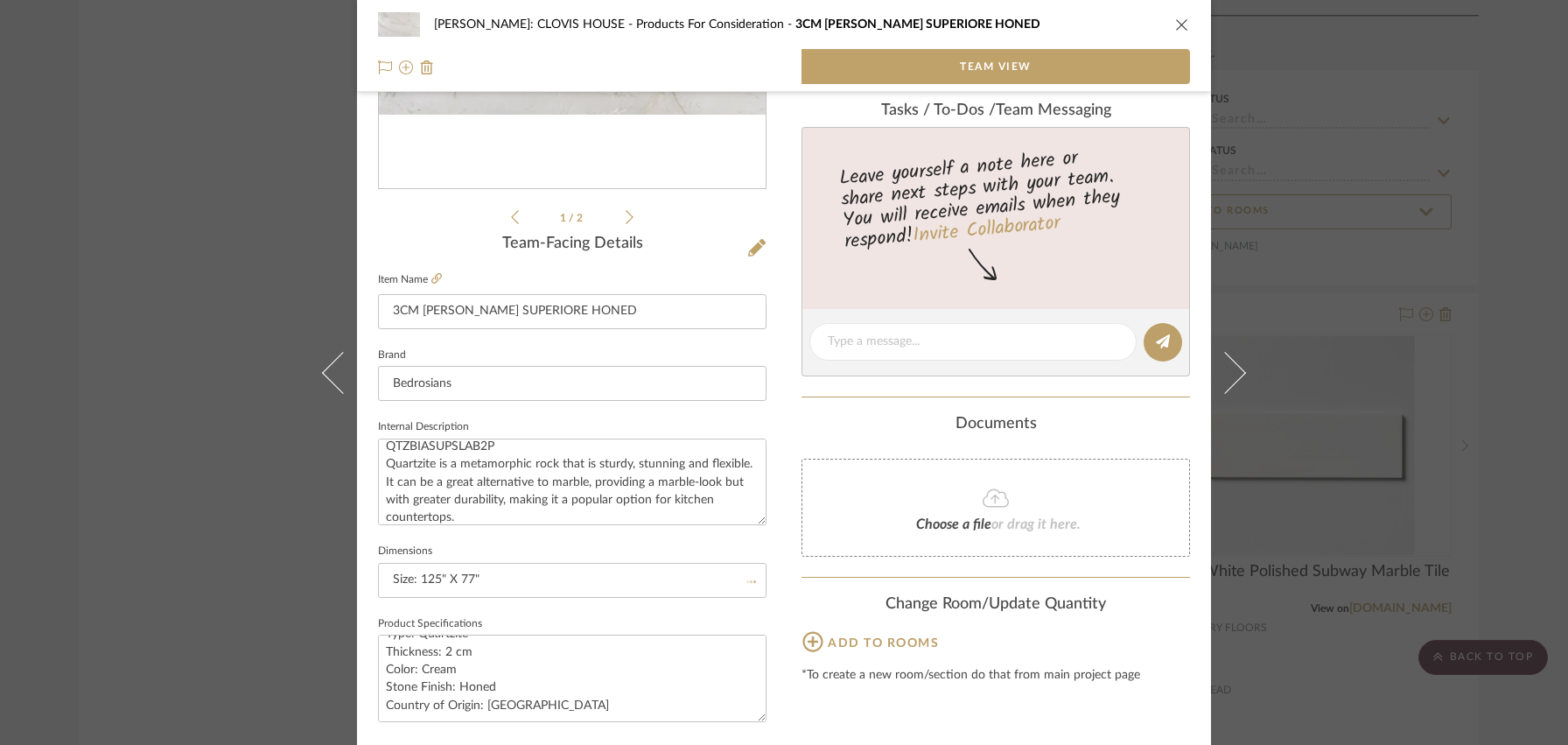 type 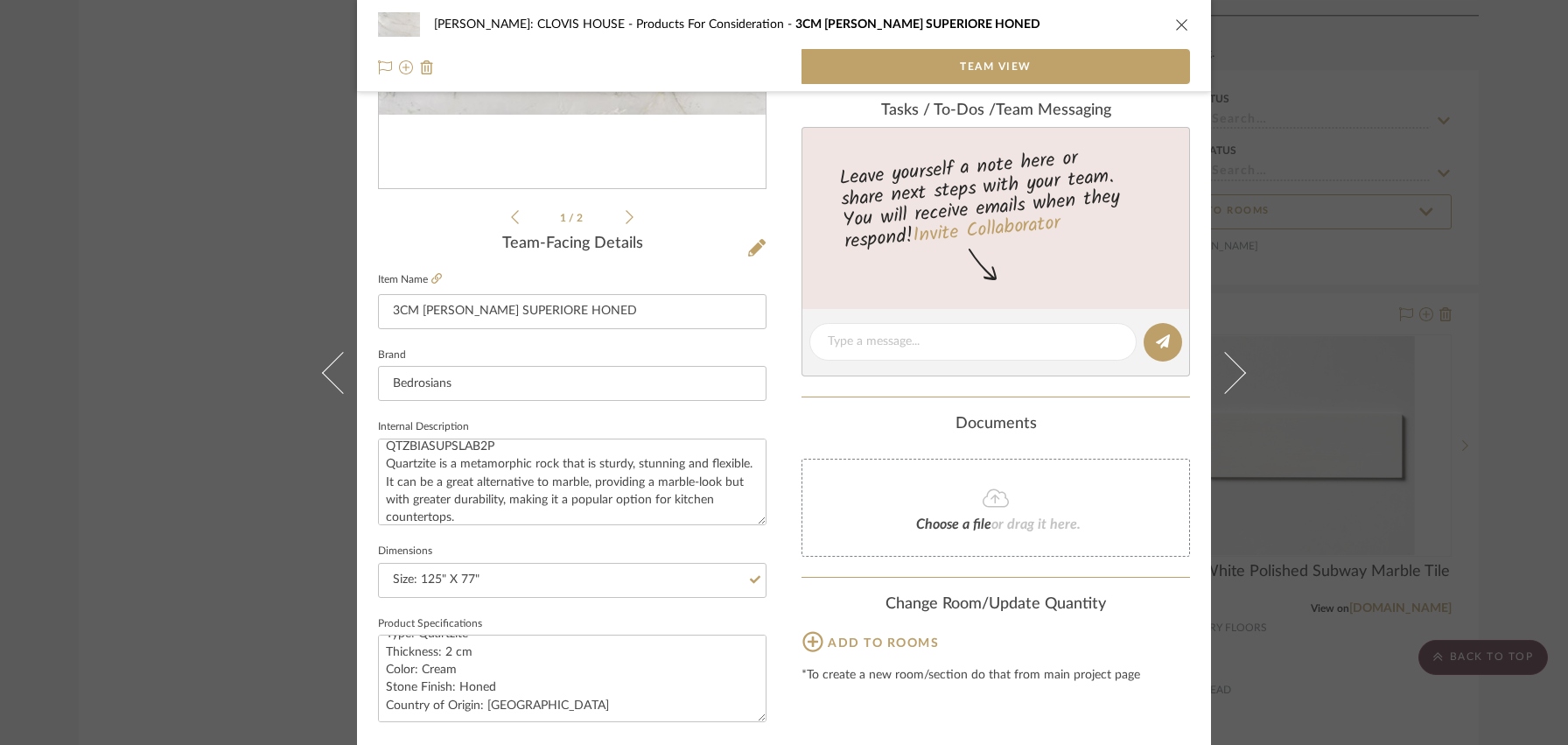 click at bounding box center (1182, 25) 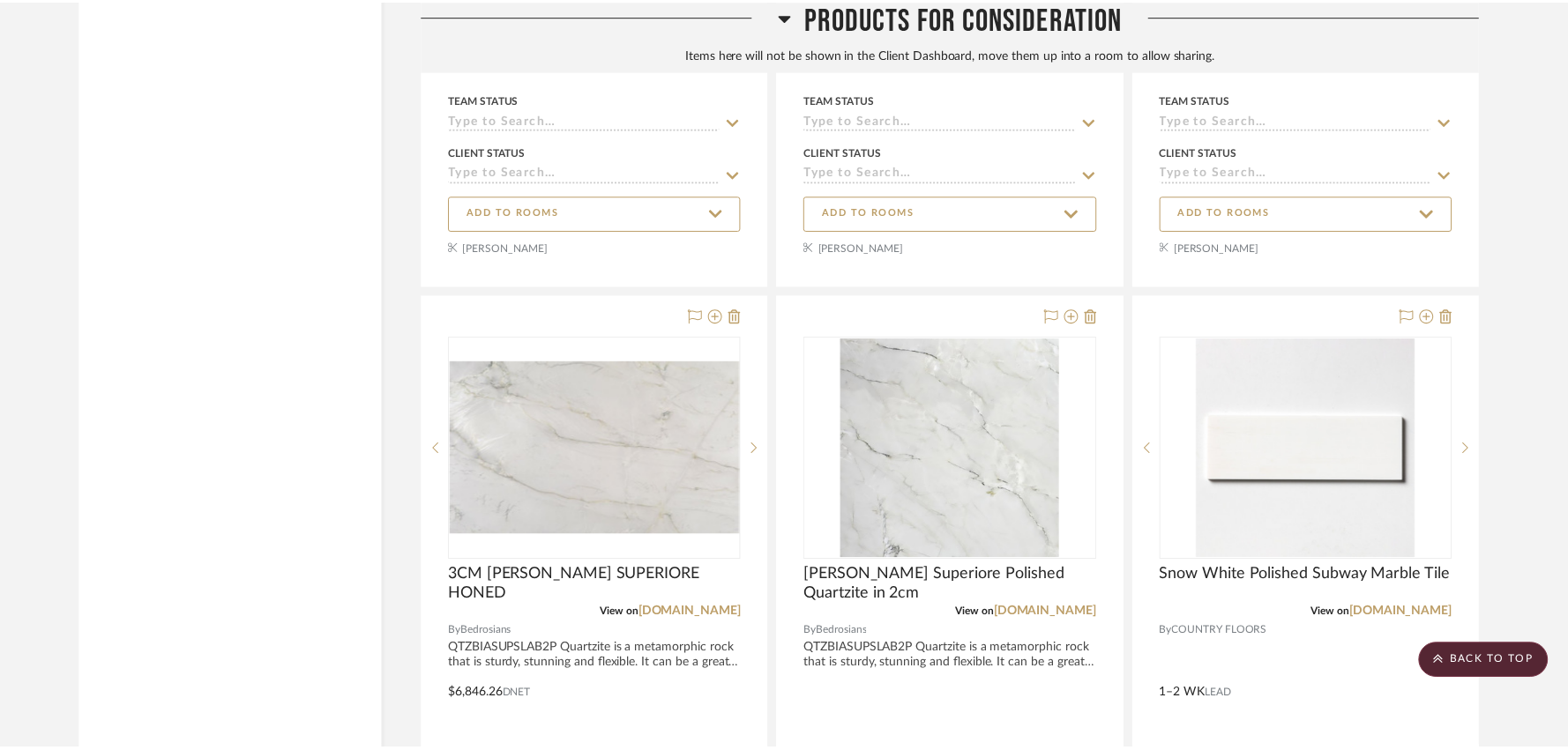 scroll, scrollTop: 12233, scrollLeft: 0, axis: vertical 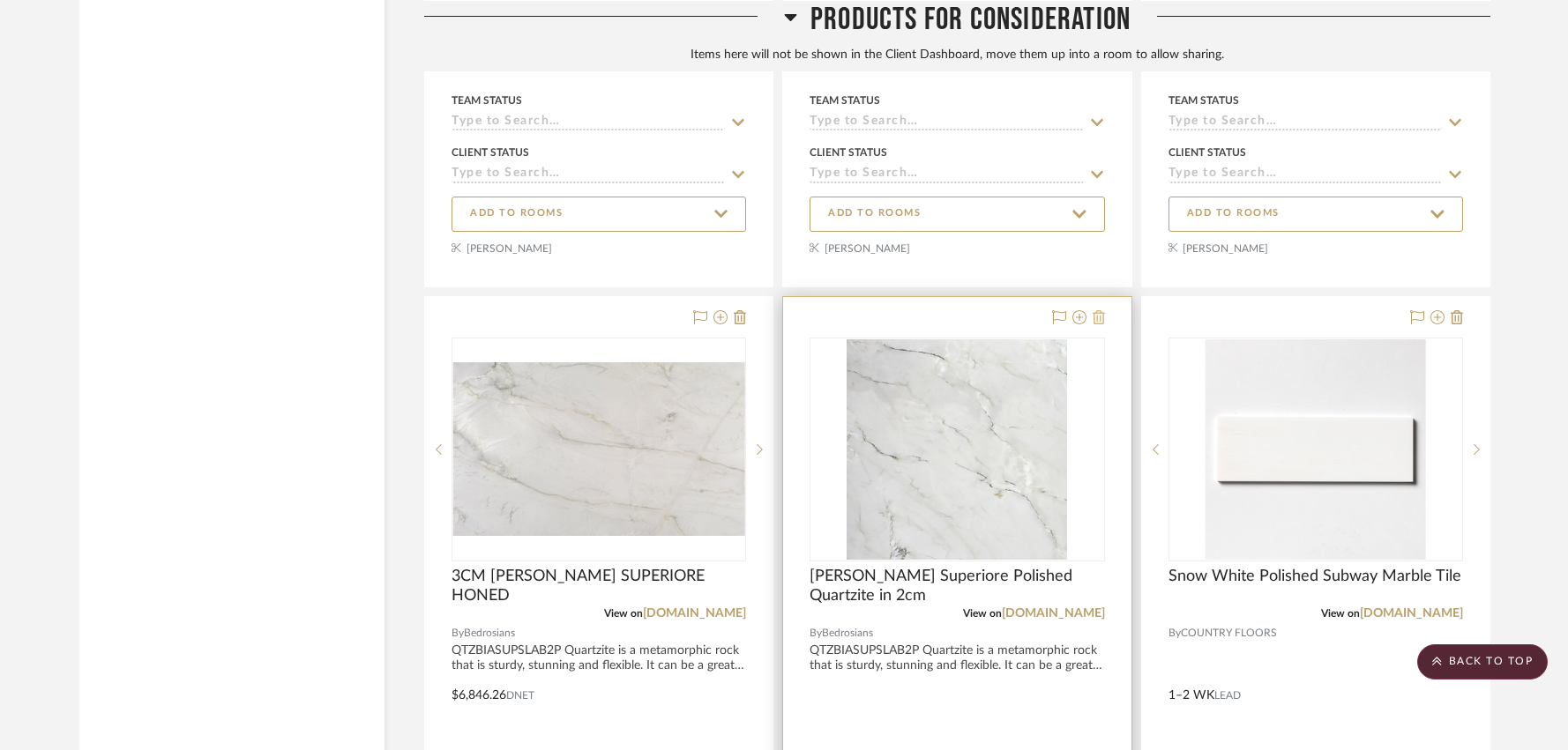 click 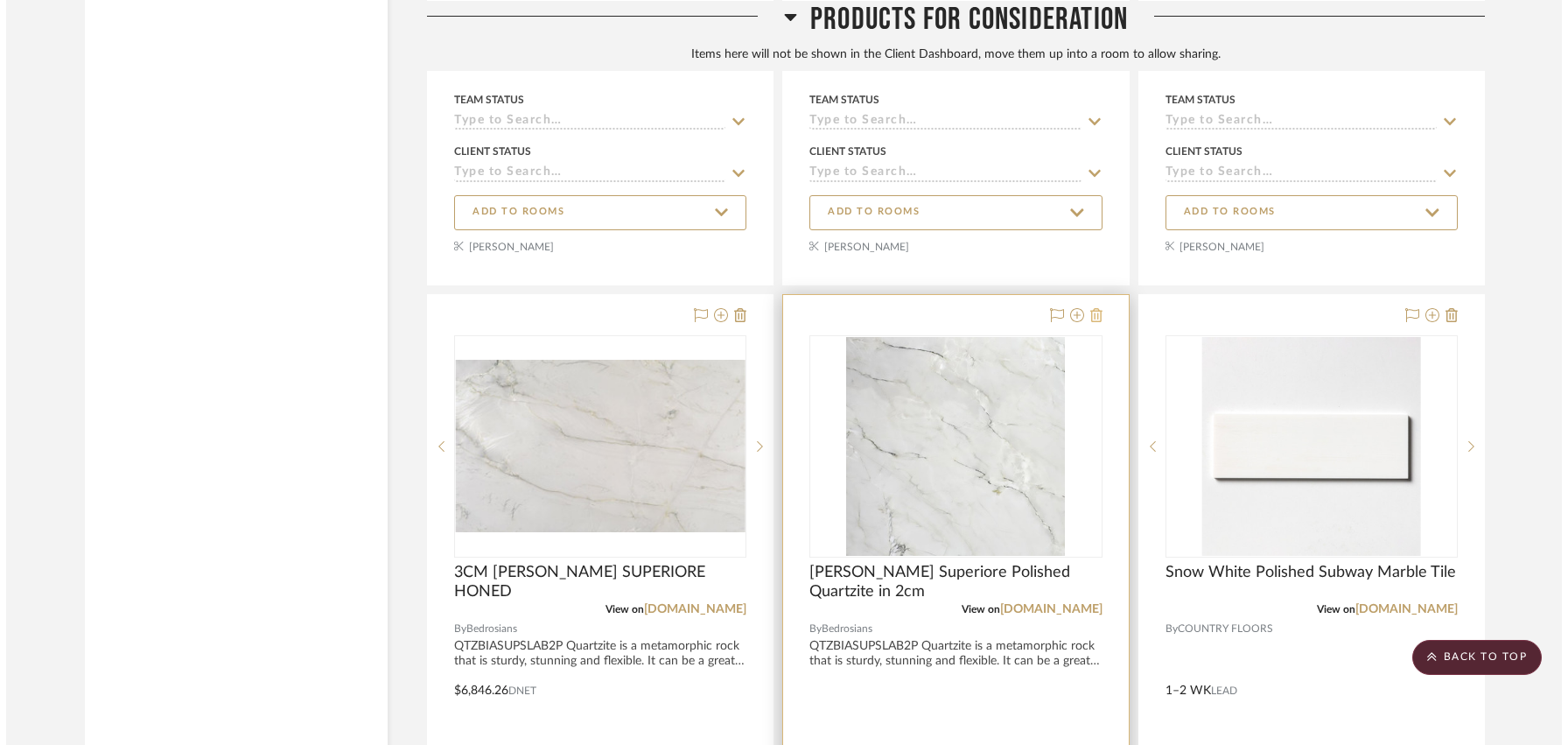 scroll, scrollTop: 0, scrollLeft: 0, axis: both 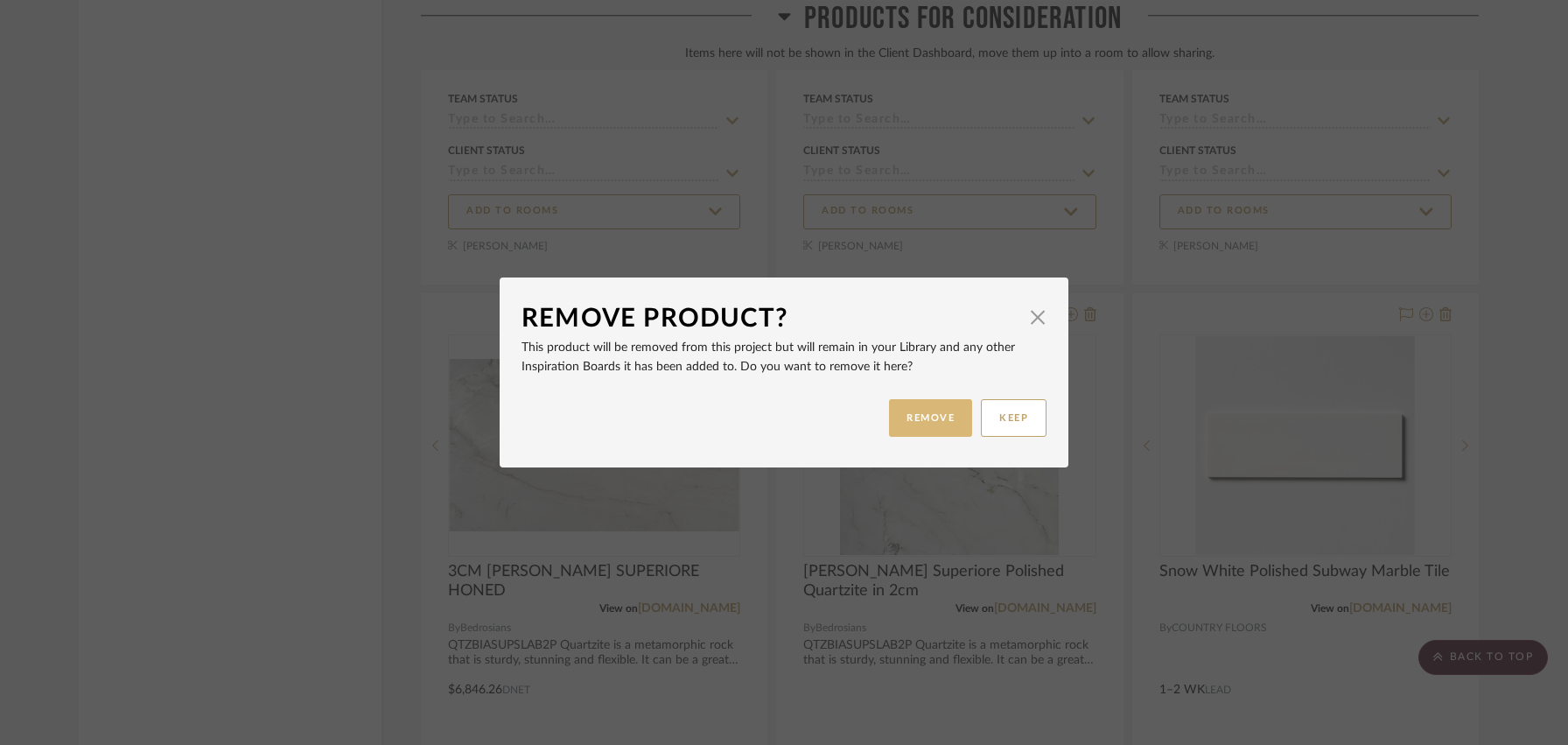 click on "REMOVE" at bounding box center [930, 418] 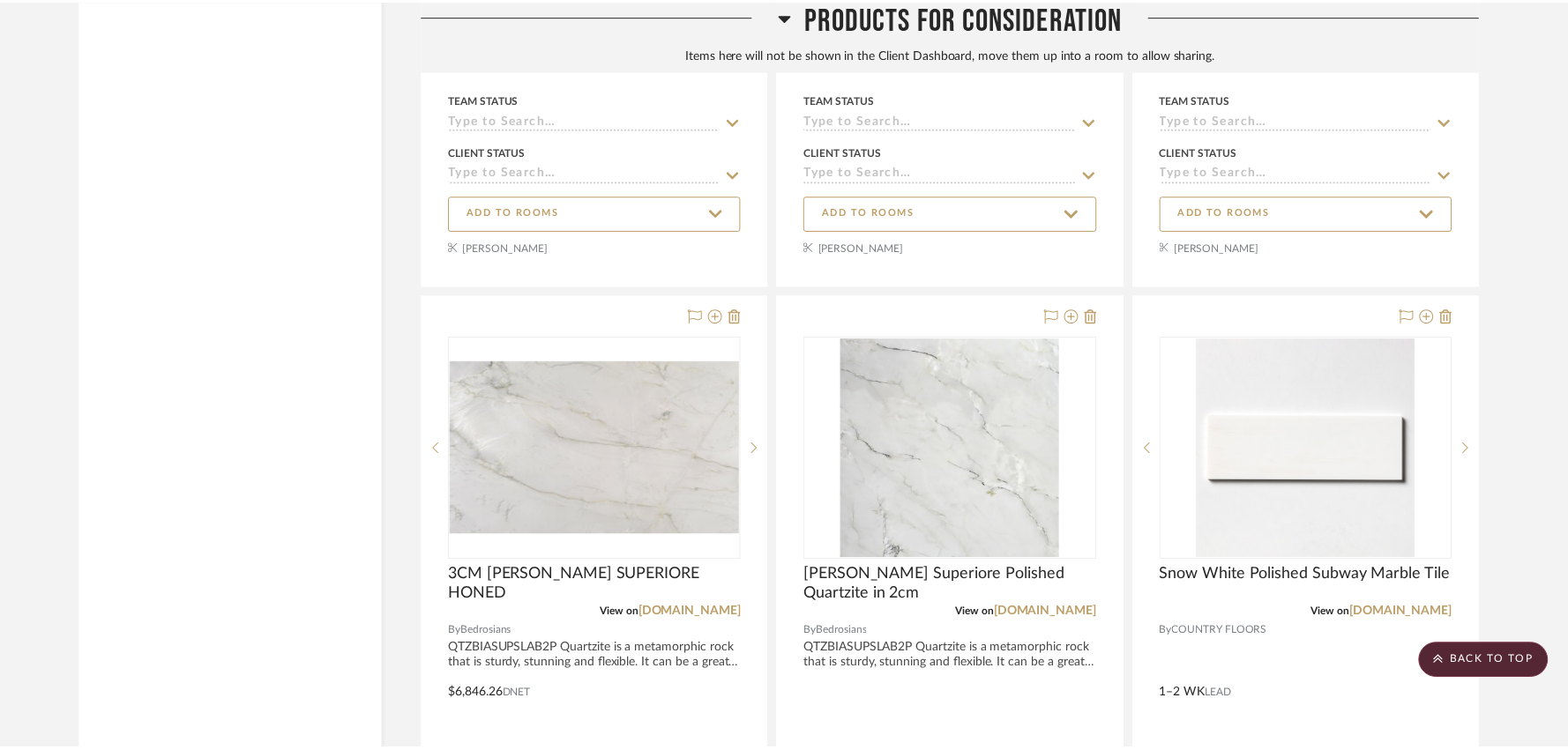 scroll, scrollTop: 12233, scrollLeft: 0, axis: vertical 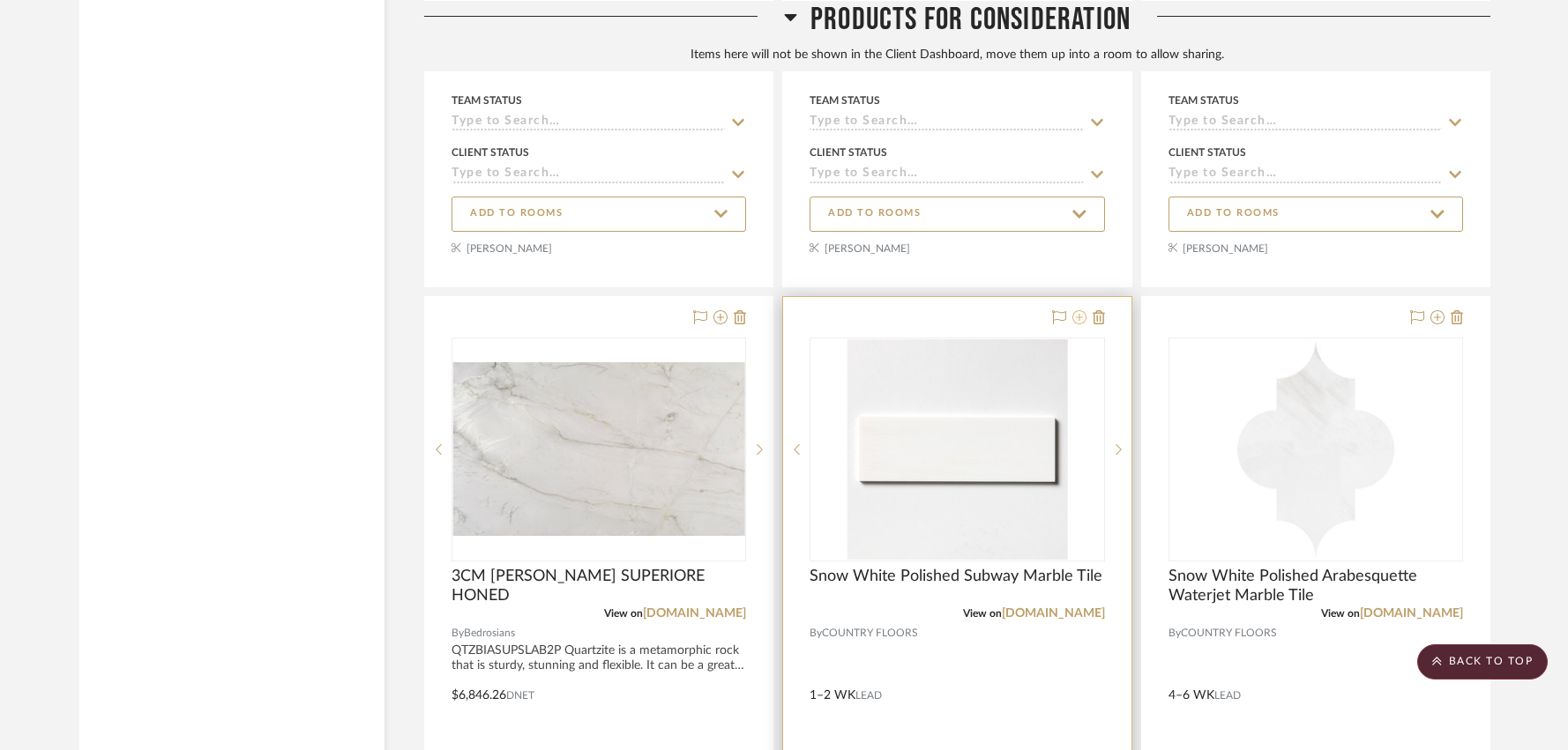 click 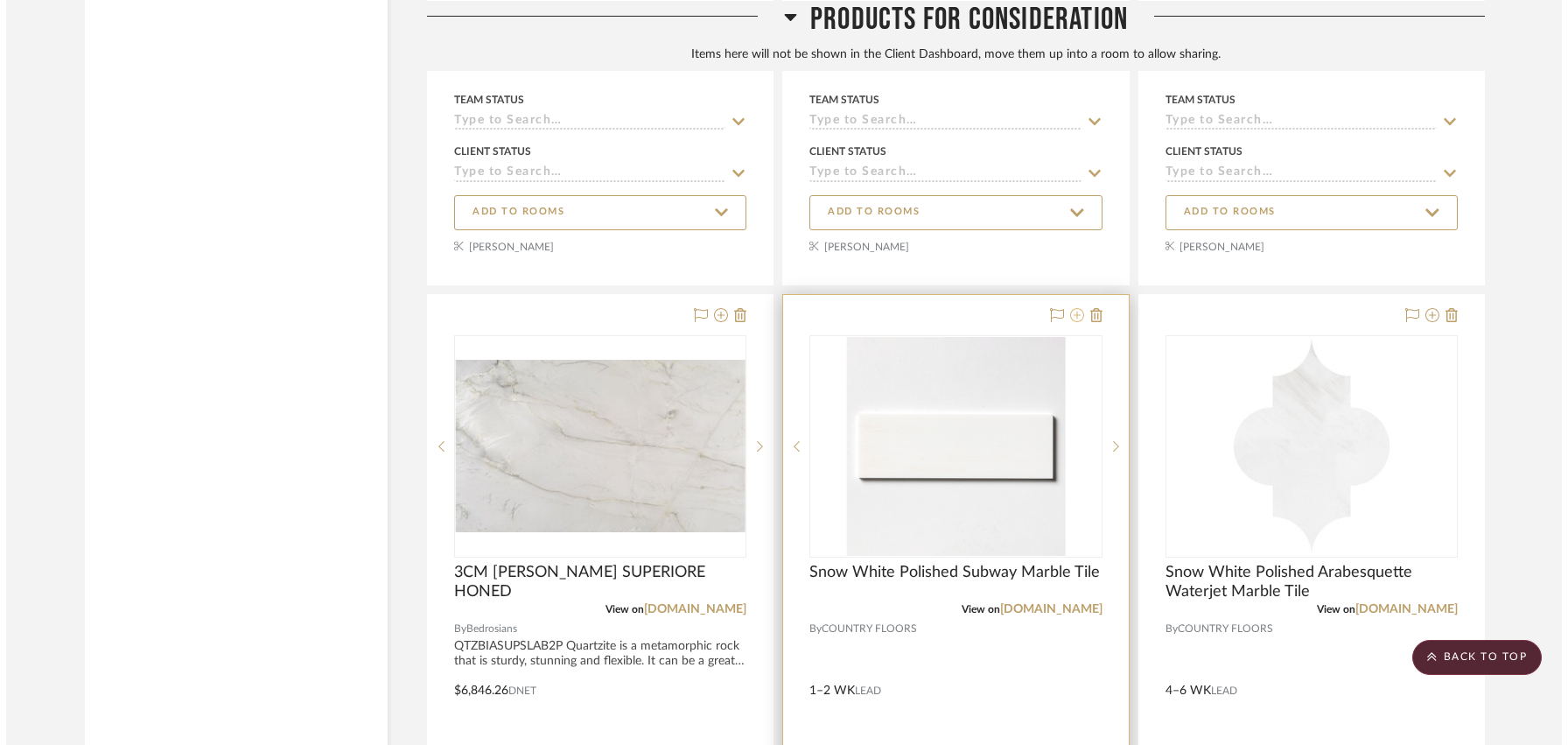 scroll, scrollTop: 0, scrollLeft: 0, axis: both 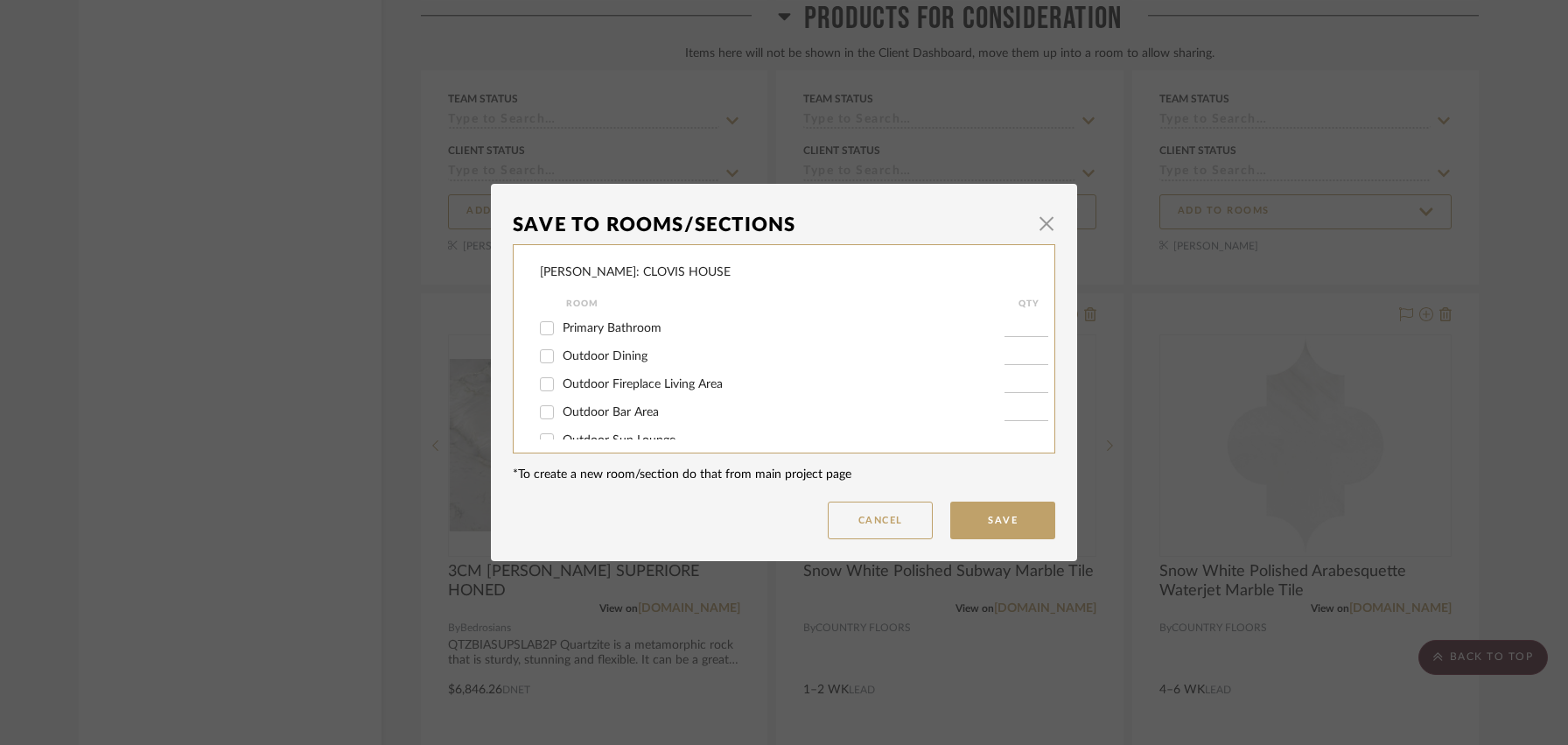 click on "Primary Bathroom" at bounding box center (547, 328) 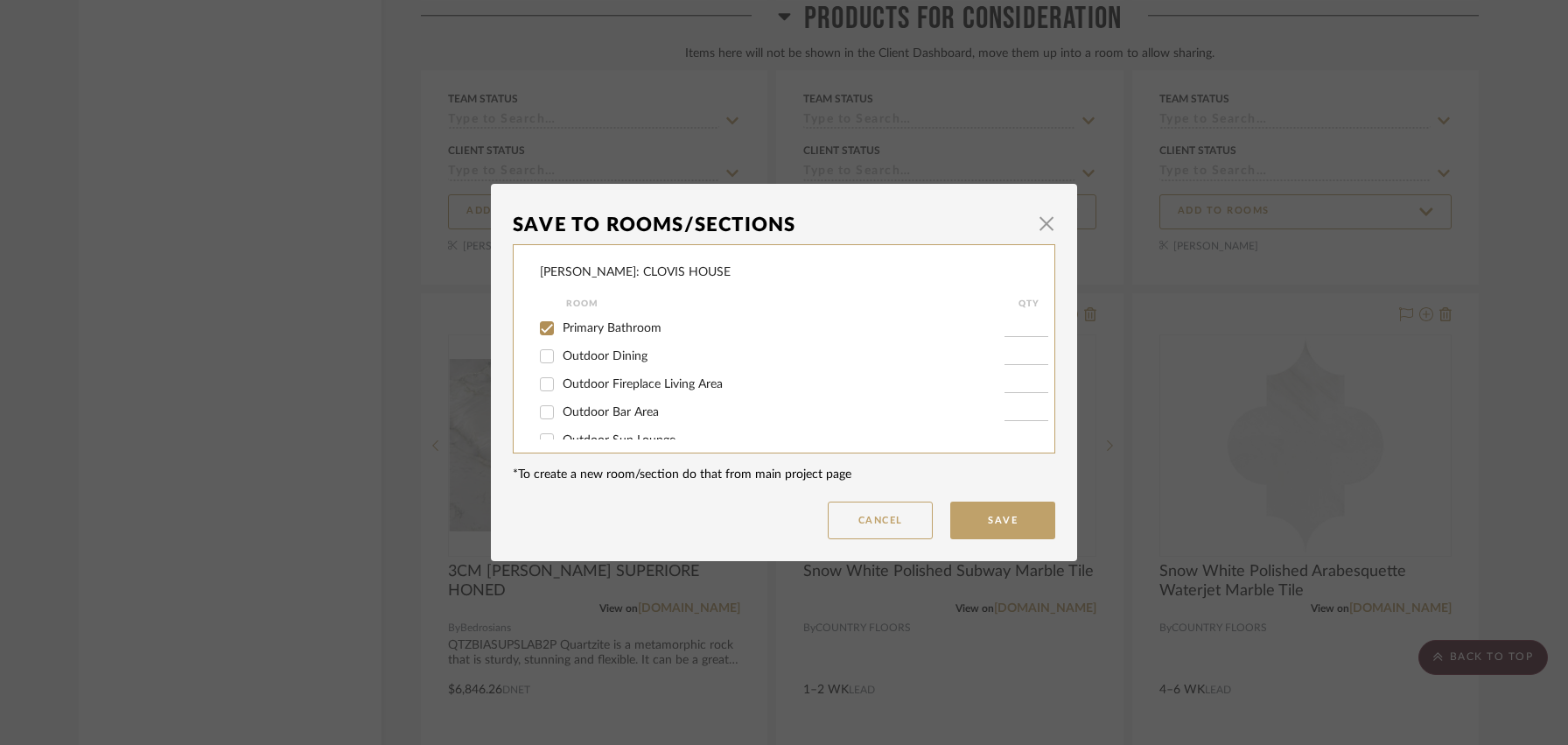 checkbox on "true" 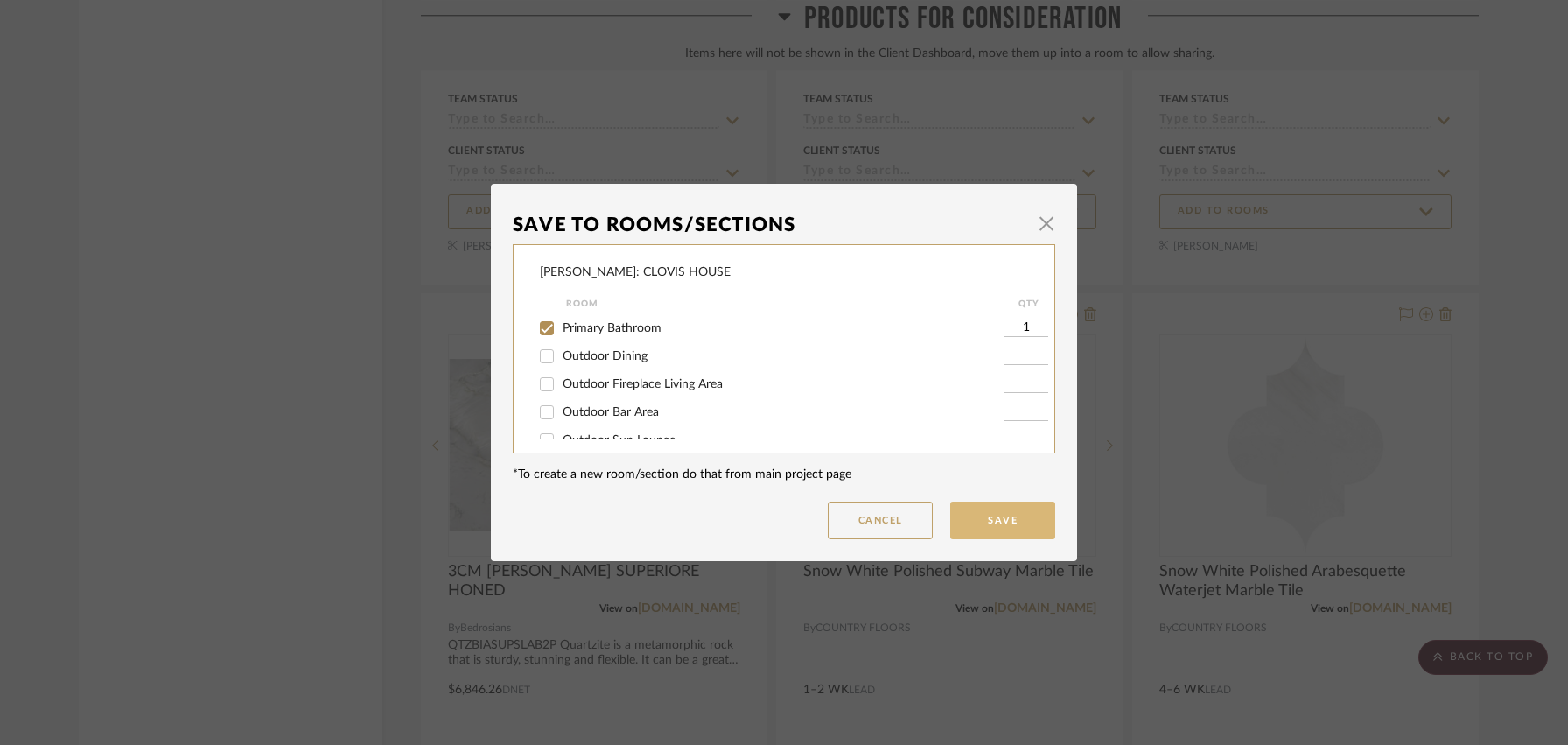 click on "Save" at bounding box center (1003, 520) 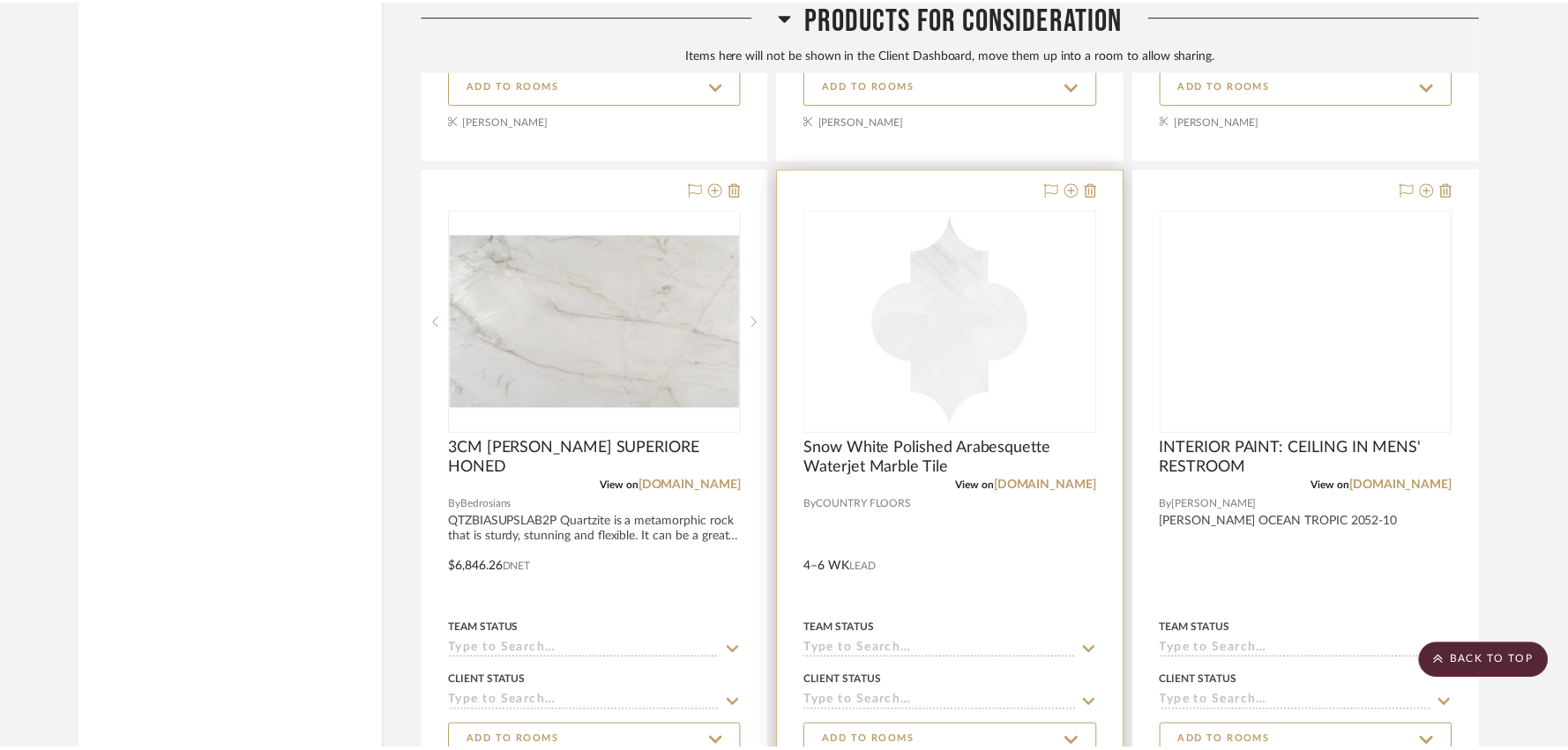 scroll, scrollTop: 12233, scrollLeft: 0, axis: vertical 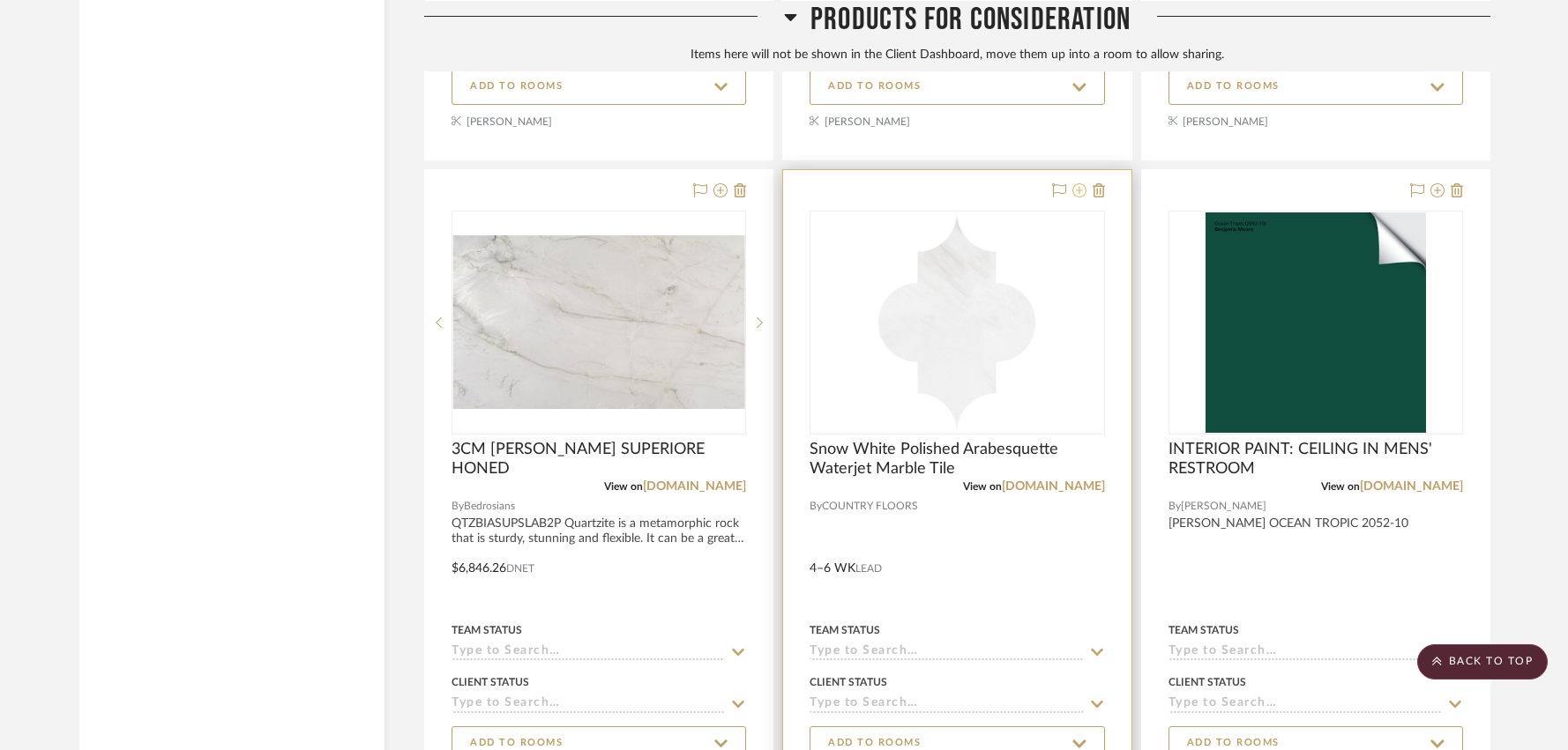 click 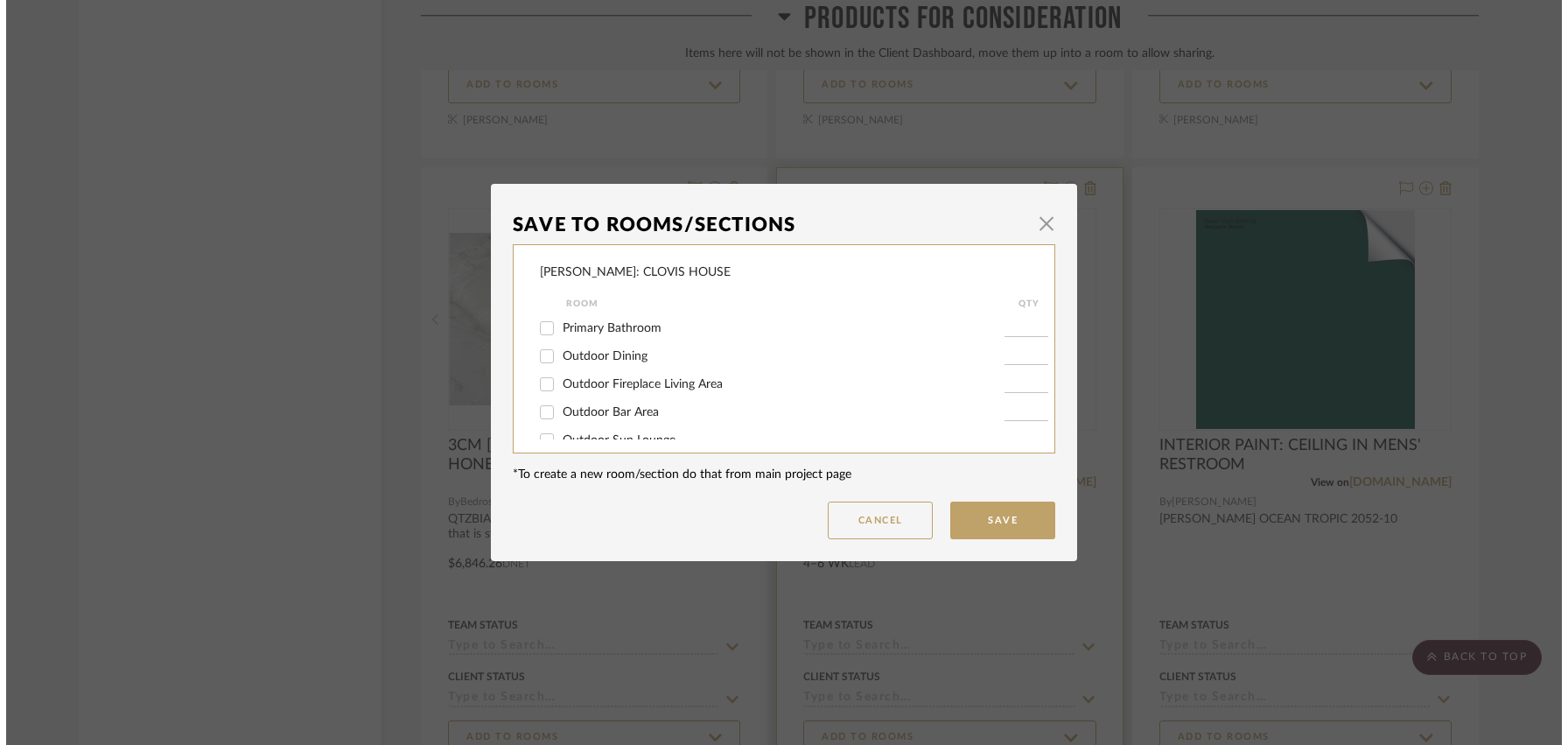 scroll, scrollTop: 0, scrollLeft: 0, axis: both 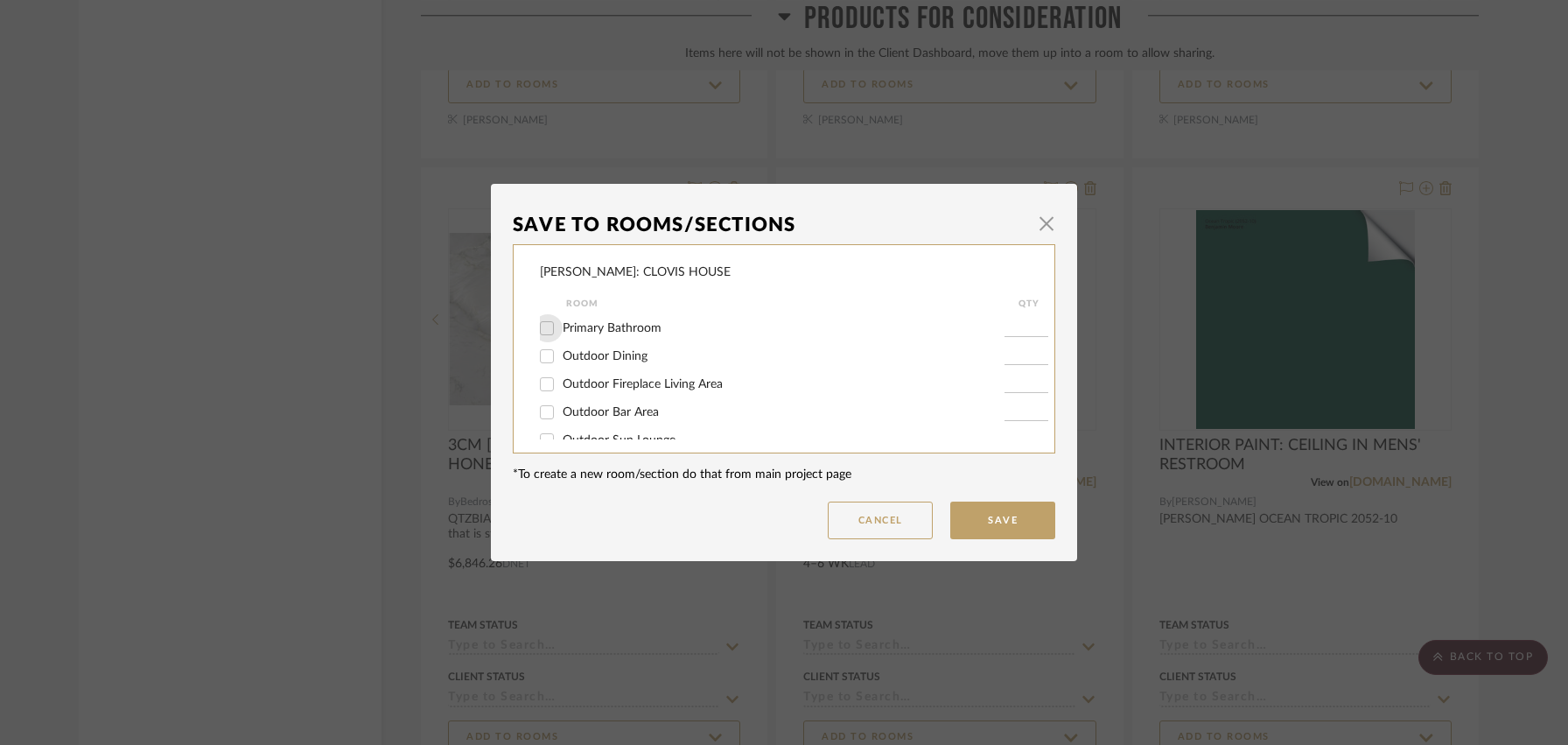 click on "Primary Bathroom" at bounding box center [547, 328] 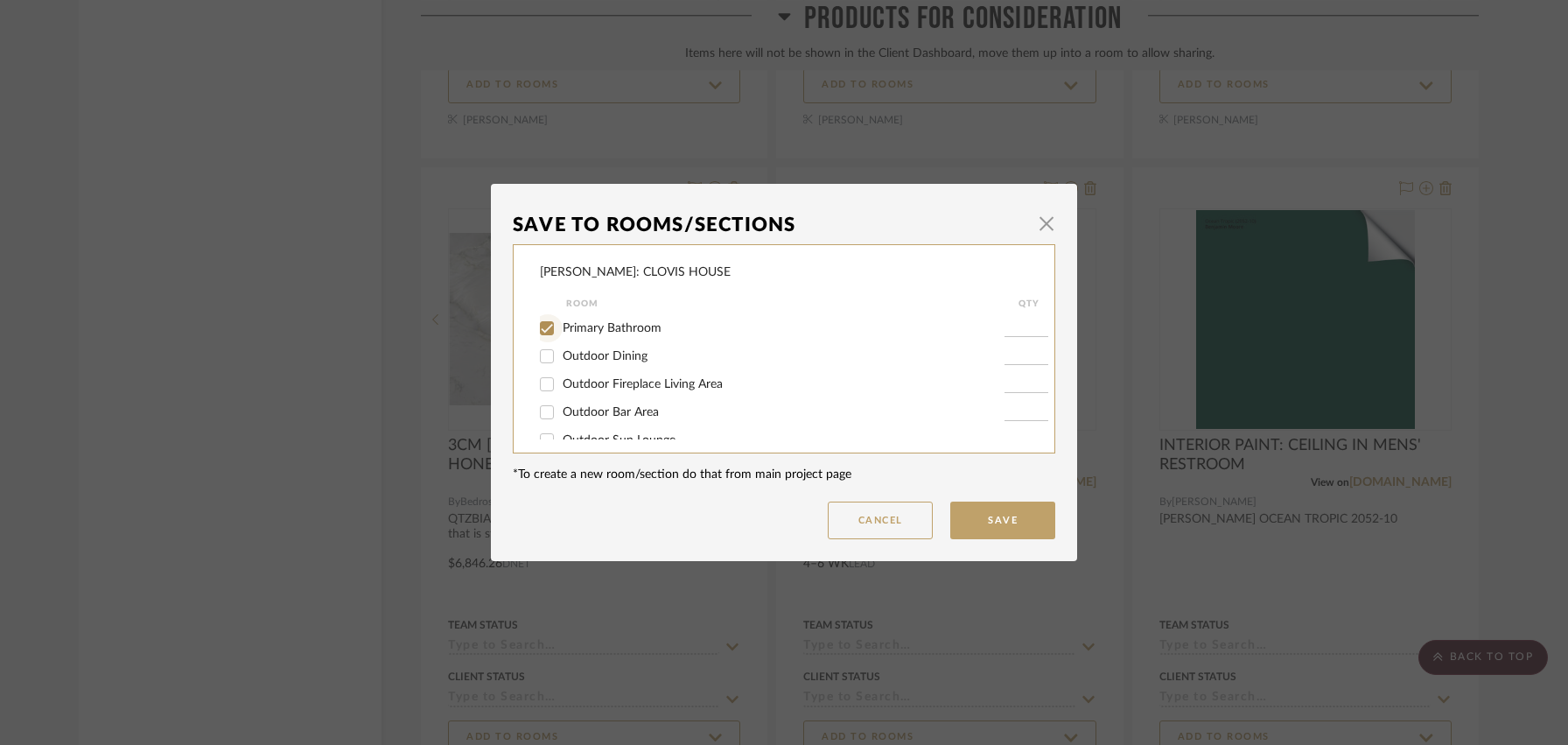 checkbox on "true" 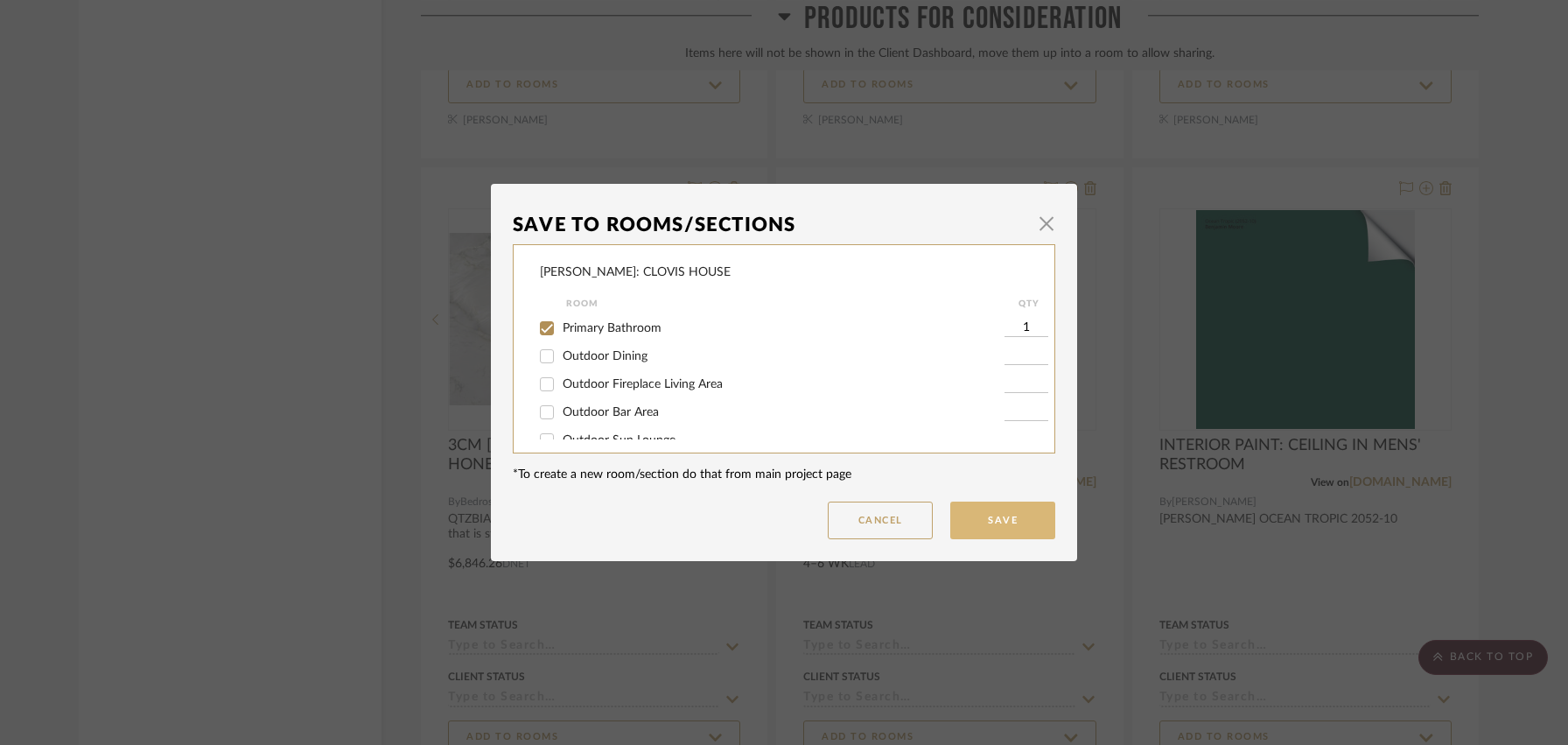click on "Save" at bounding box center [1003, 520] 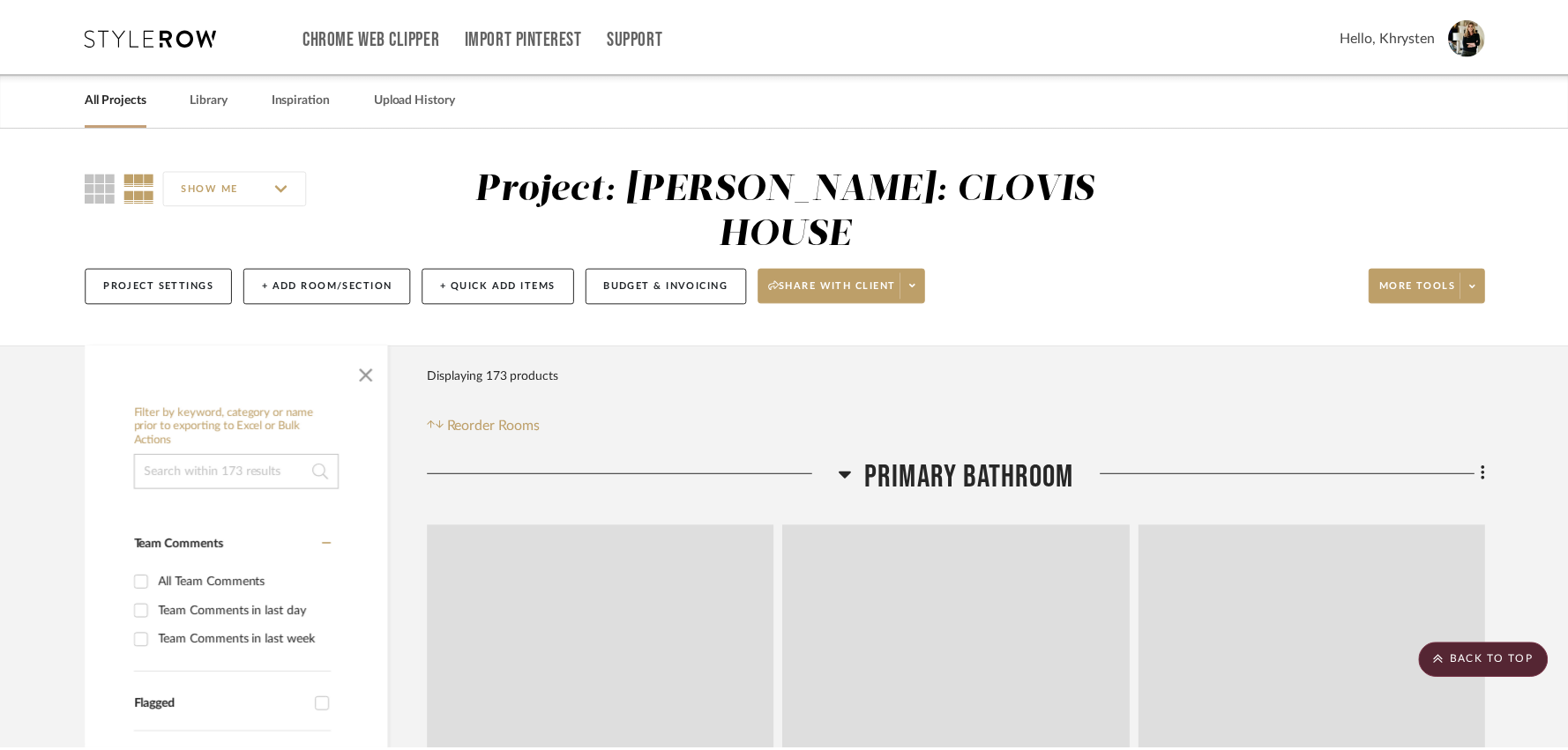 scroll, scrollTop: 12233, scrollLeft: 0, axis: vertical 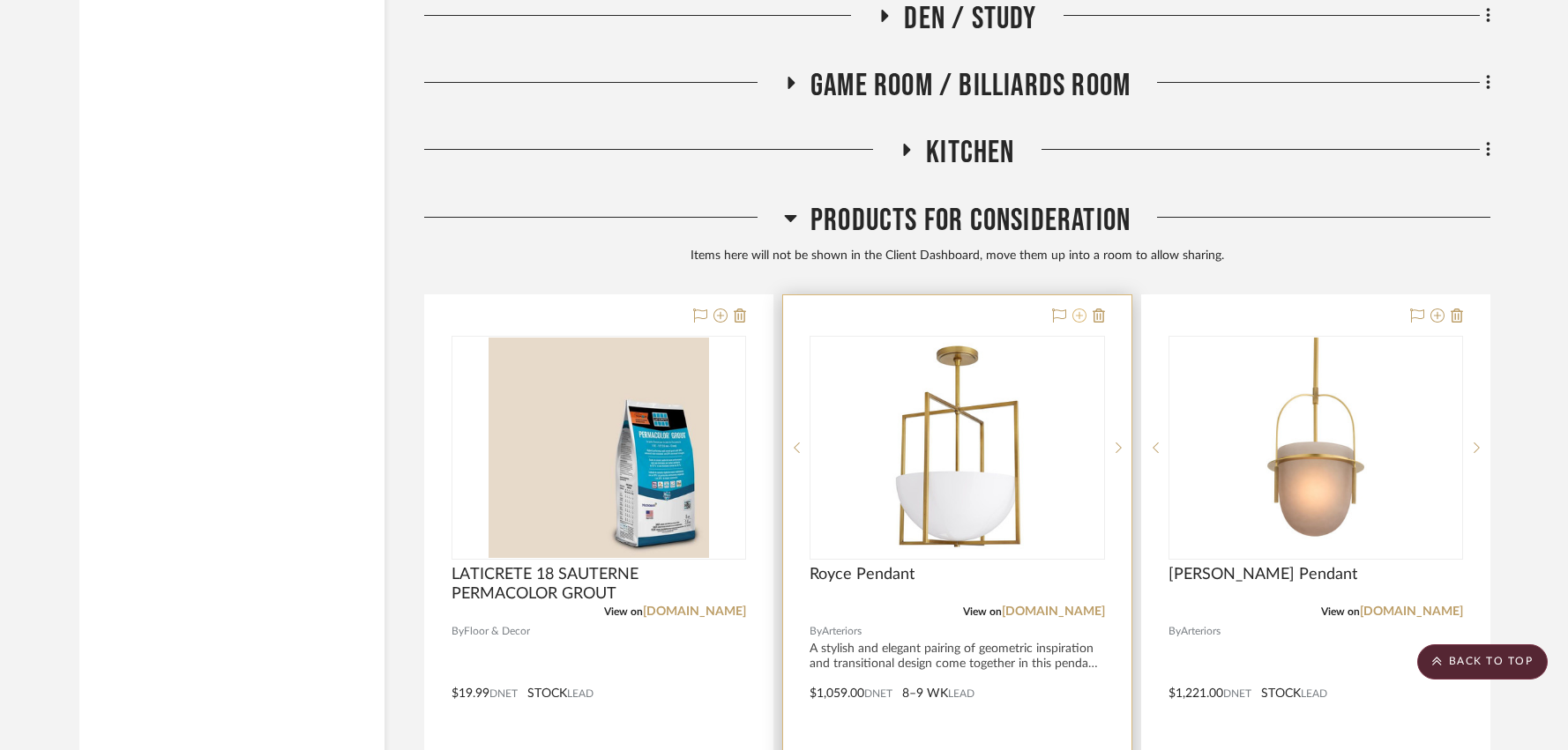 click 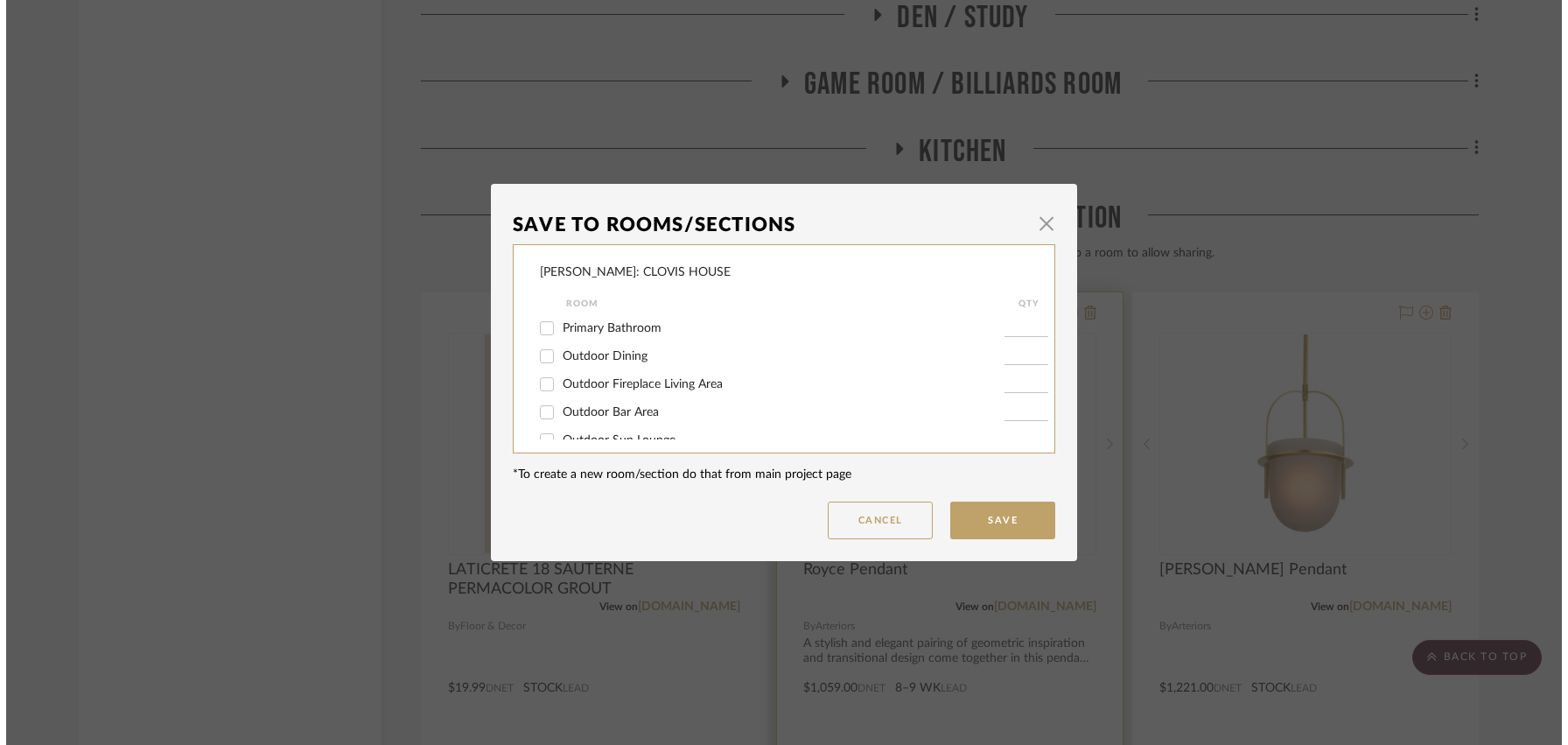 scroll, scrollTop: 0, scrollLeft: 0, axis: both 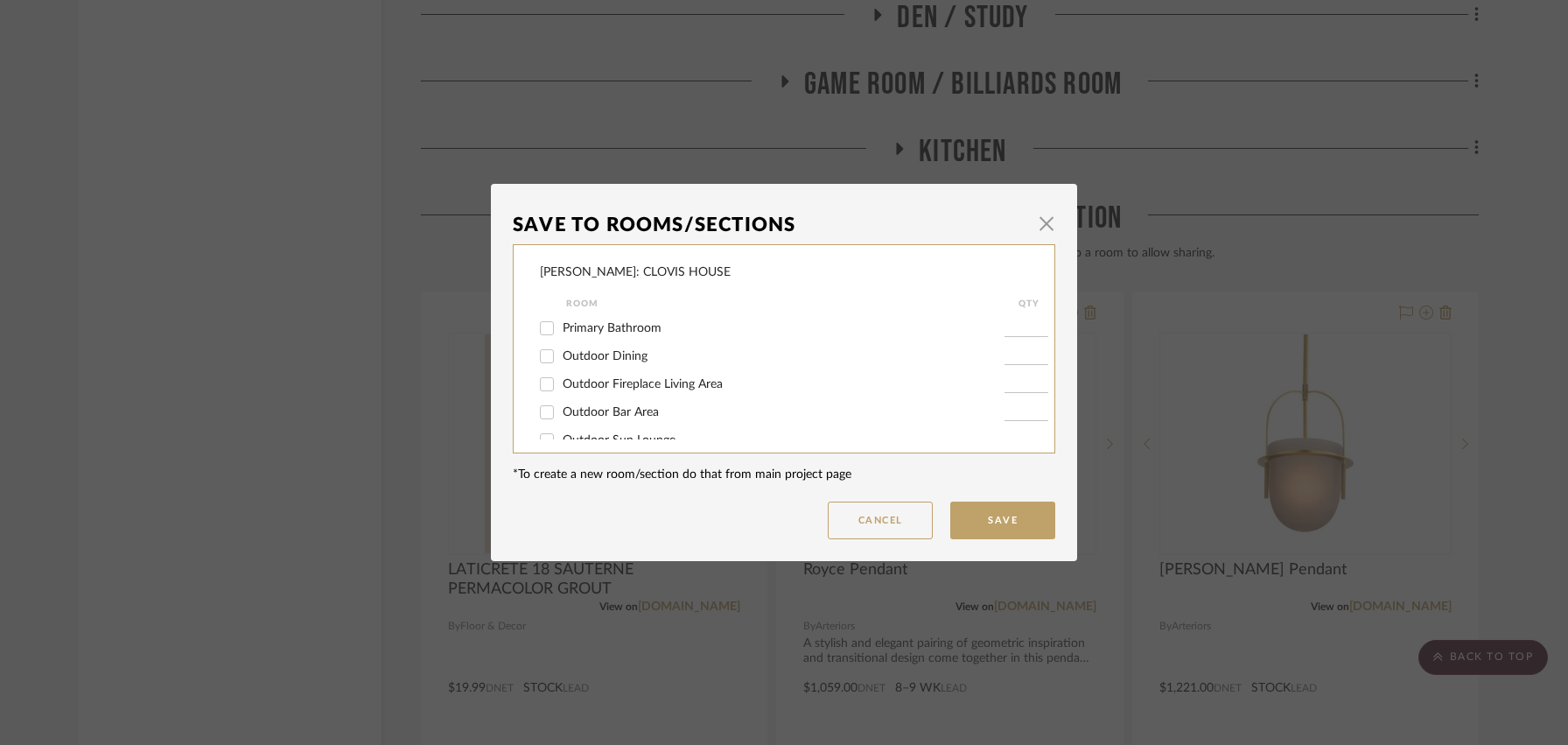 click on "Primary Bathroom" at bounding box center (547, 328) 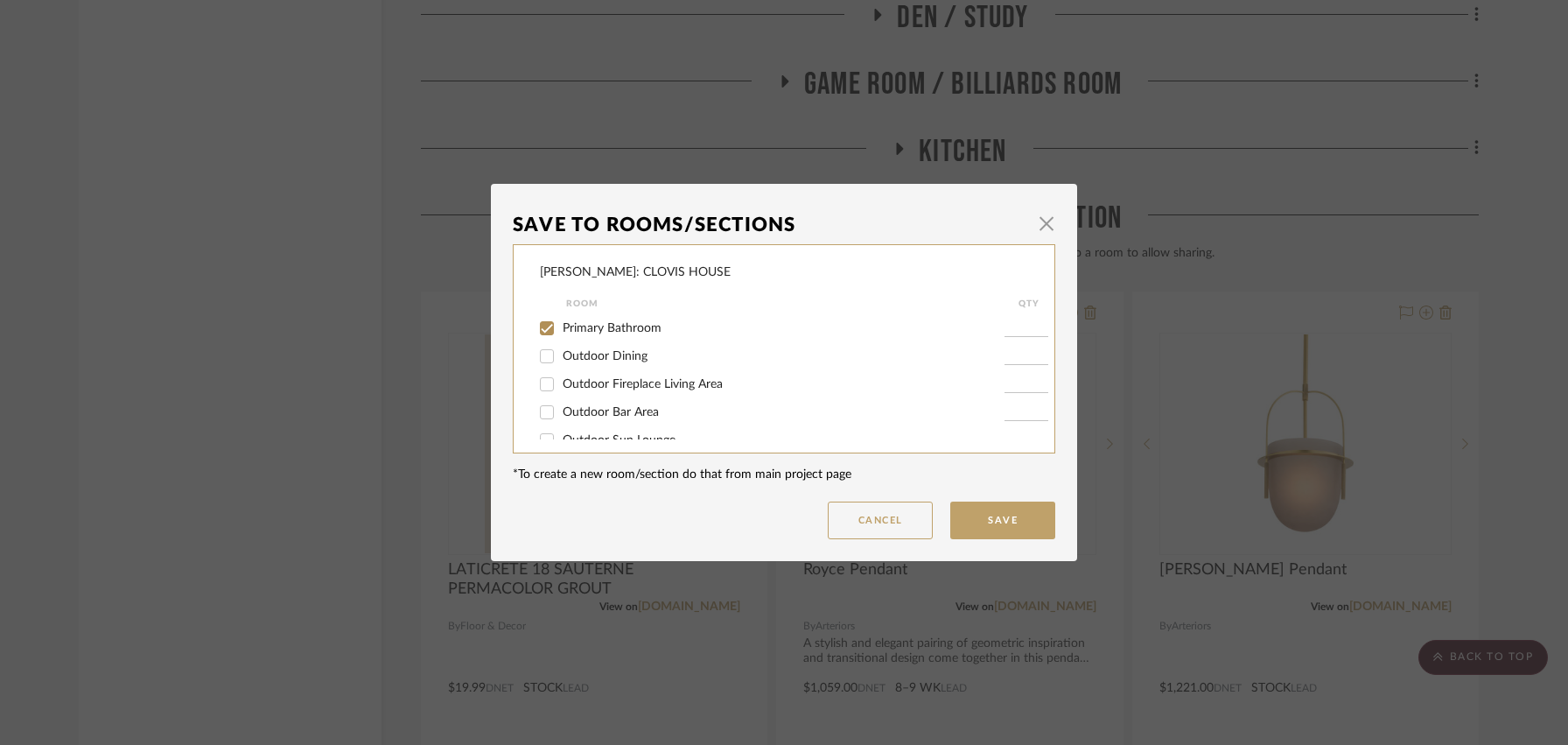 type on "1" 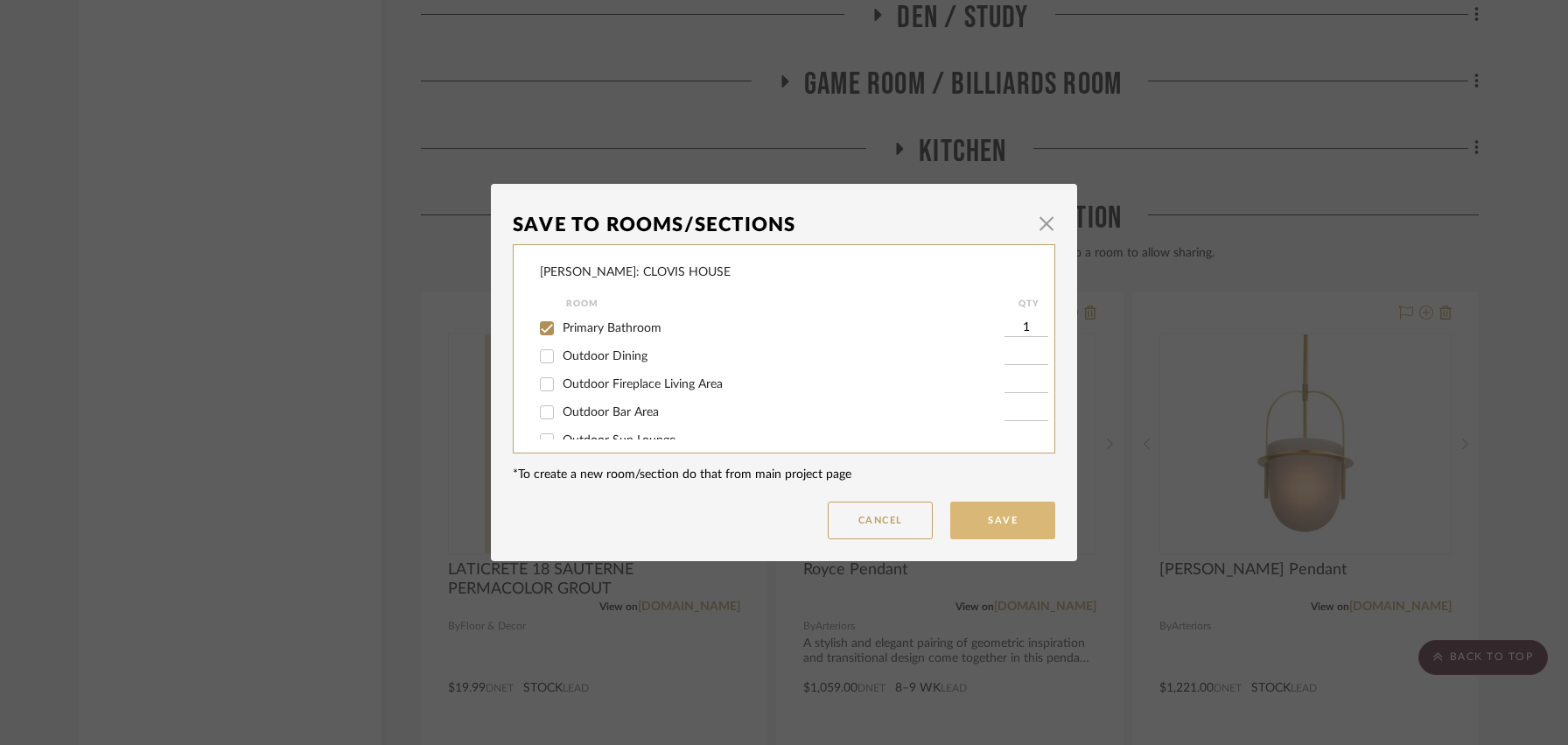 click on "Save" at bounding box center (1003, 520) 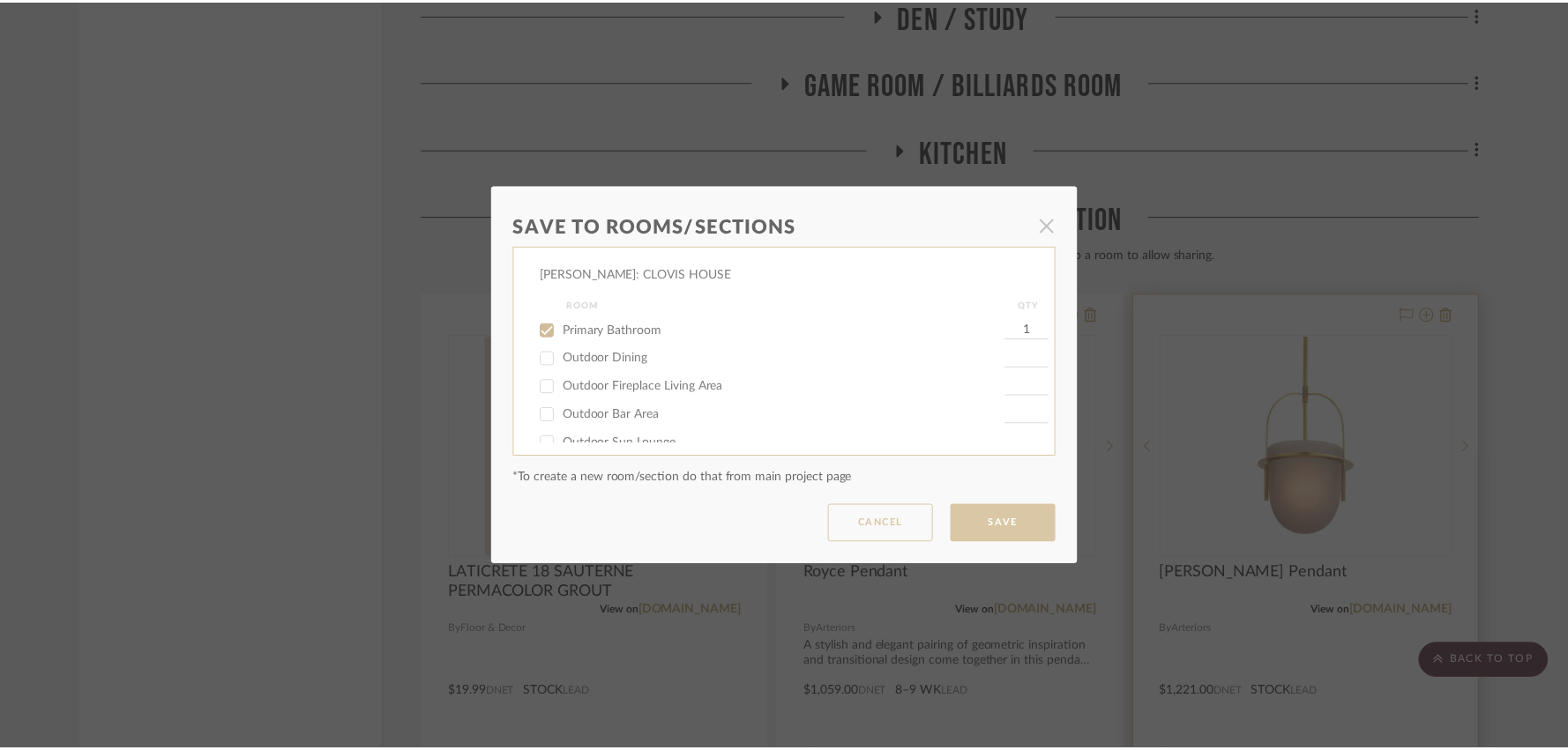 scroll, scrollTop: 12233, scrollLeft: 0, axis: vertical 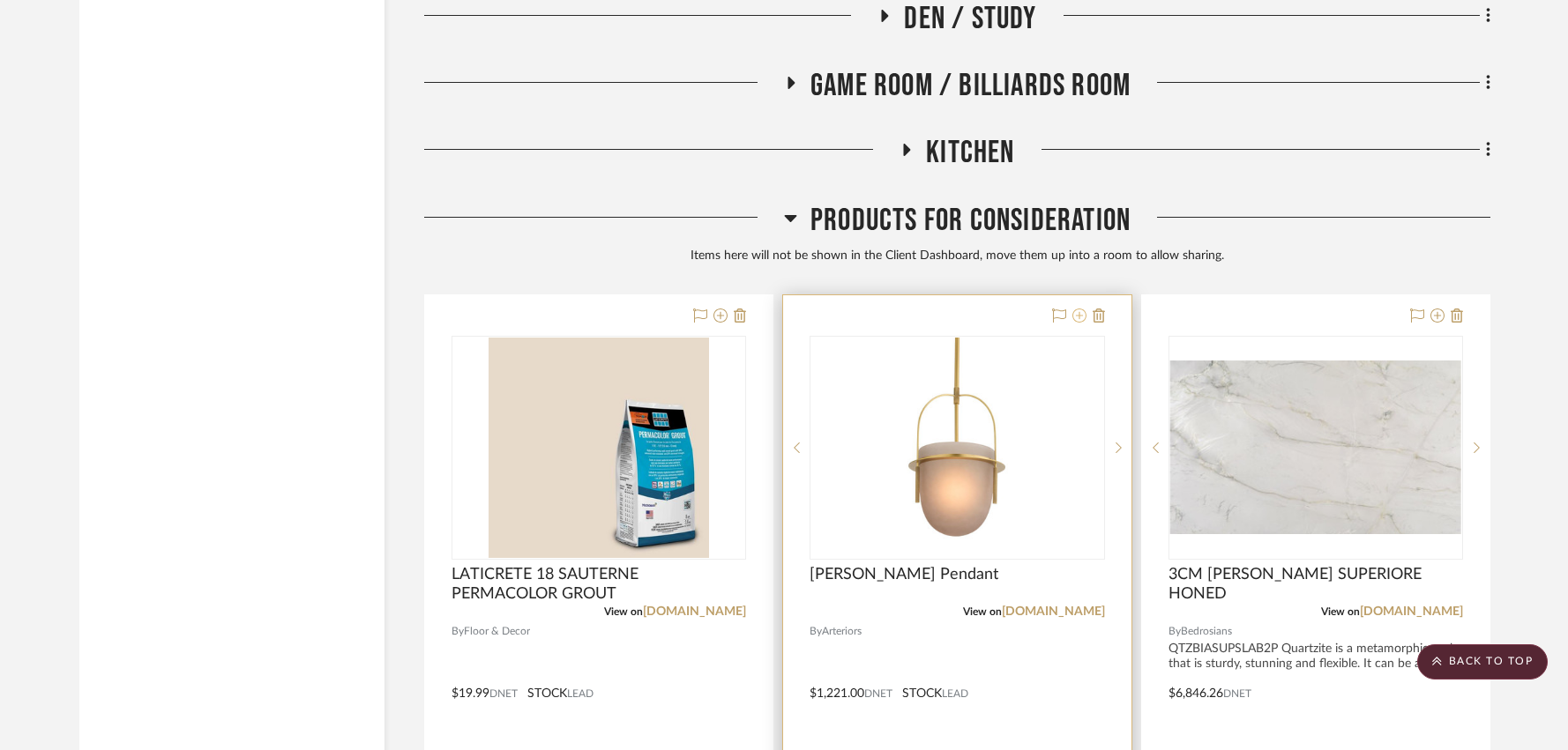 click 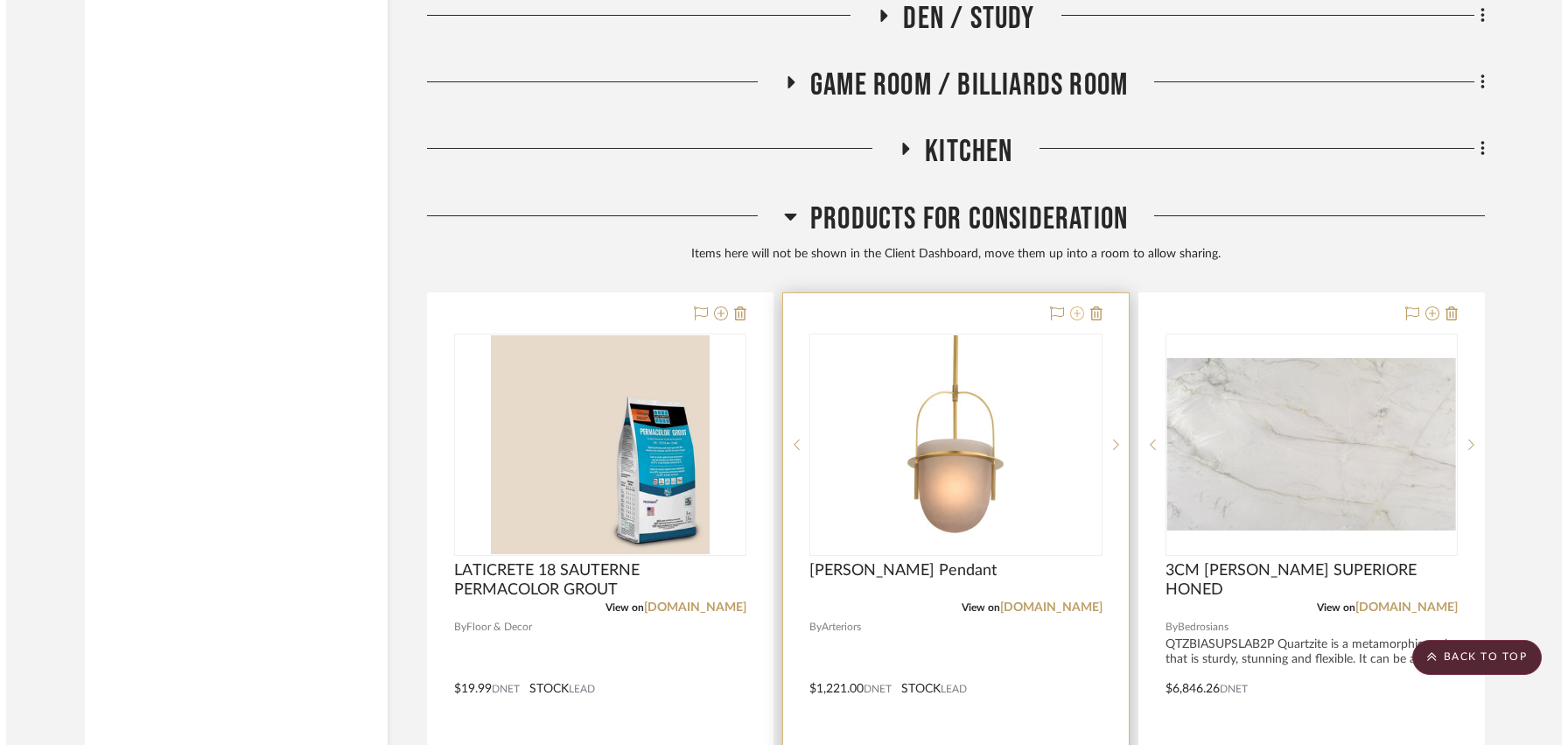 scroll, scrollTop: 0, scrollLeft: 0, axis: both 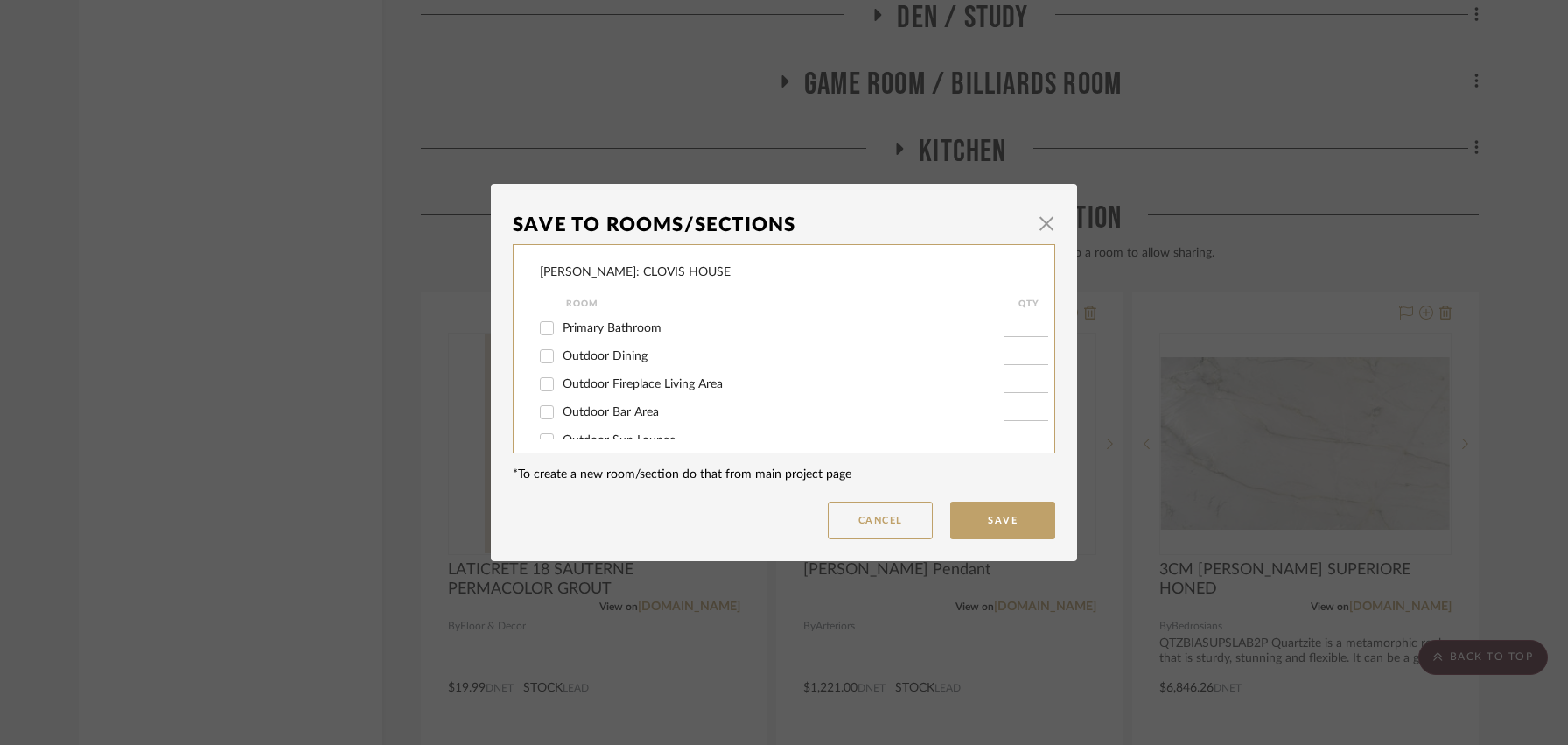 click on "Primary Bathroom" at bounding box center (547, 328) 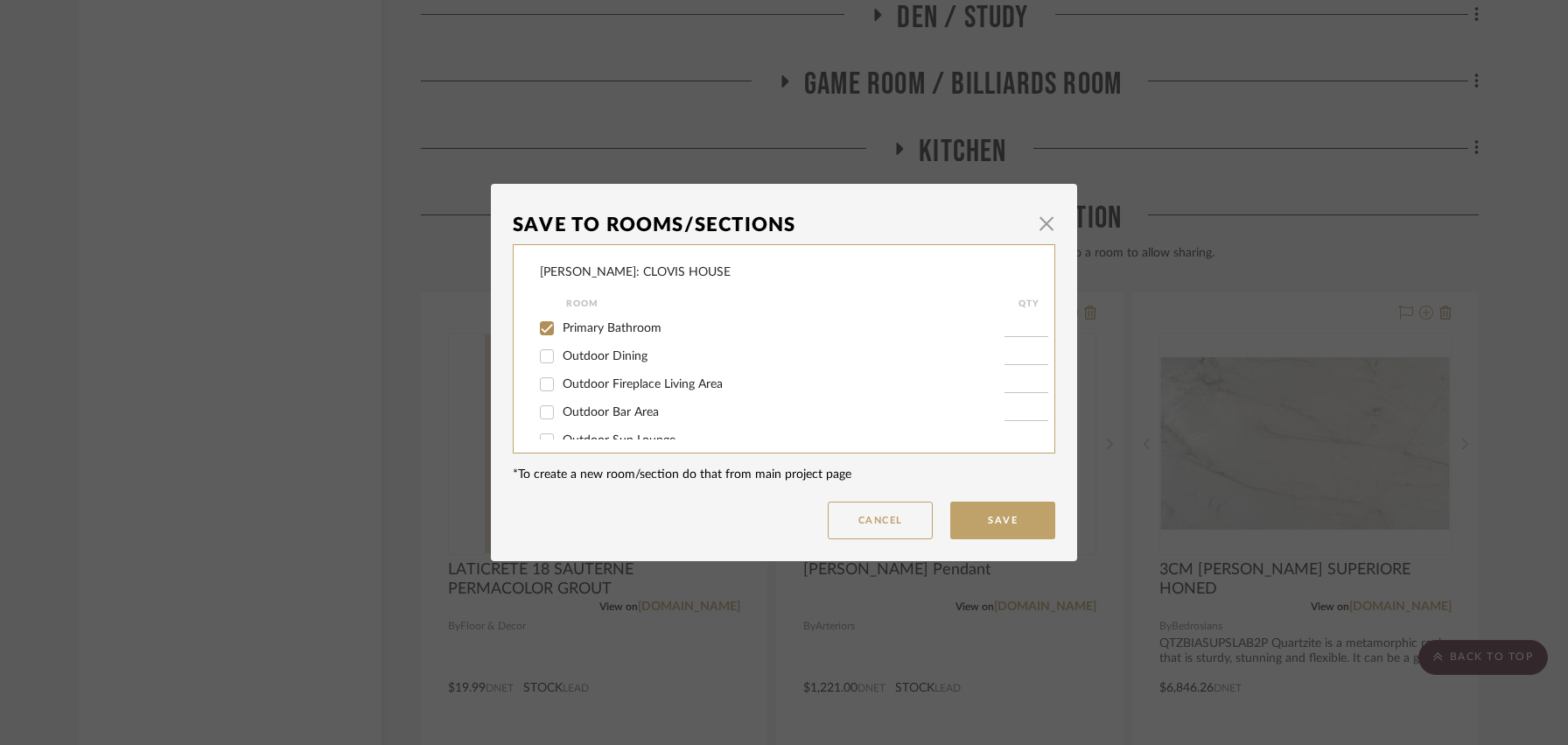 type on "1" 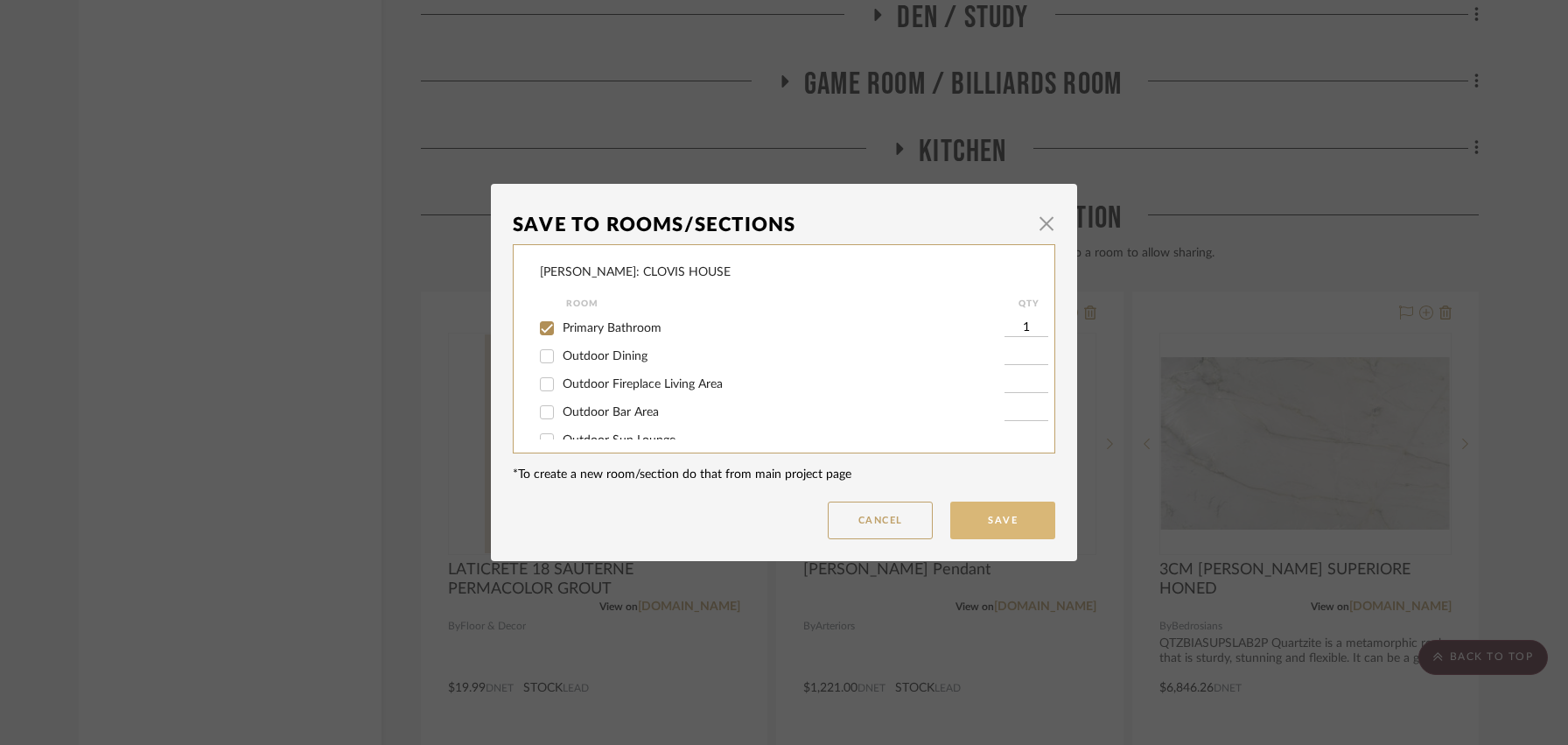 click on "Save" at bounding box center (1003, 520) 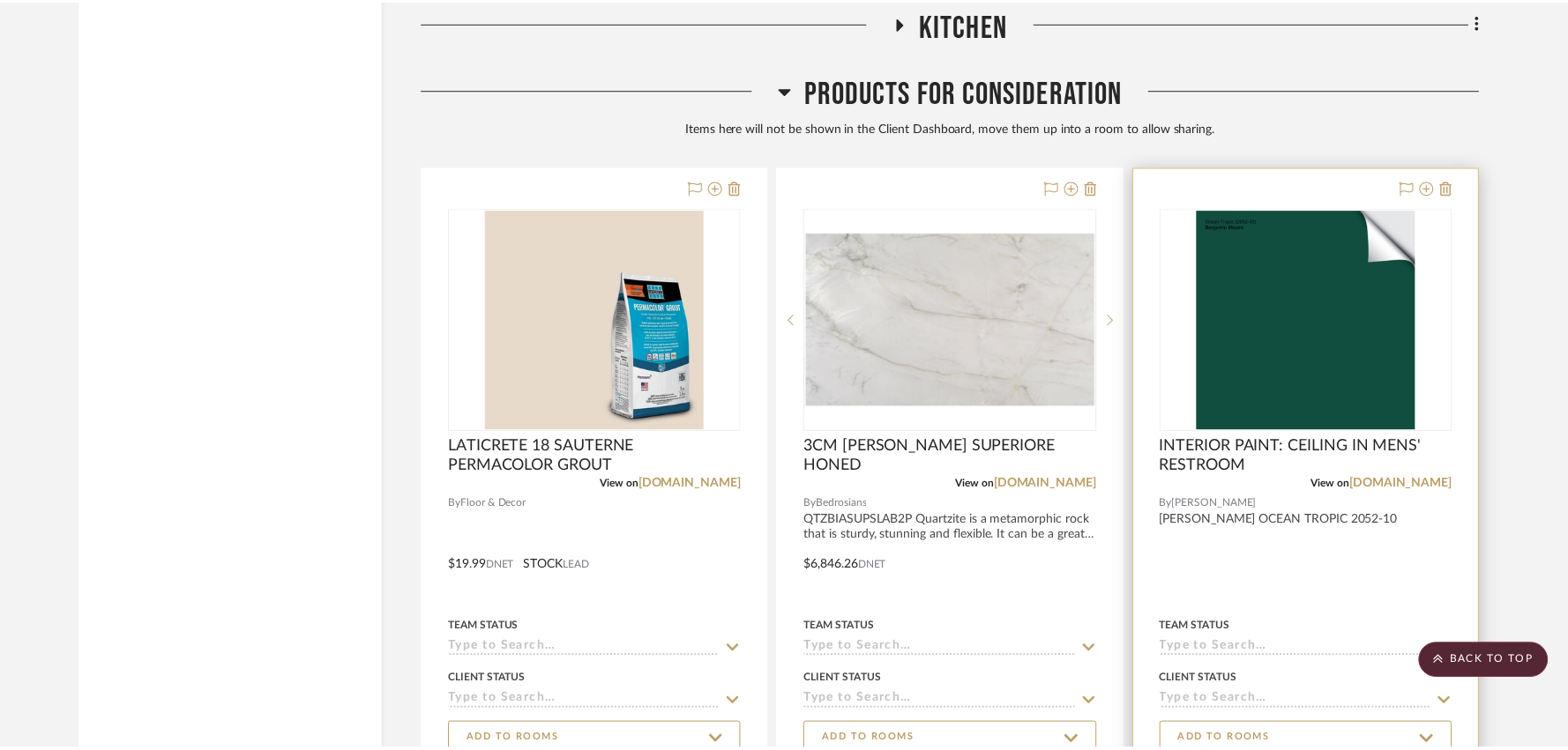 scroll, scrollTop: 12233, scrollLeft: 0, axis: vertical 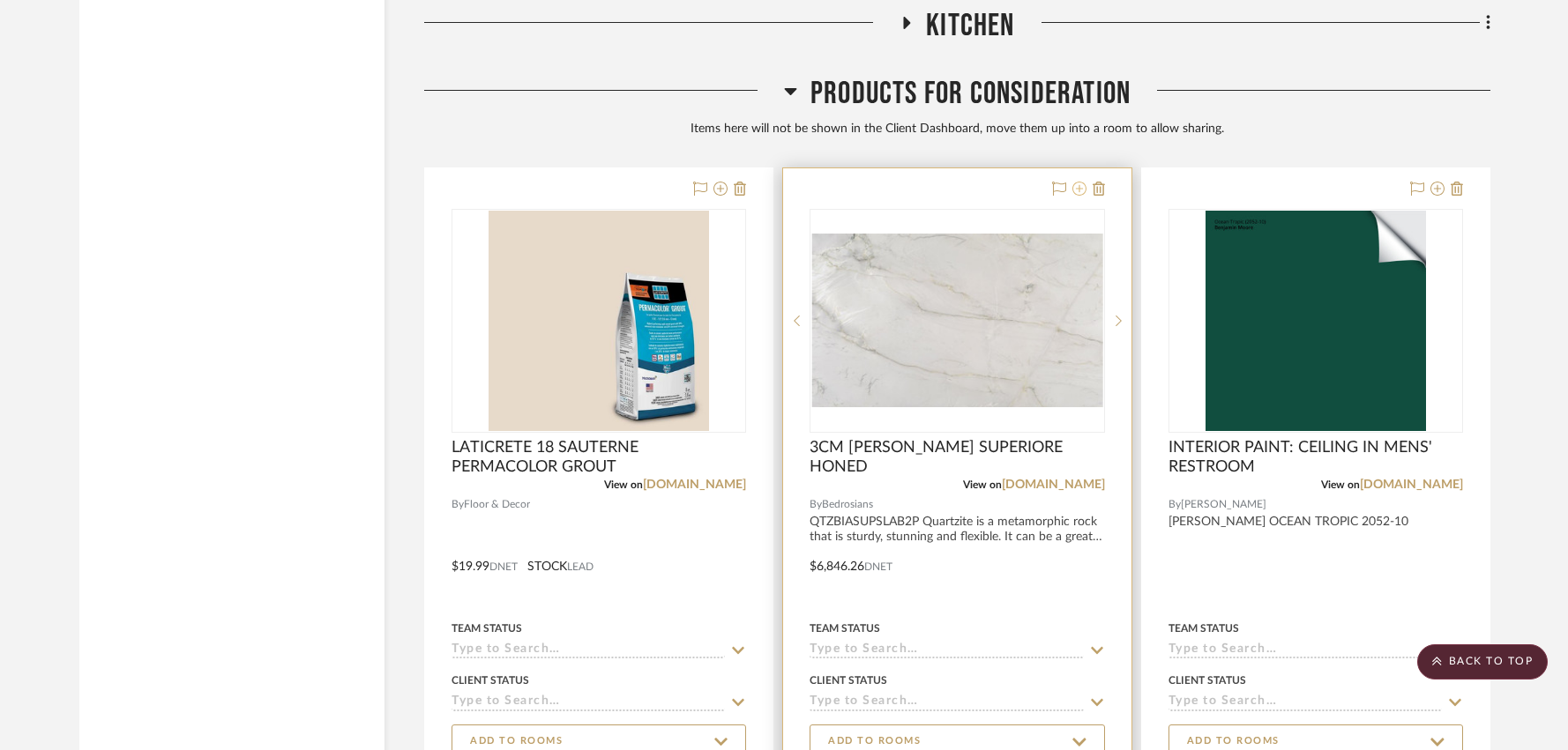 click 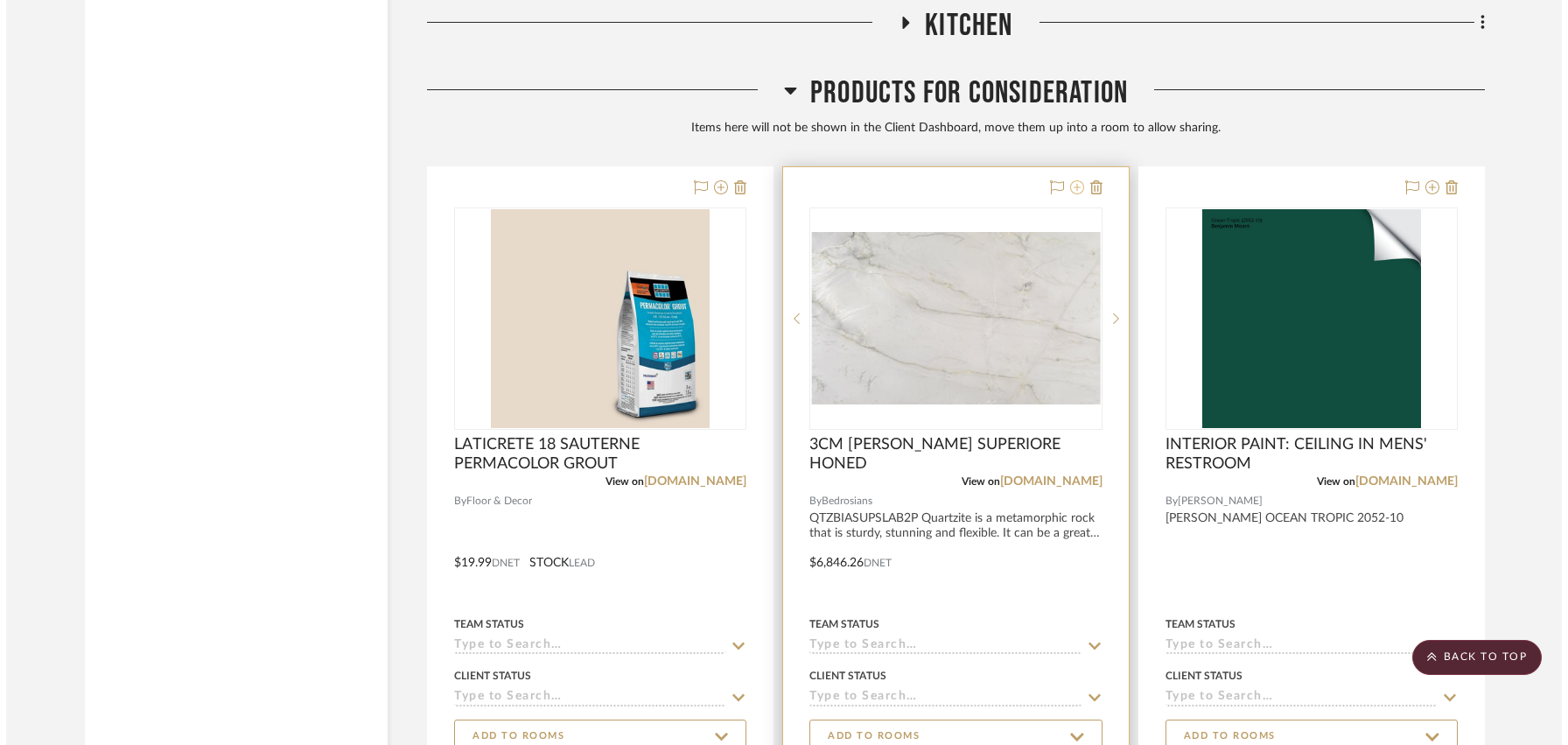 scroll, scrollTop: 0, scrollLeft: 0, axis: both 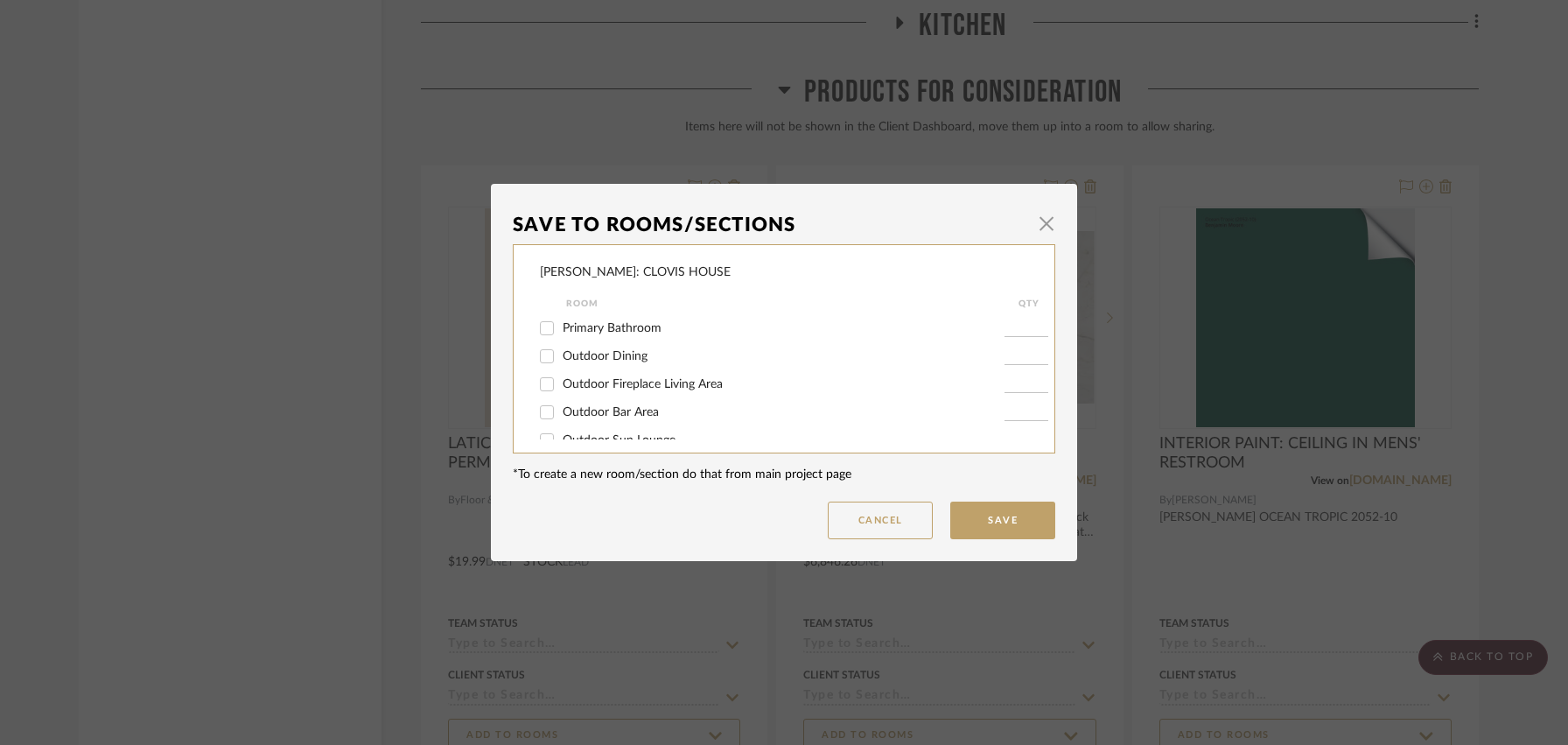 click on "Primary Bathroom" at bounding box center [547, 328] 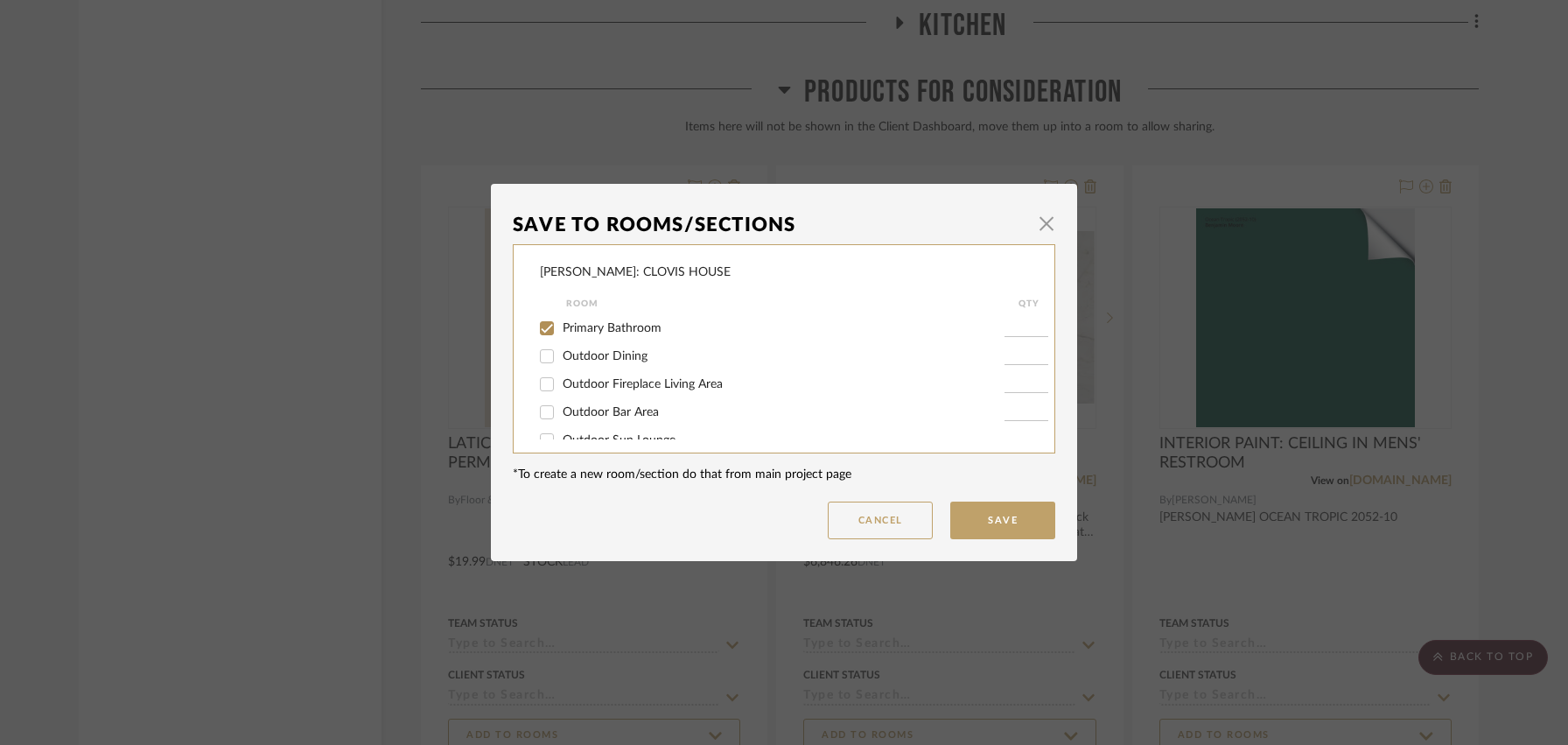 checkbox on "true" 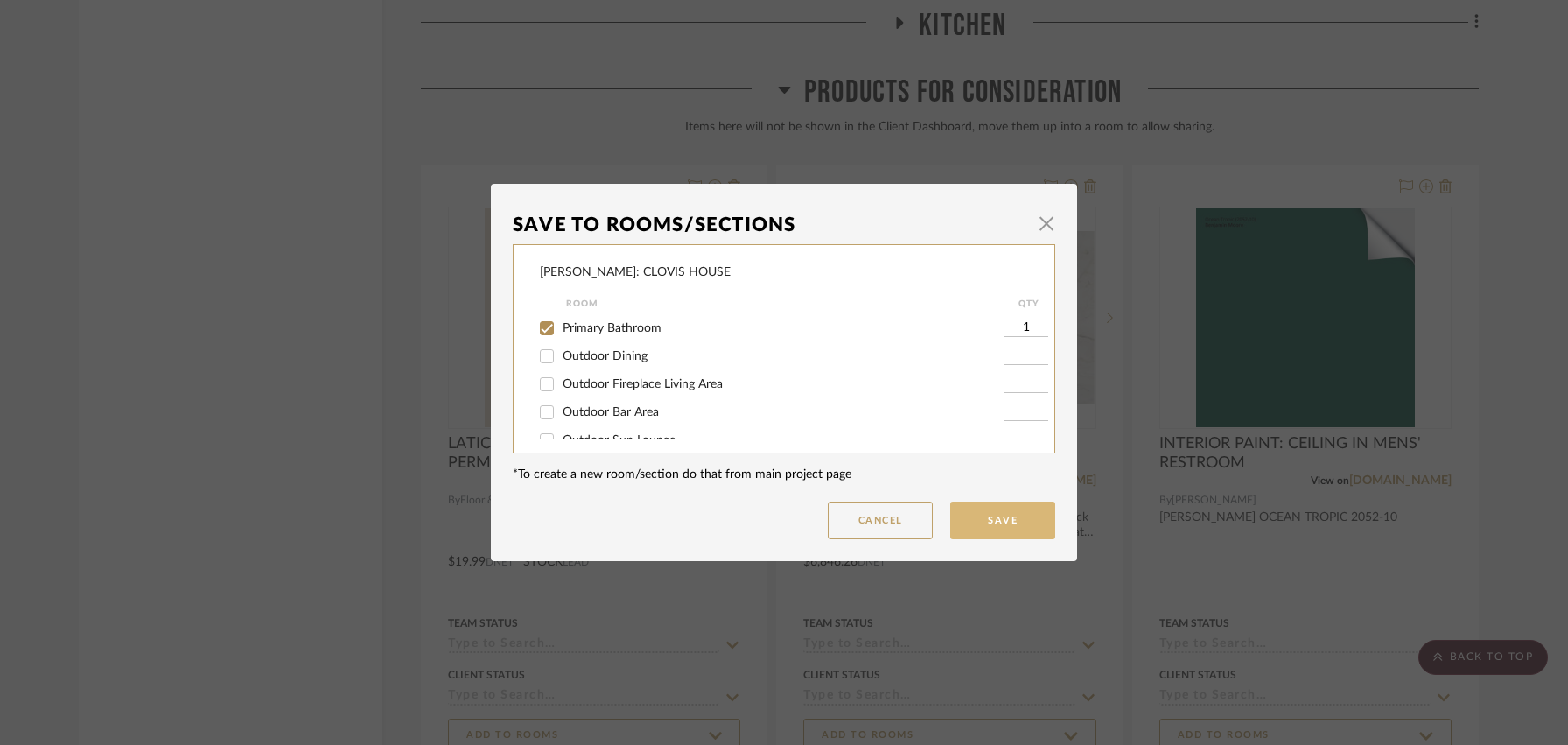 click on "Save" at bounding box center (1003, 520) 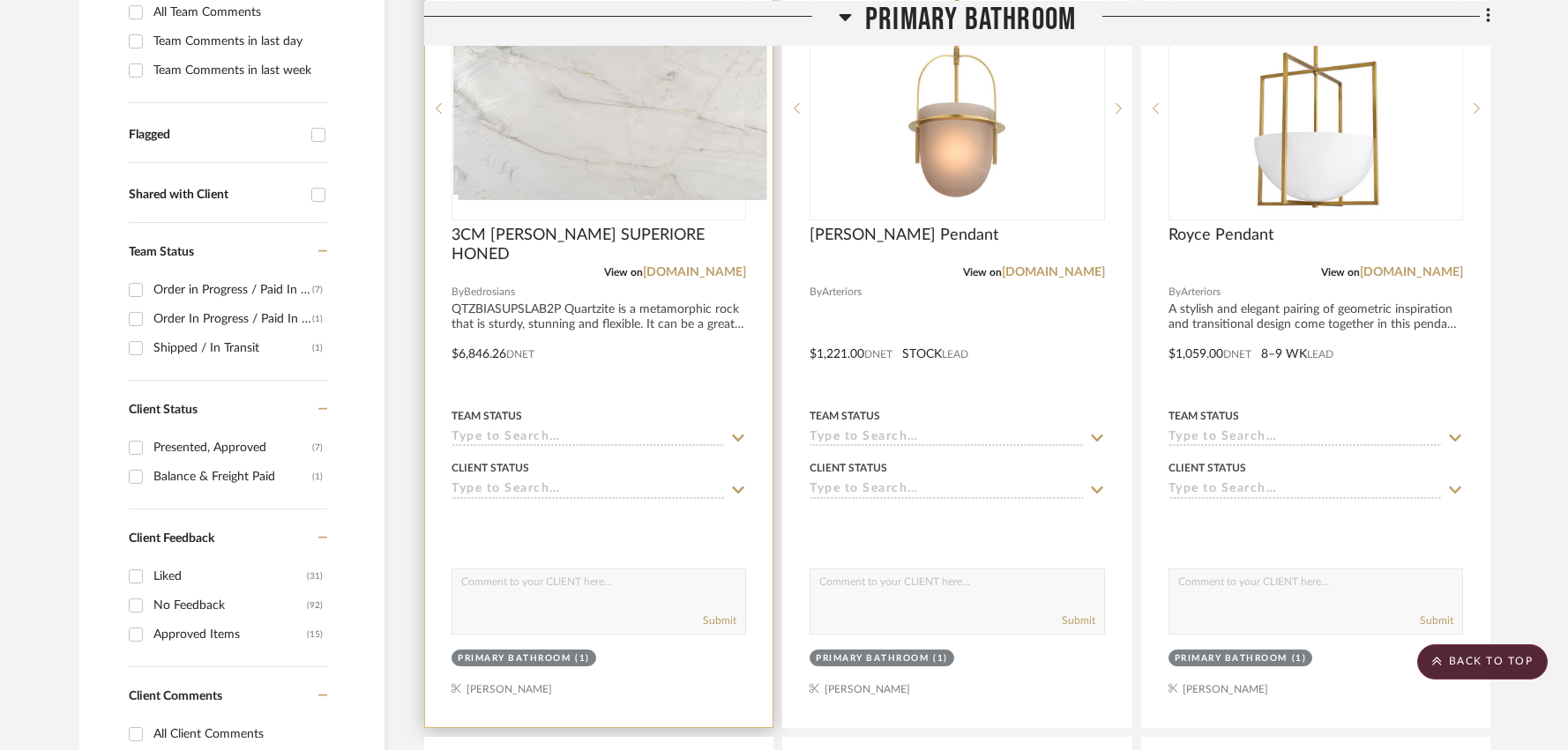 scroll, scrollTop: 571, scrollLeft: 0, axis: vertical 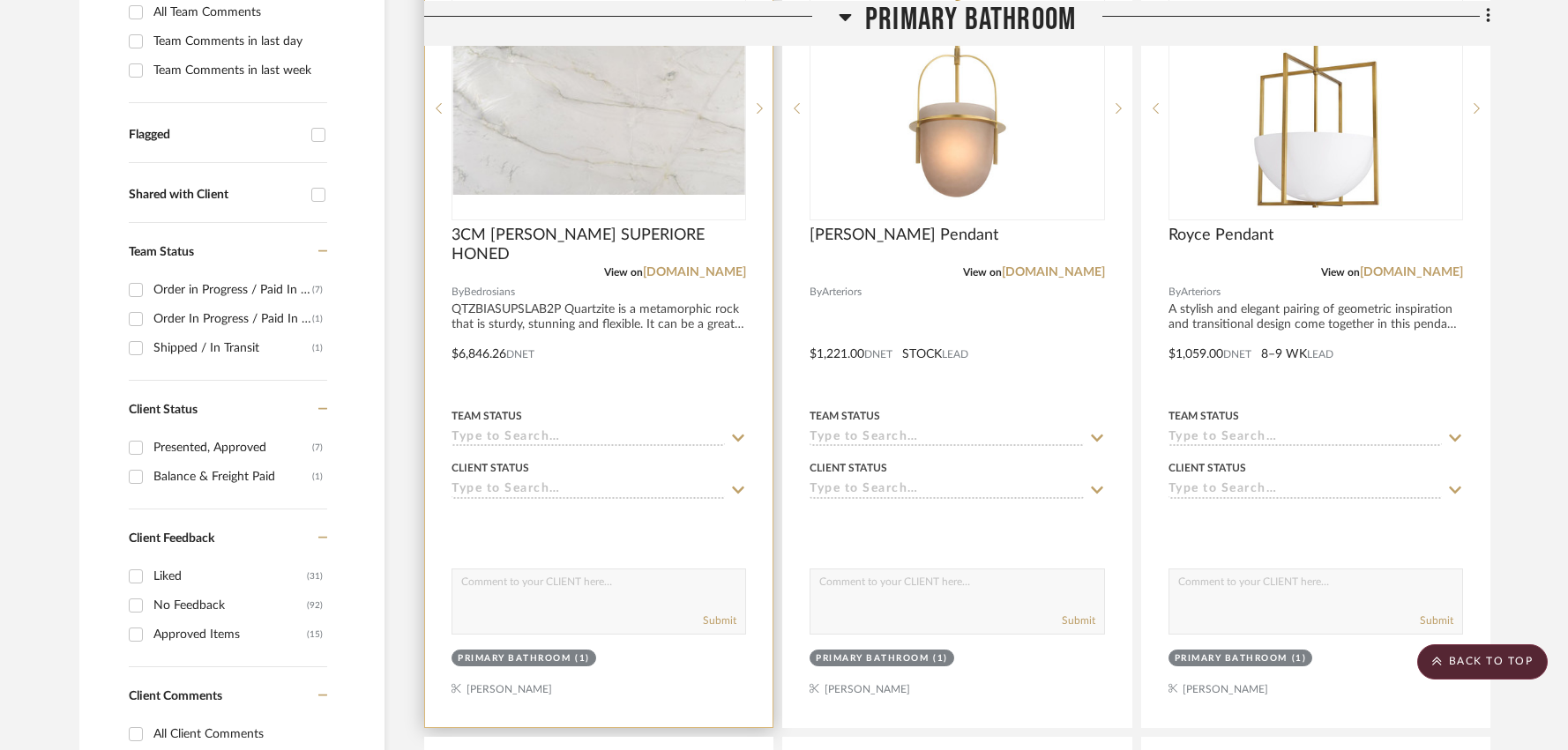 click at bounding box center (599, 341) 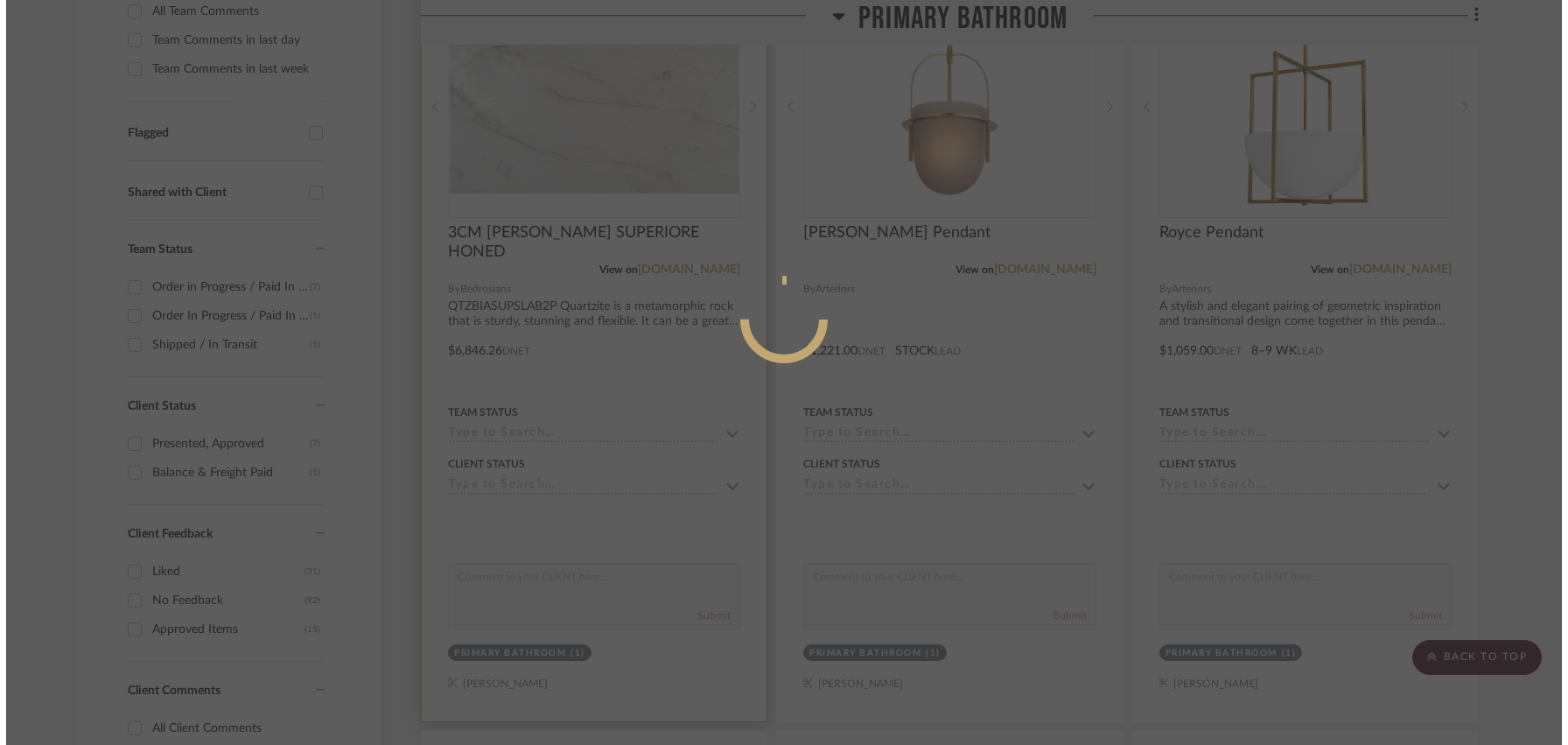 scroll, scrollTop: 0, scrollLeft: 0, axis: both 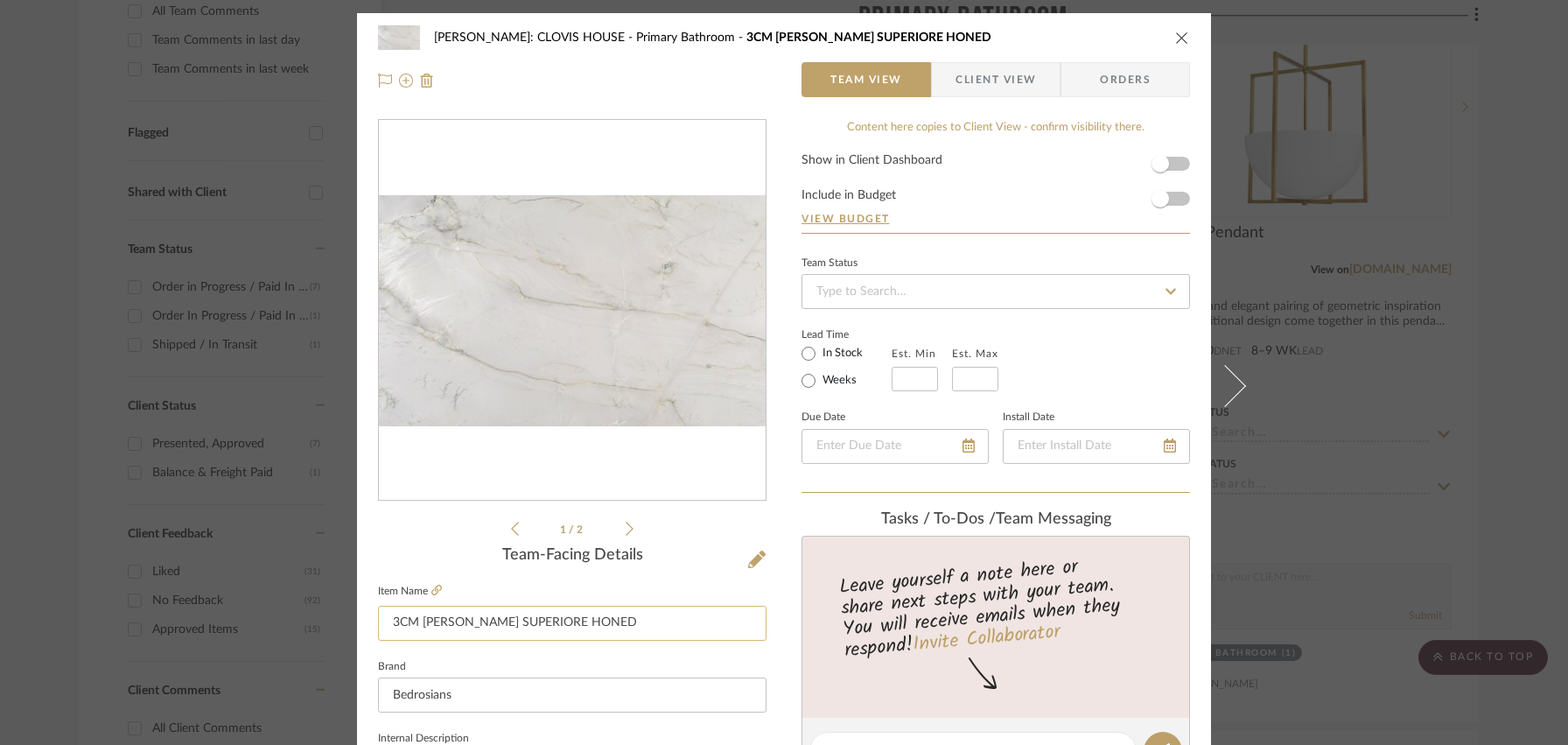click on "3CM [PERSON_NAME] SUPERIORE HONED" 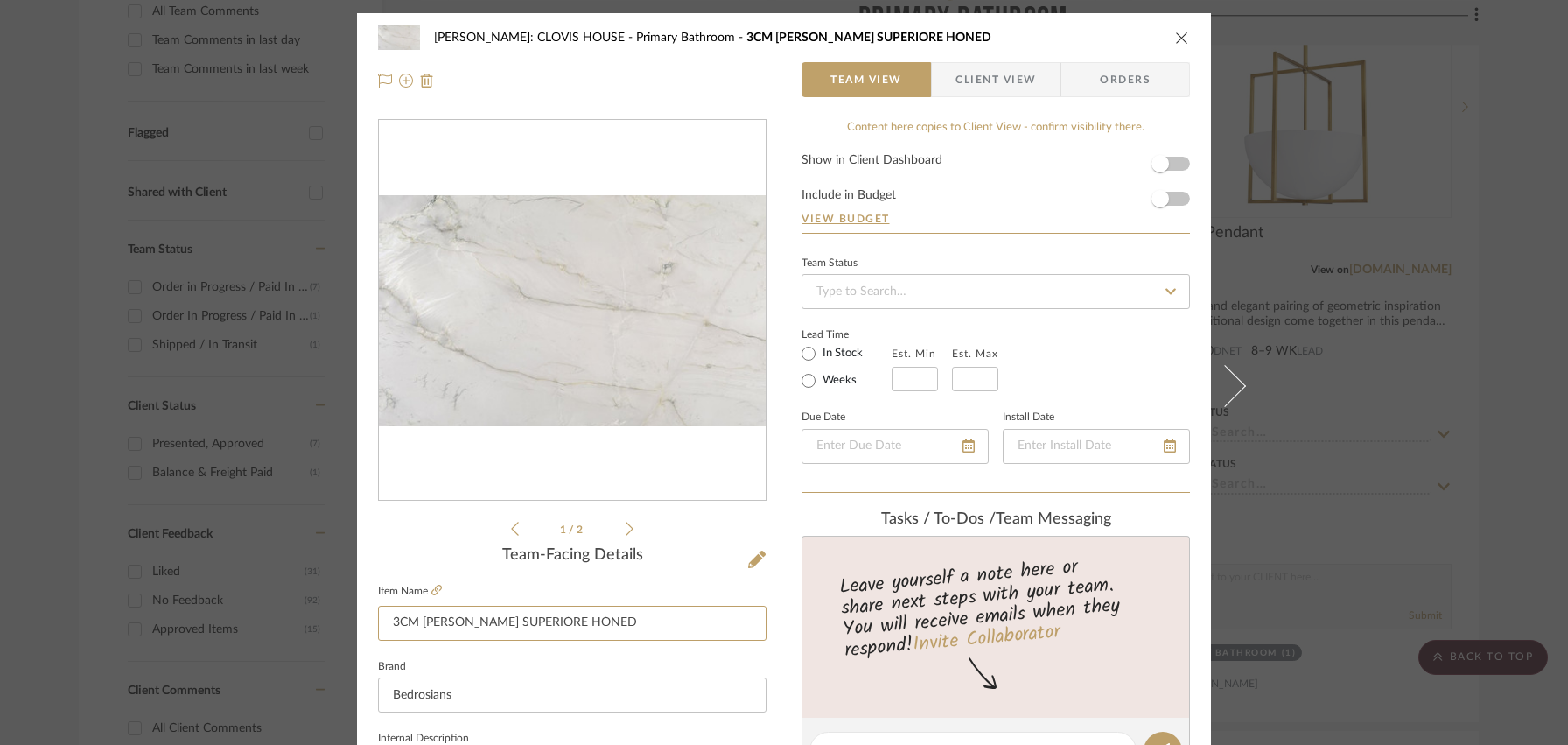 paste on "QTZBIASUPSLAB2P Quartzite is a metamorphic rock that is sturdy, stunning and flexible. It can be a great alternative to marble, providing a marble-look but with greater durability, making it a popular option for kitchen countertops." 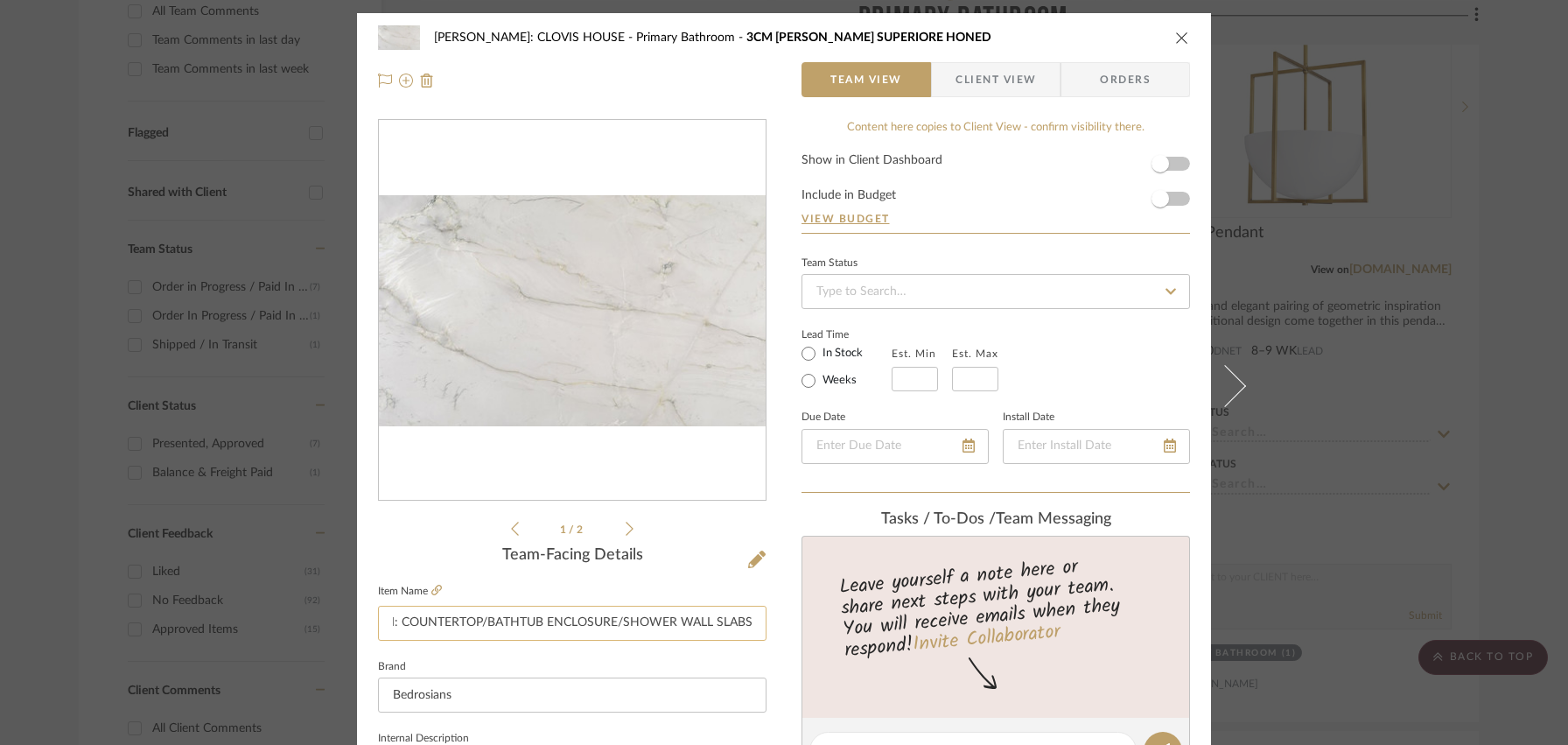 scroll, scrollTop: 0, scrollLeft: 124, axis: horizontal 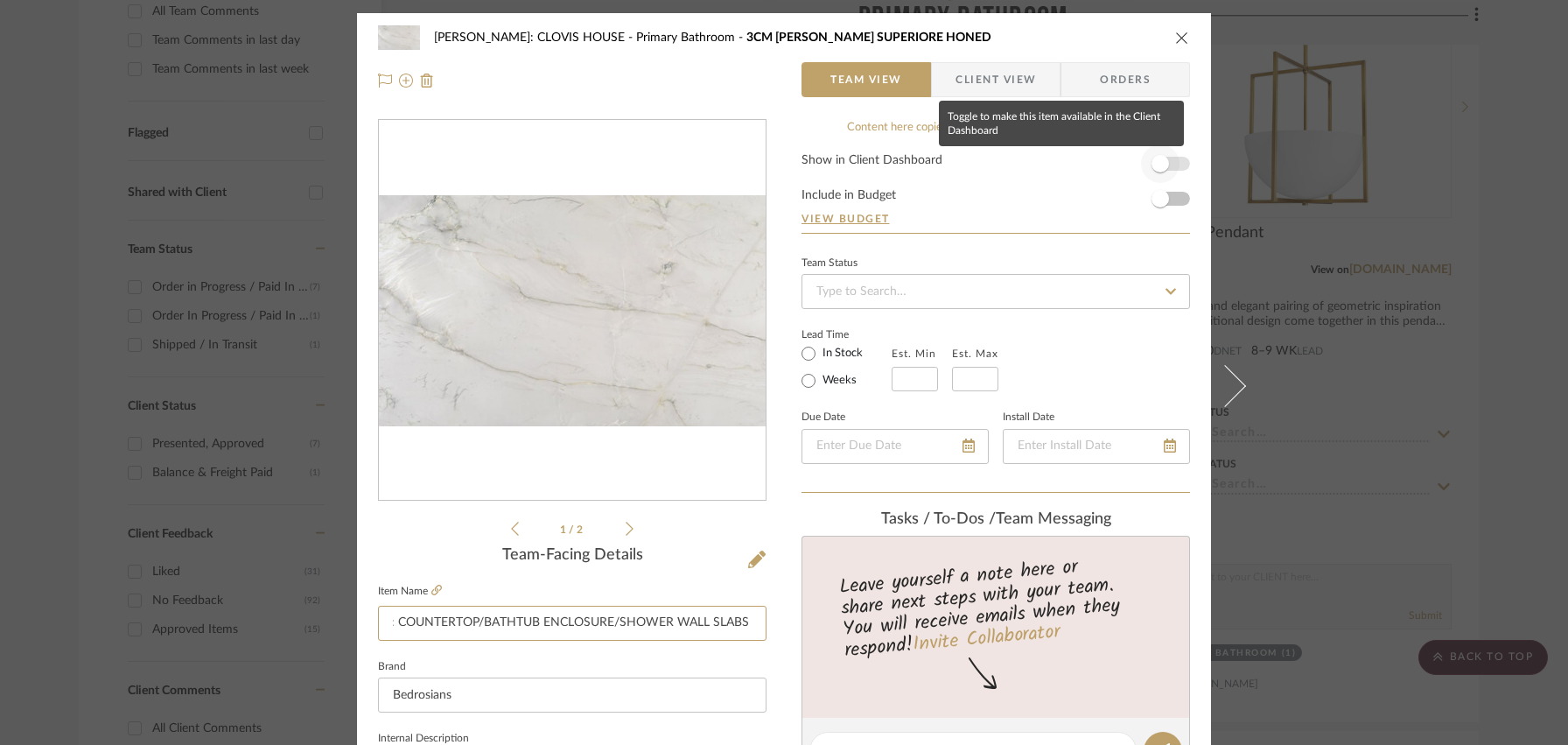 type on "MASTER BATHROOM: COUNTERTOP/BATHTUB ENCLOSURE/SHOWER WALL SLABS 3CM [PERSON_NAME] SUPERIORE HONED" 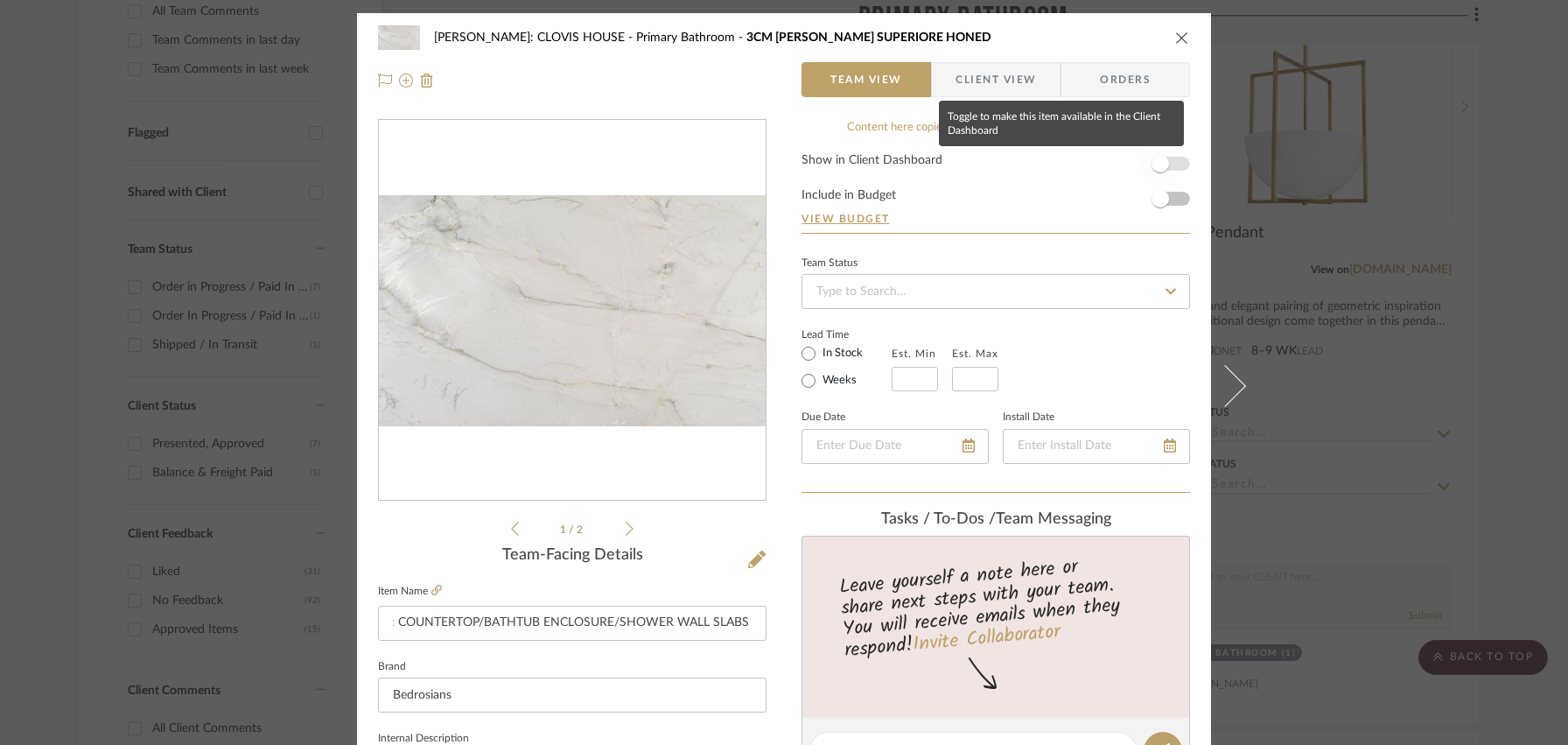 scroll, scrollTop: 0, scrollLeft: 0, axis: both 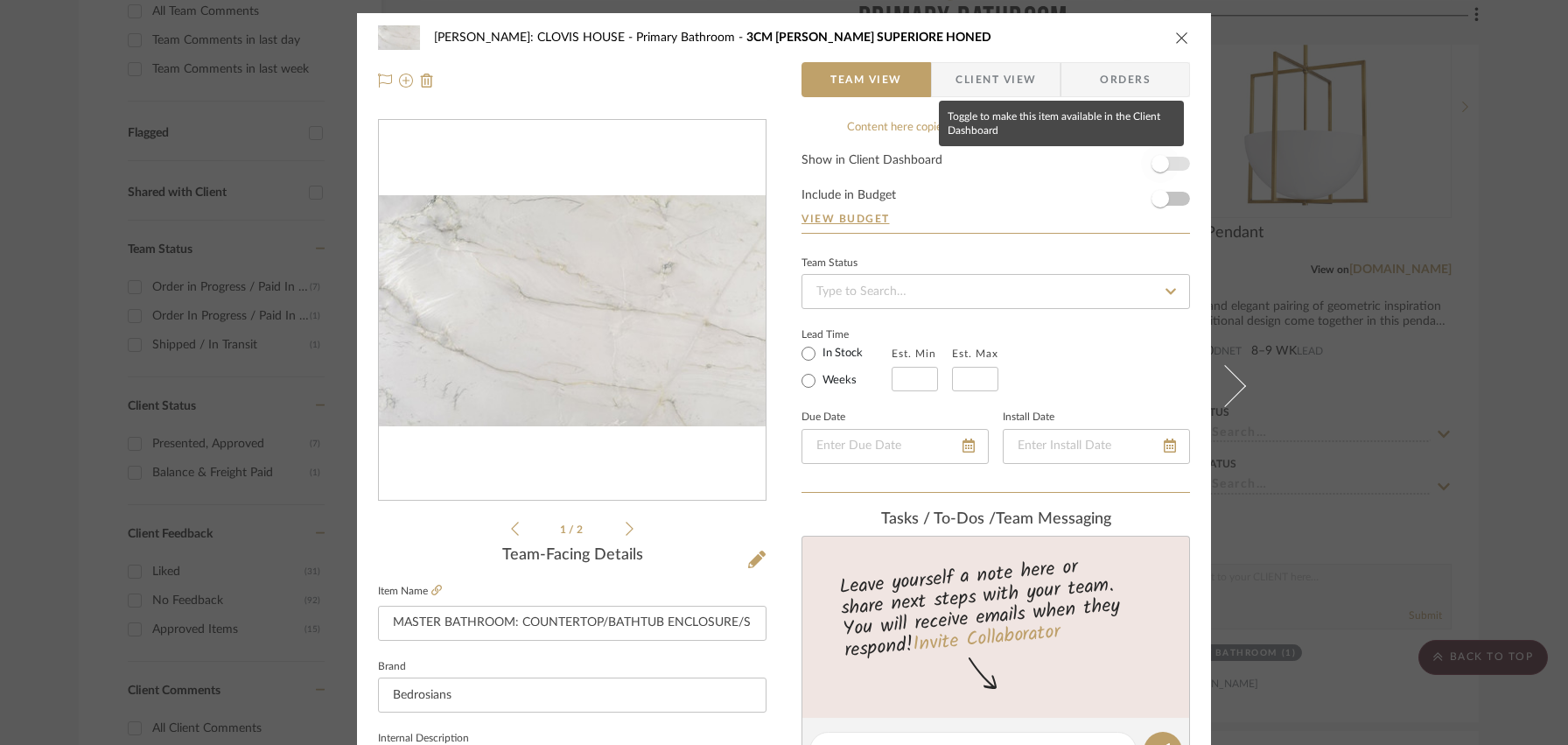 click at bounding box center [1160, 164] 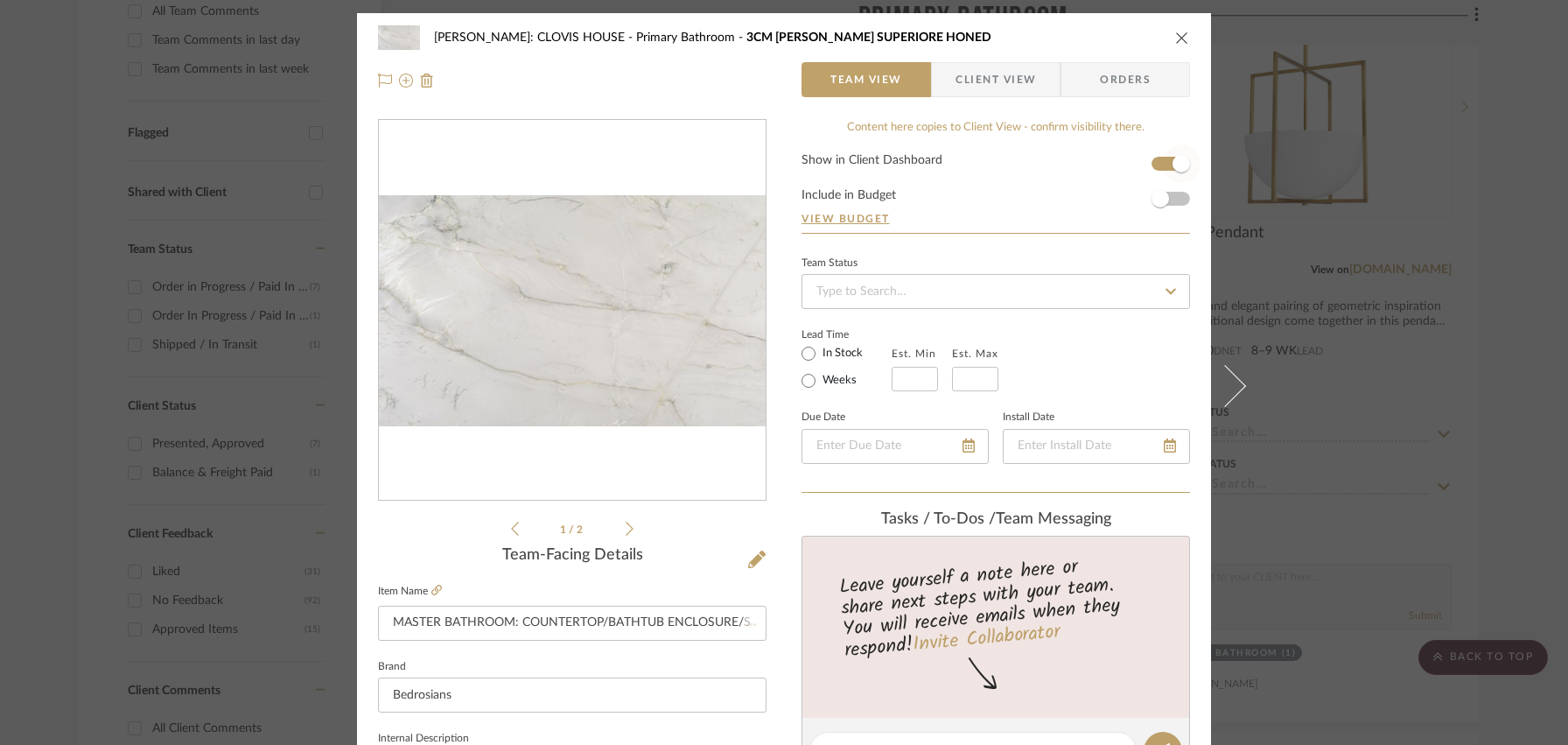 type 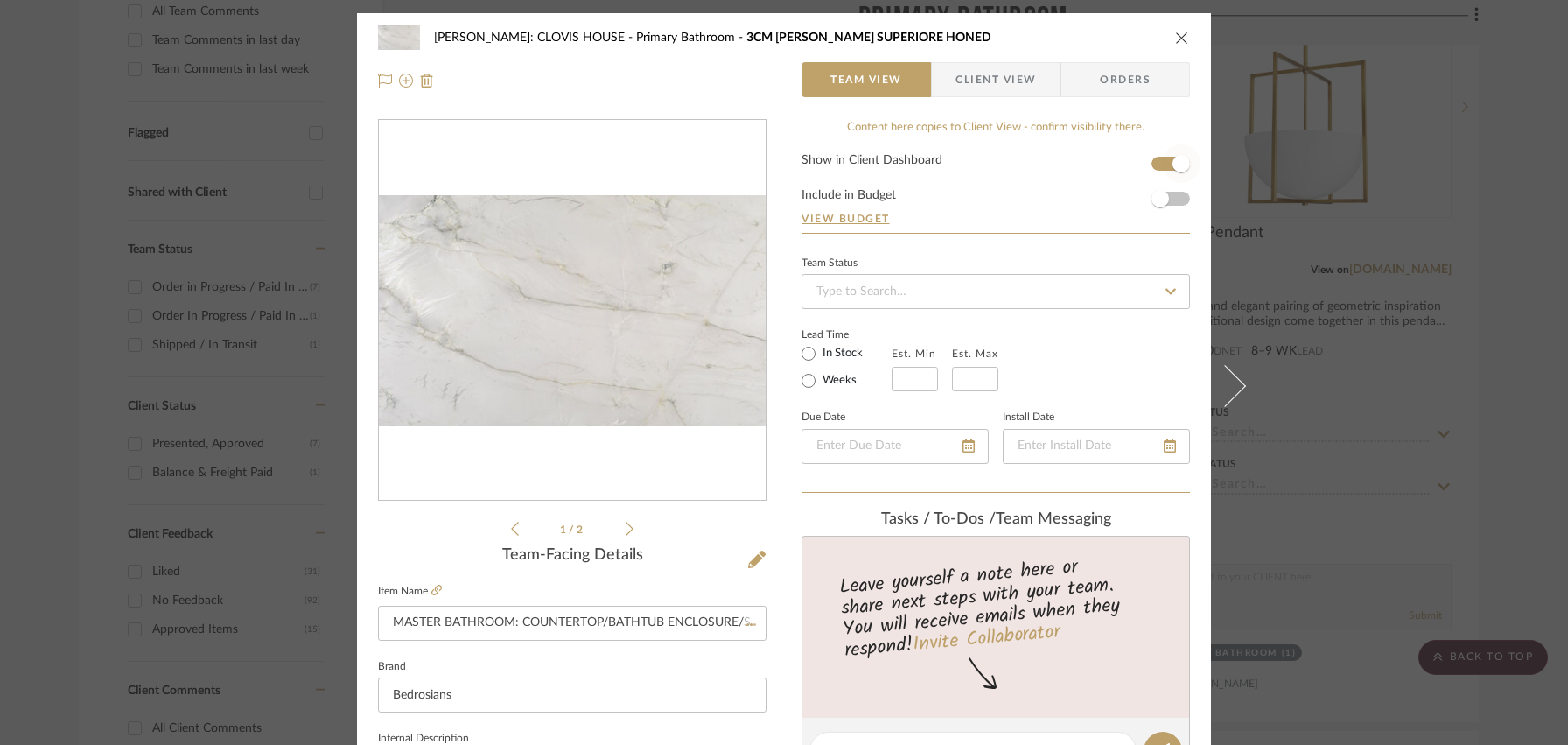 type 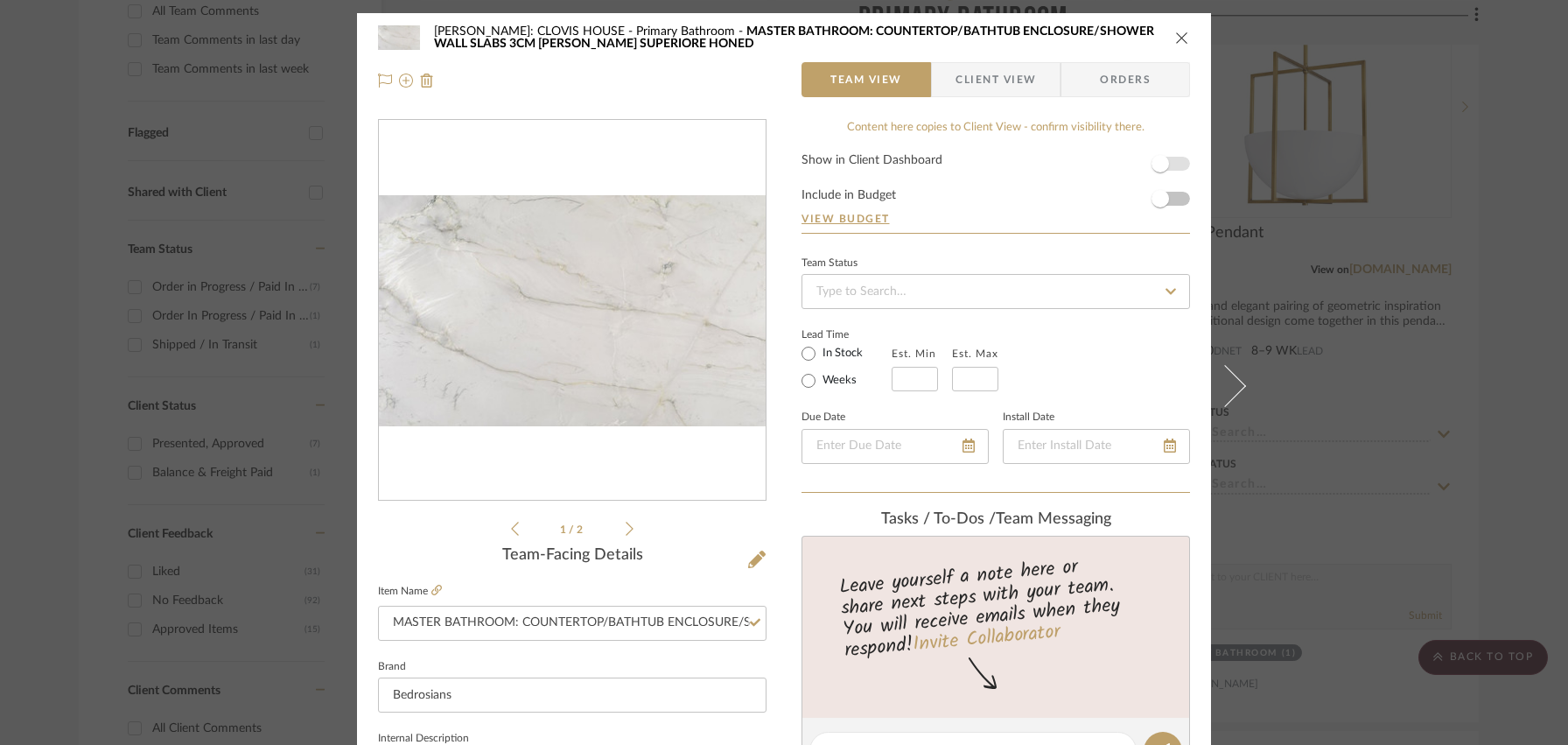 type 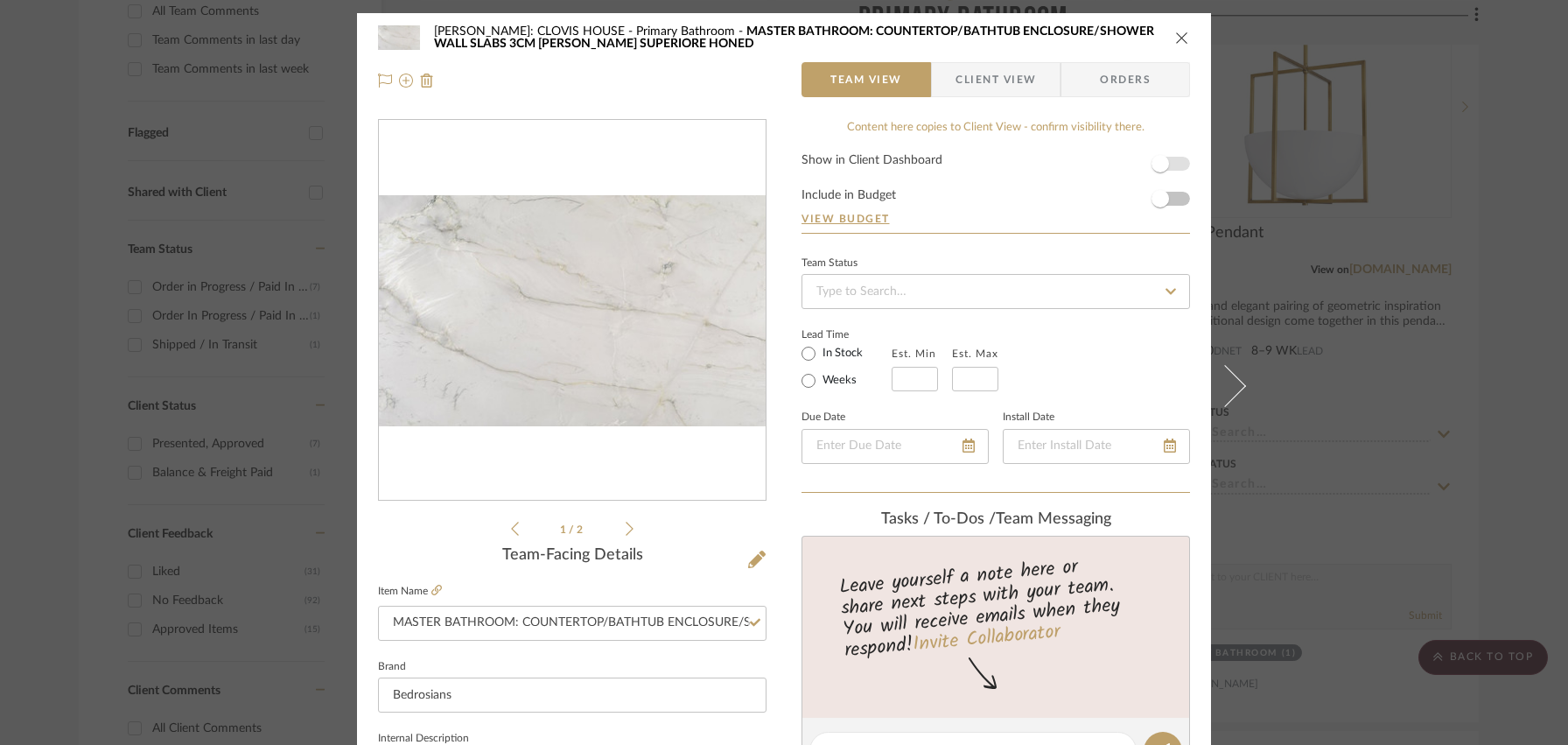 type 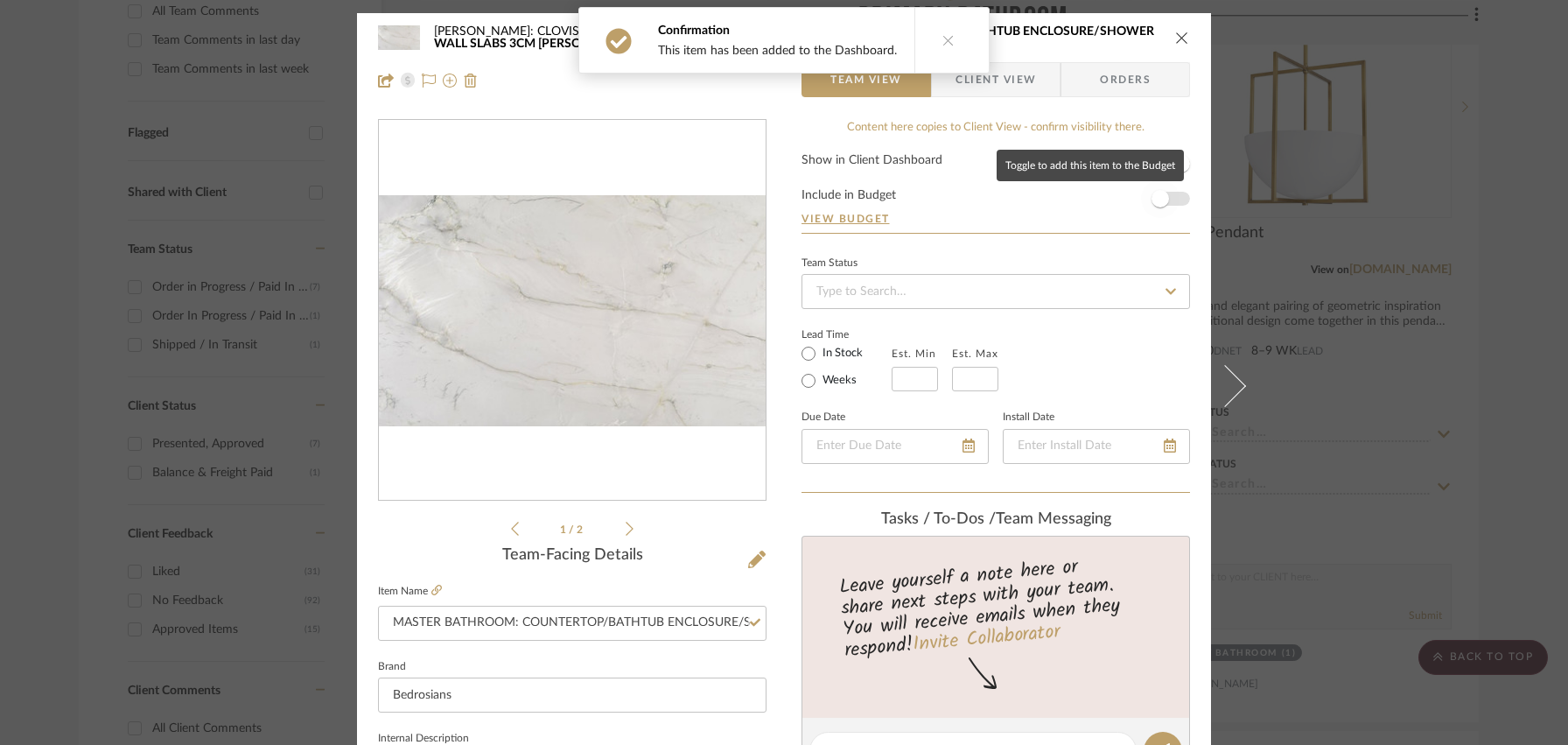 click at bounding box center [1160, 199] 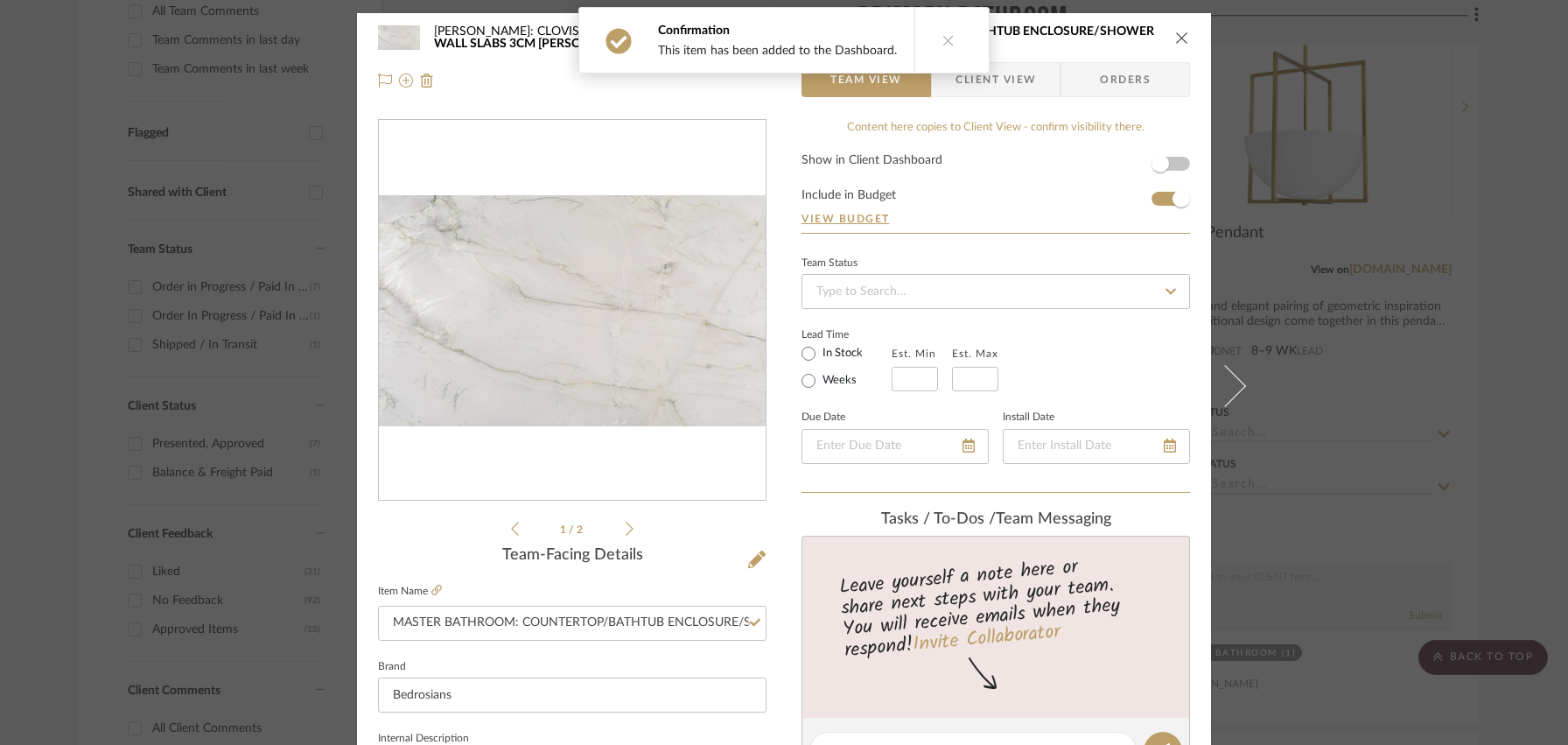 type 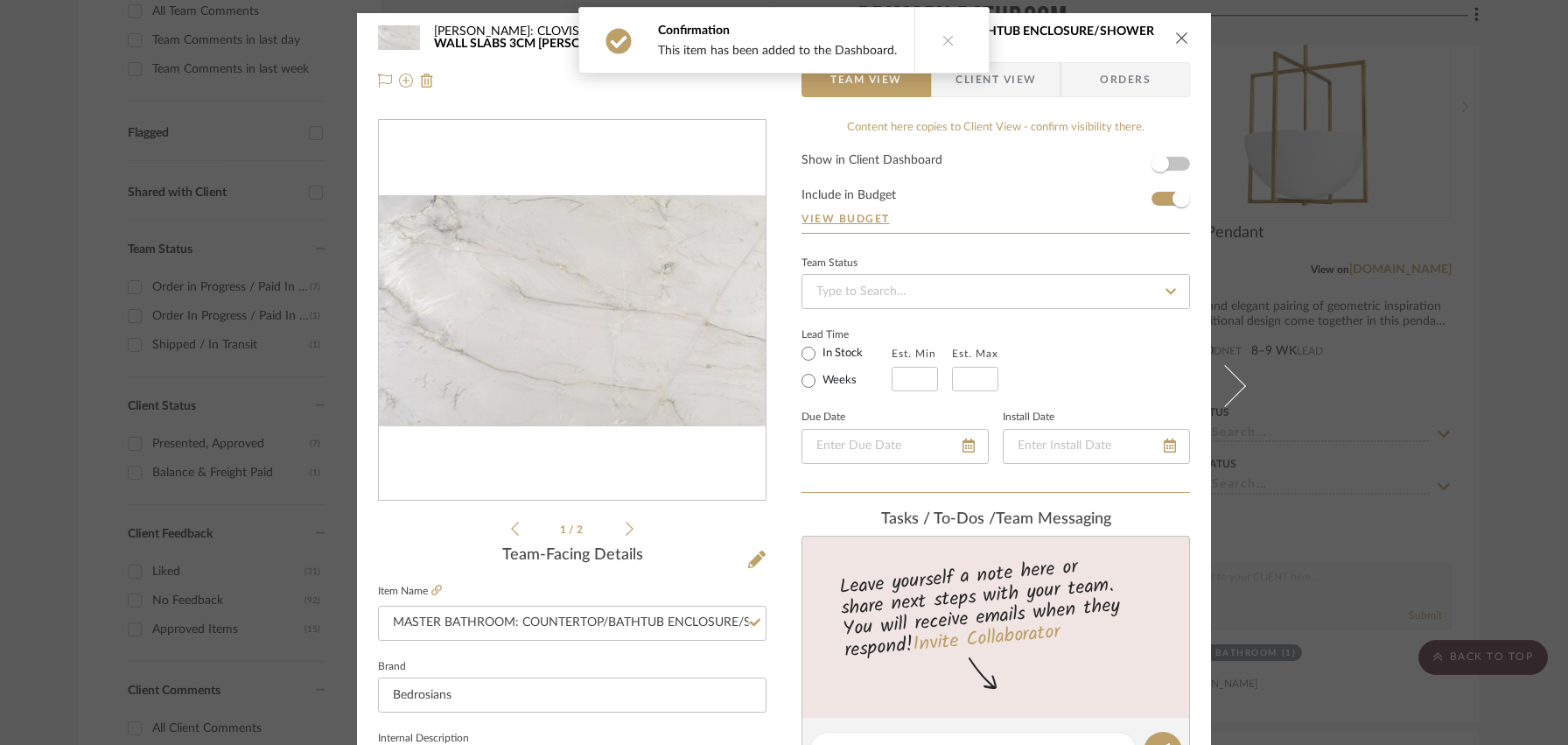 type 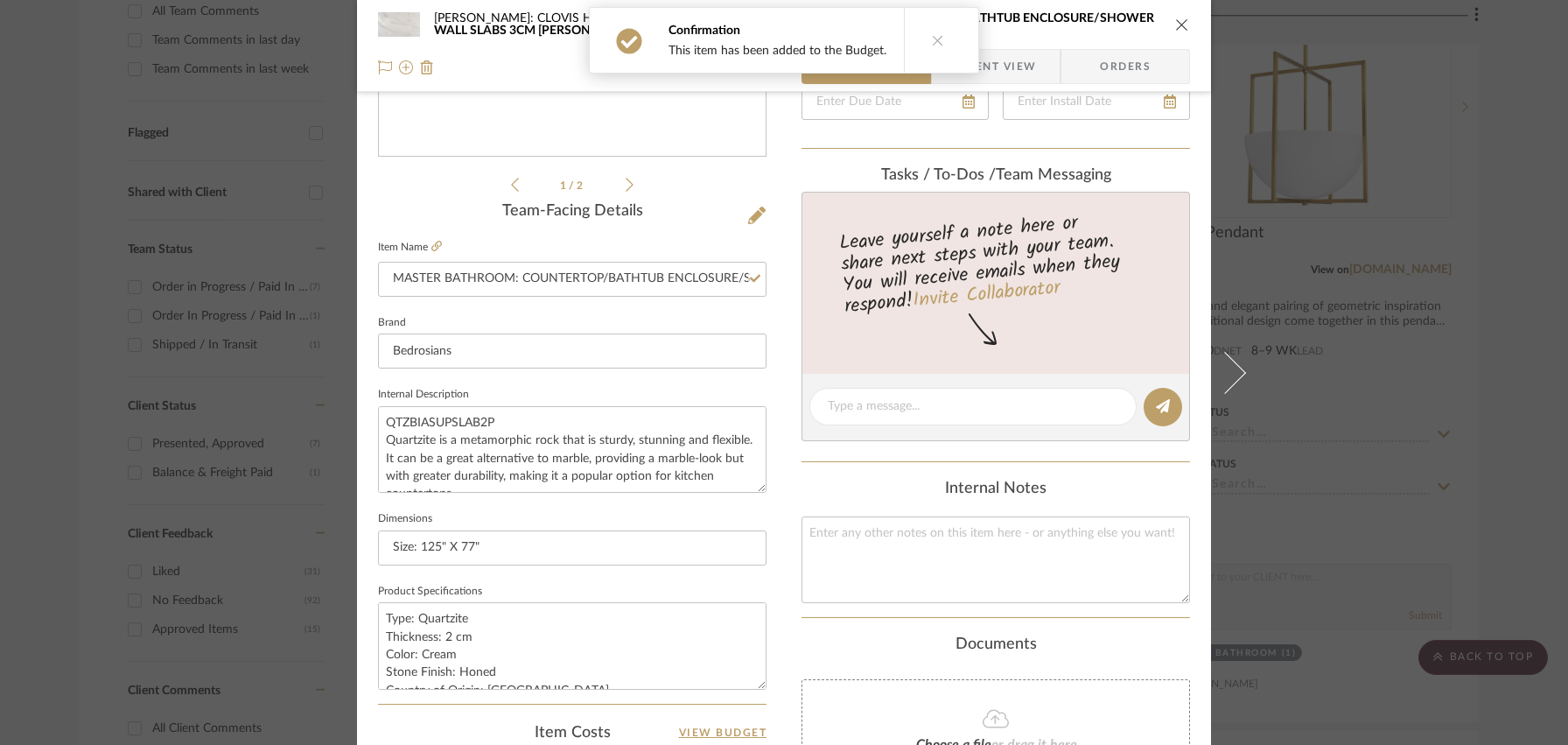 scroll, scrollTop: 529, scrollLeft: 0, axis: vertical 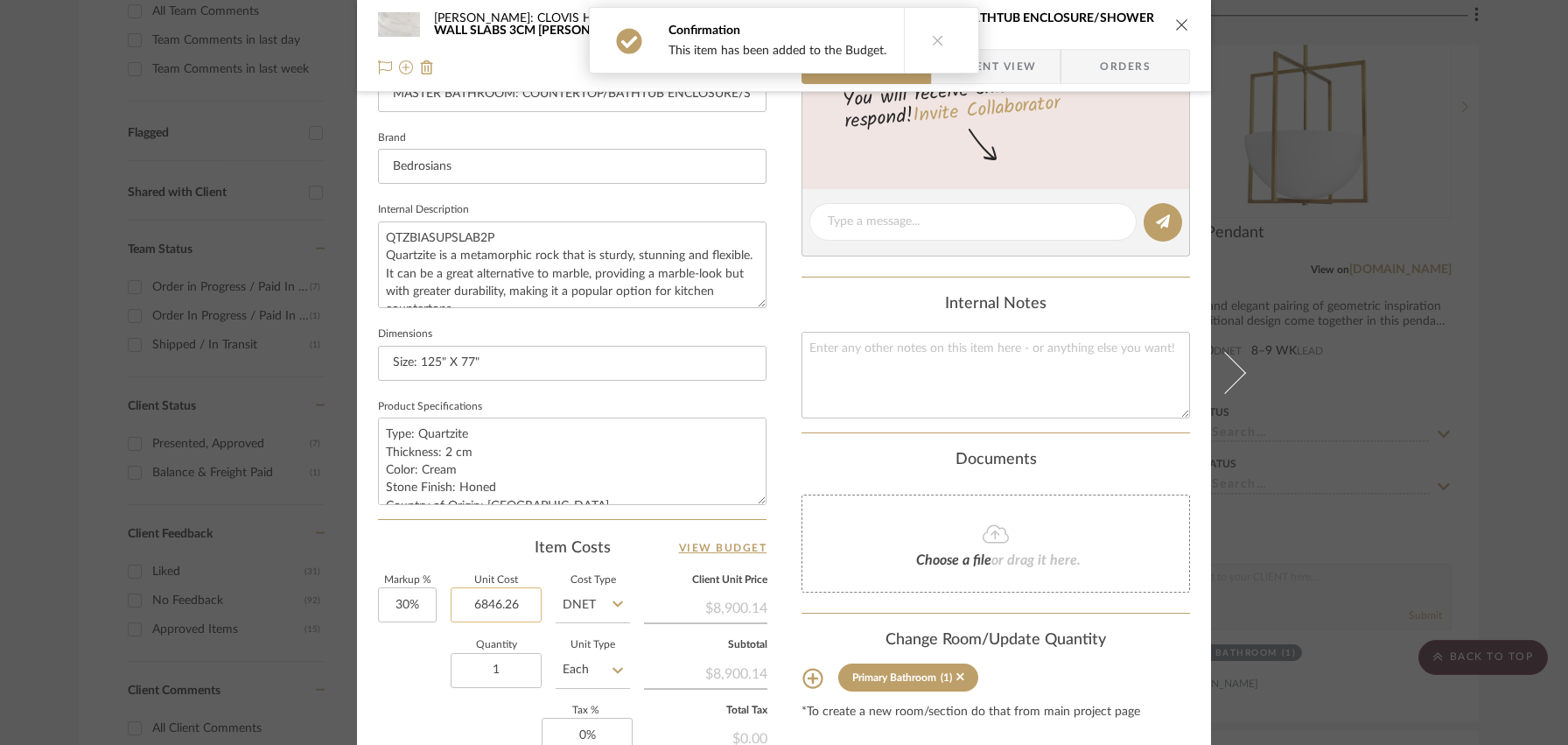 click on "6846.26" 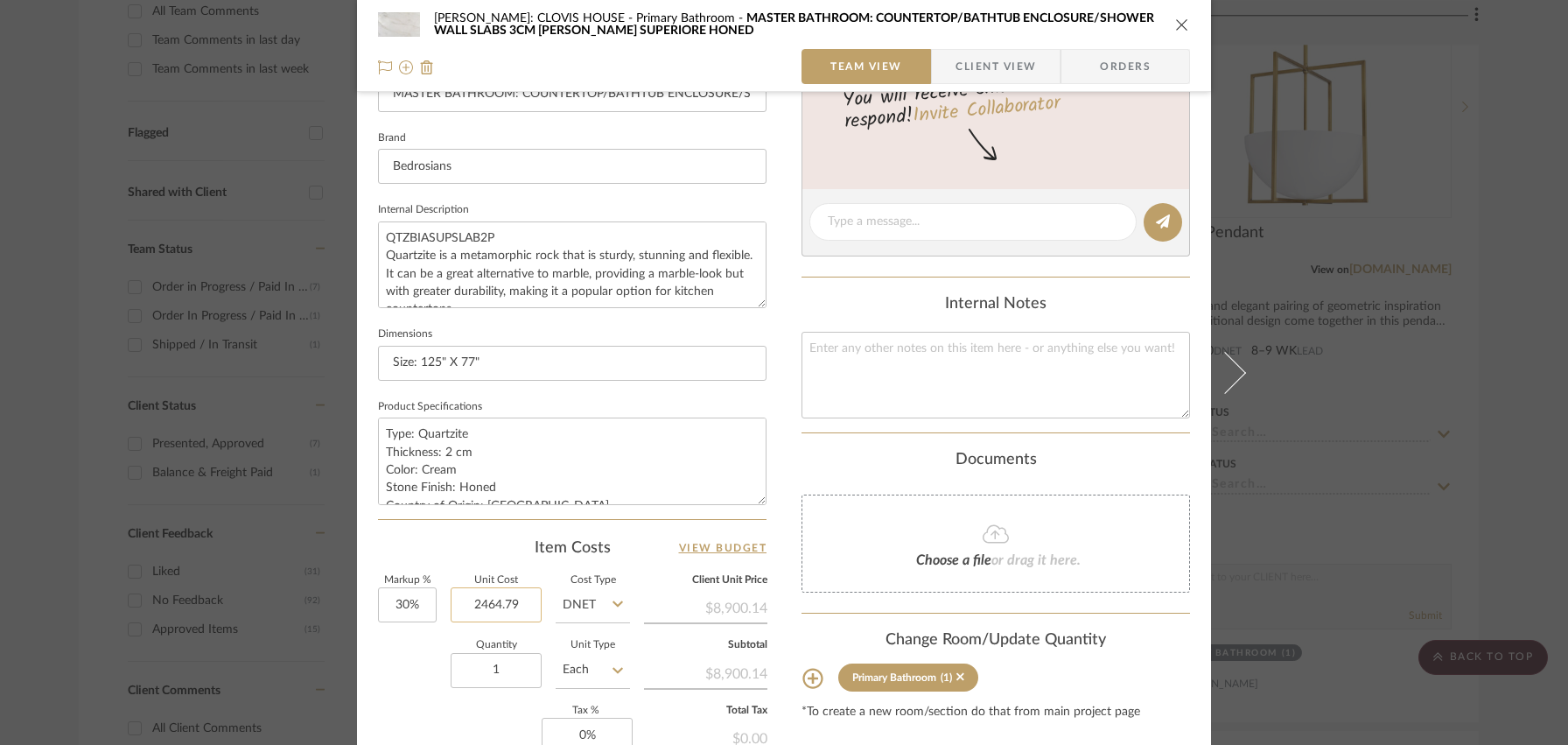 type on "$2,464.79" 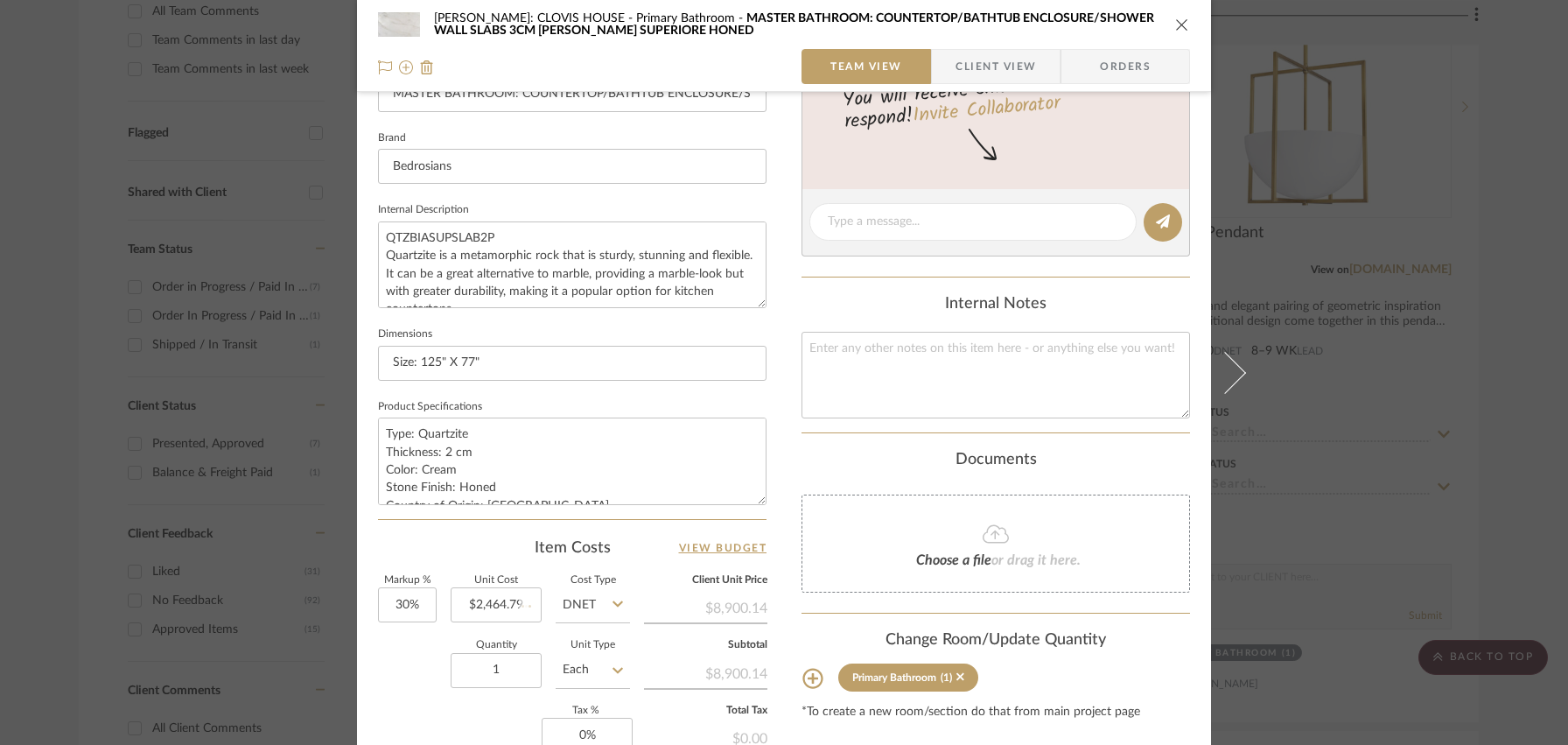 type on "$480.63" 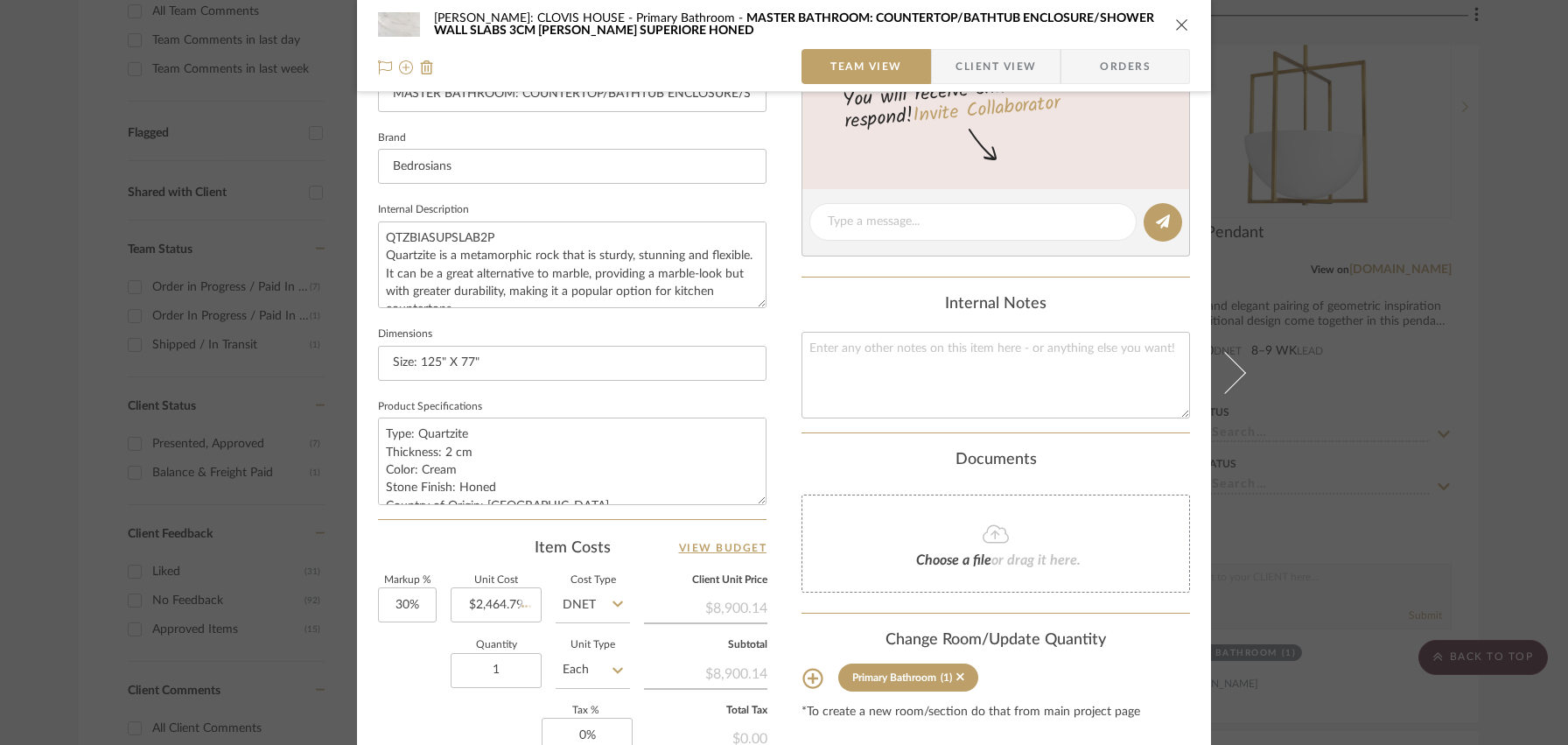 type 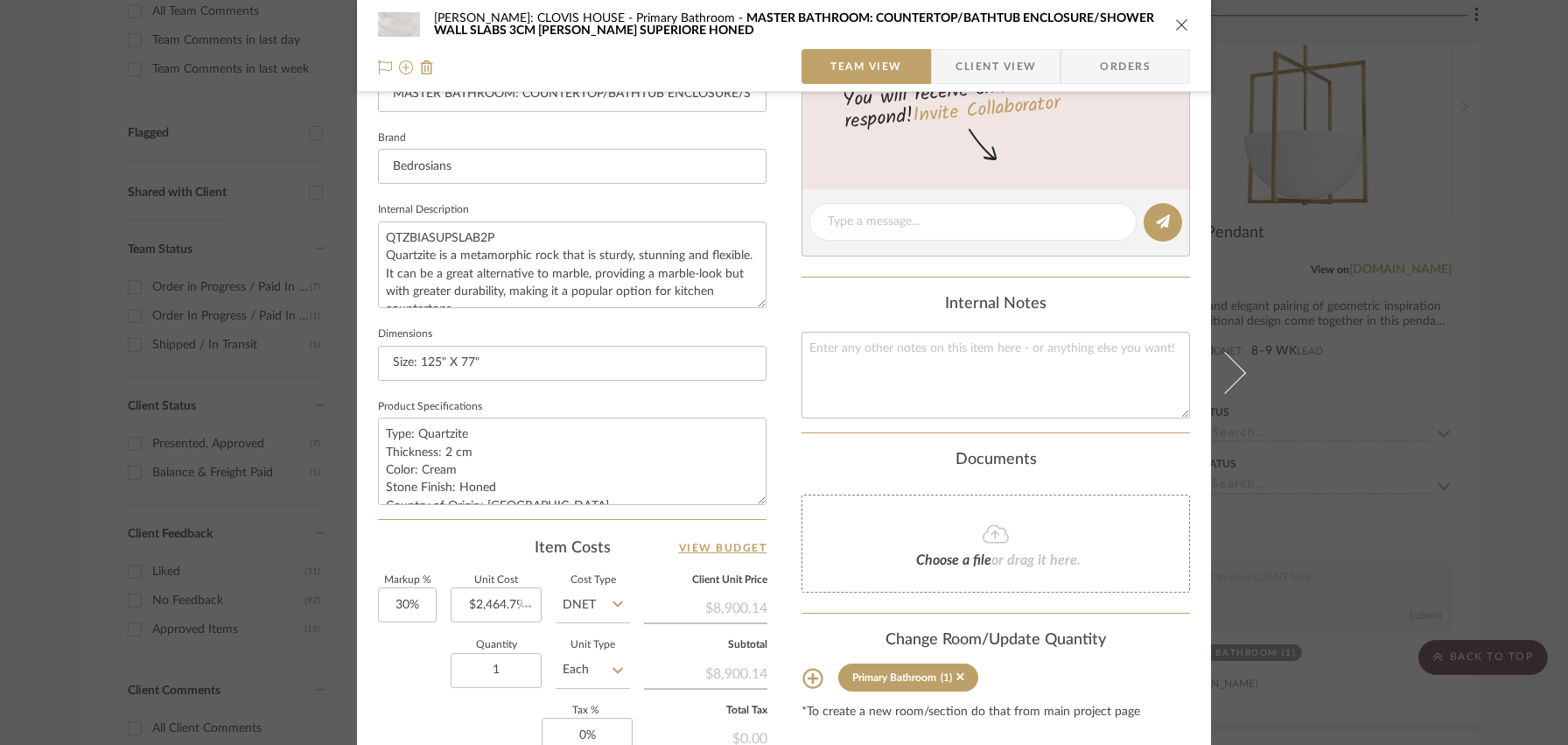 type 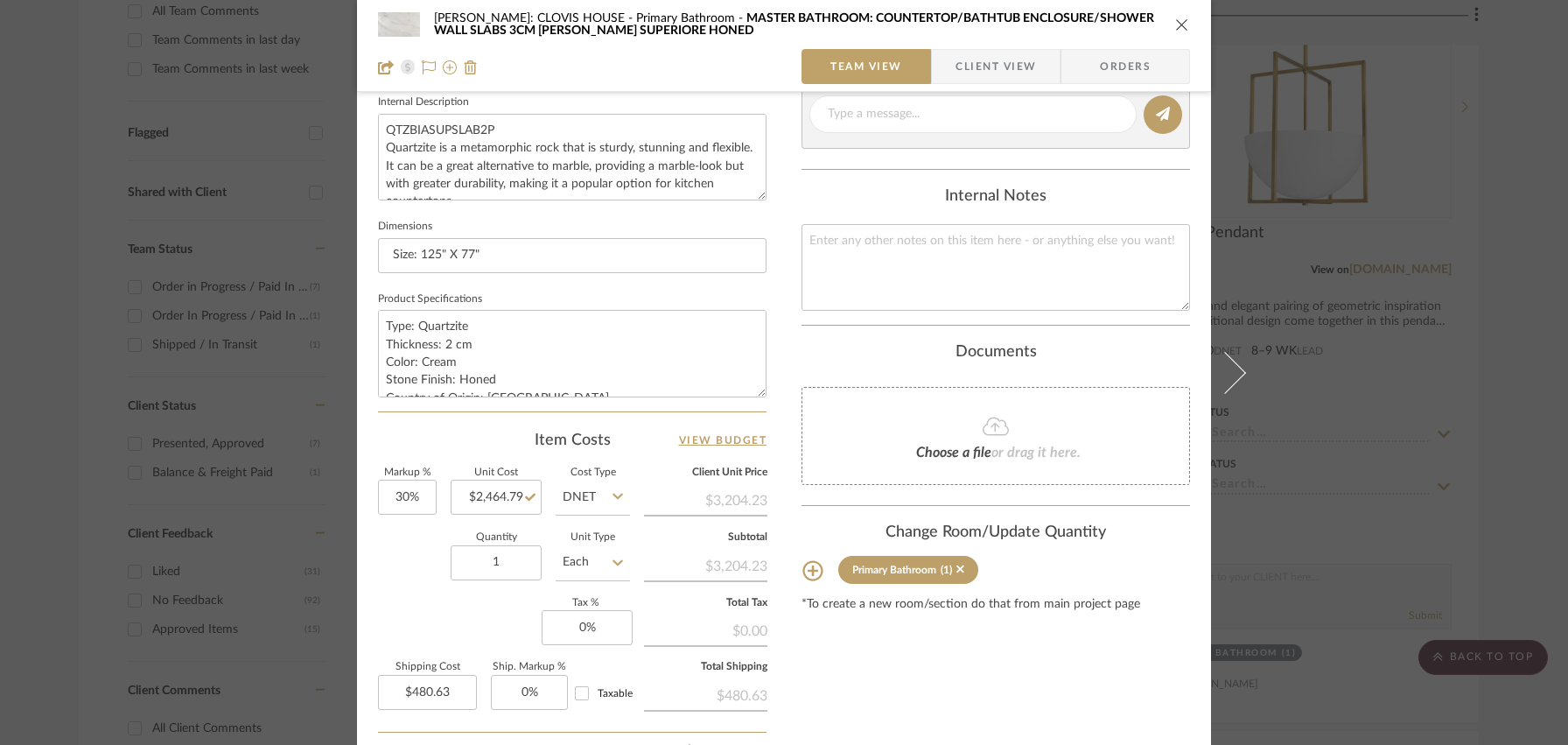 scroll, scrollTop: 637, scrollLeft: 0, axis: vertical 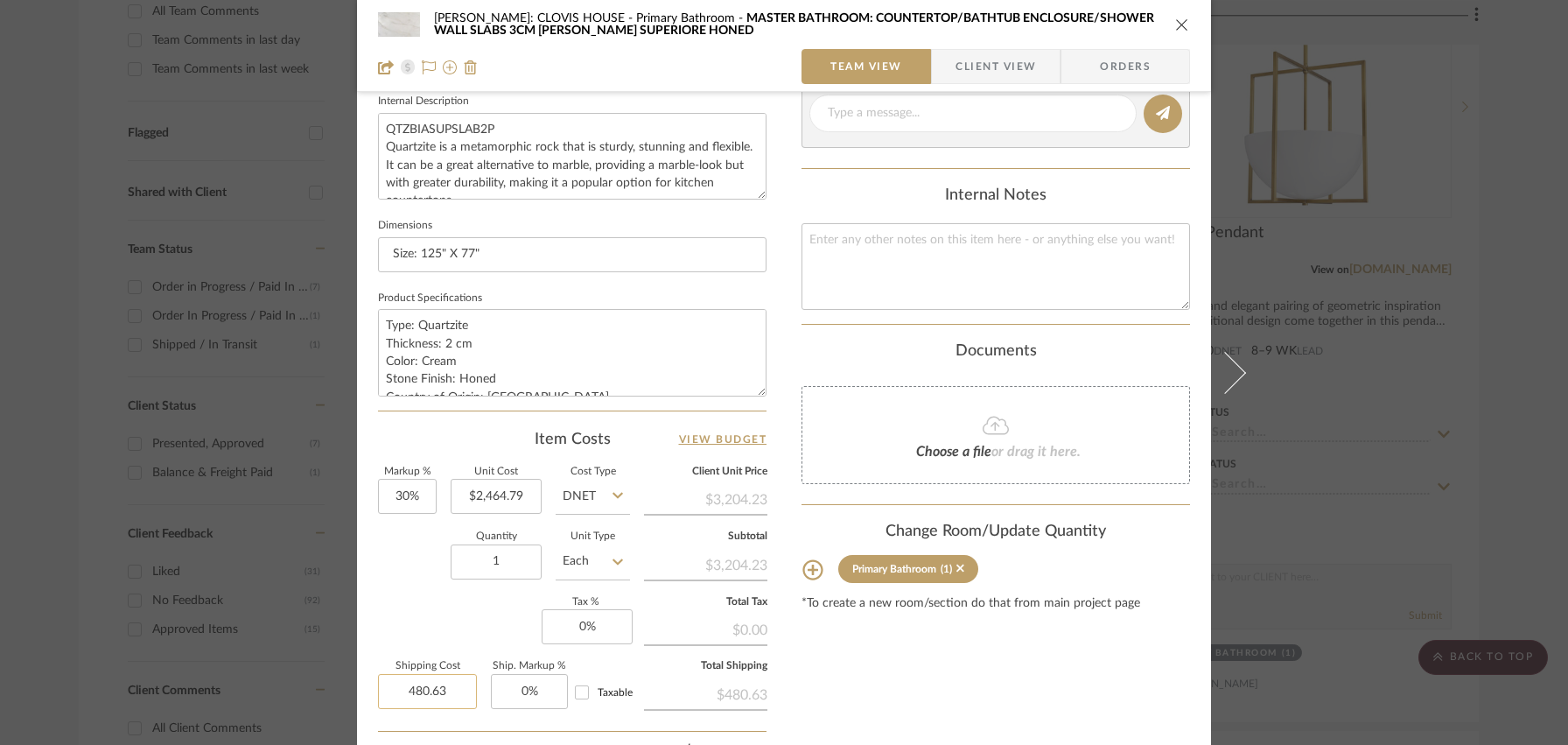 click on "480.63" 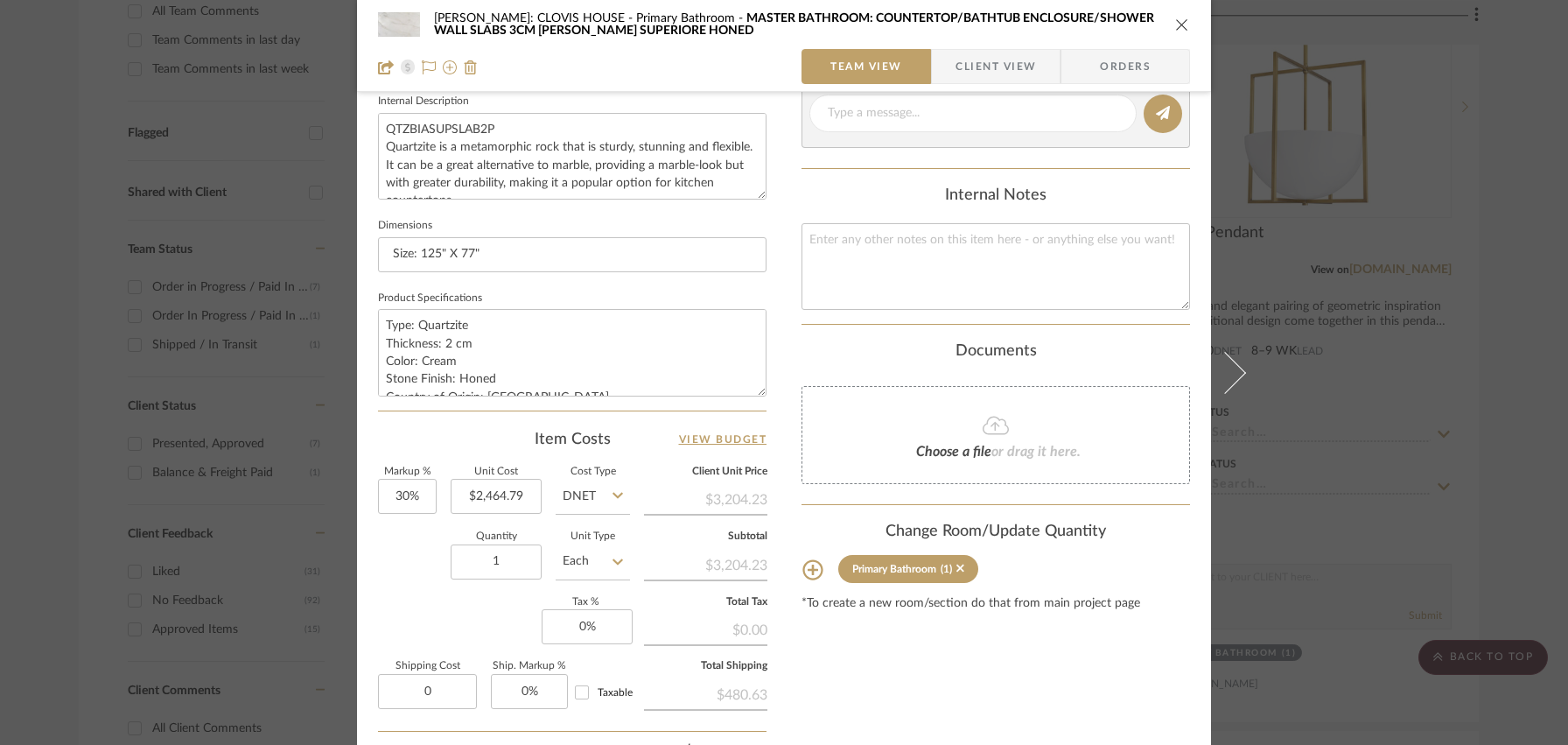 type on "$0.00" 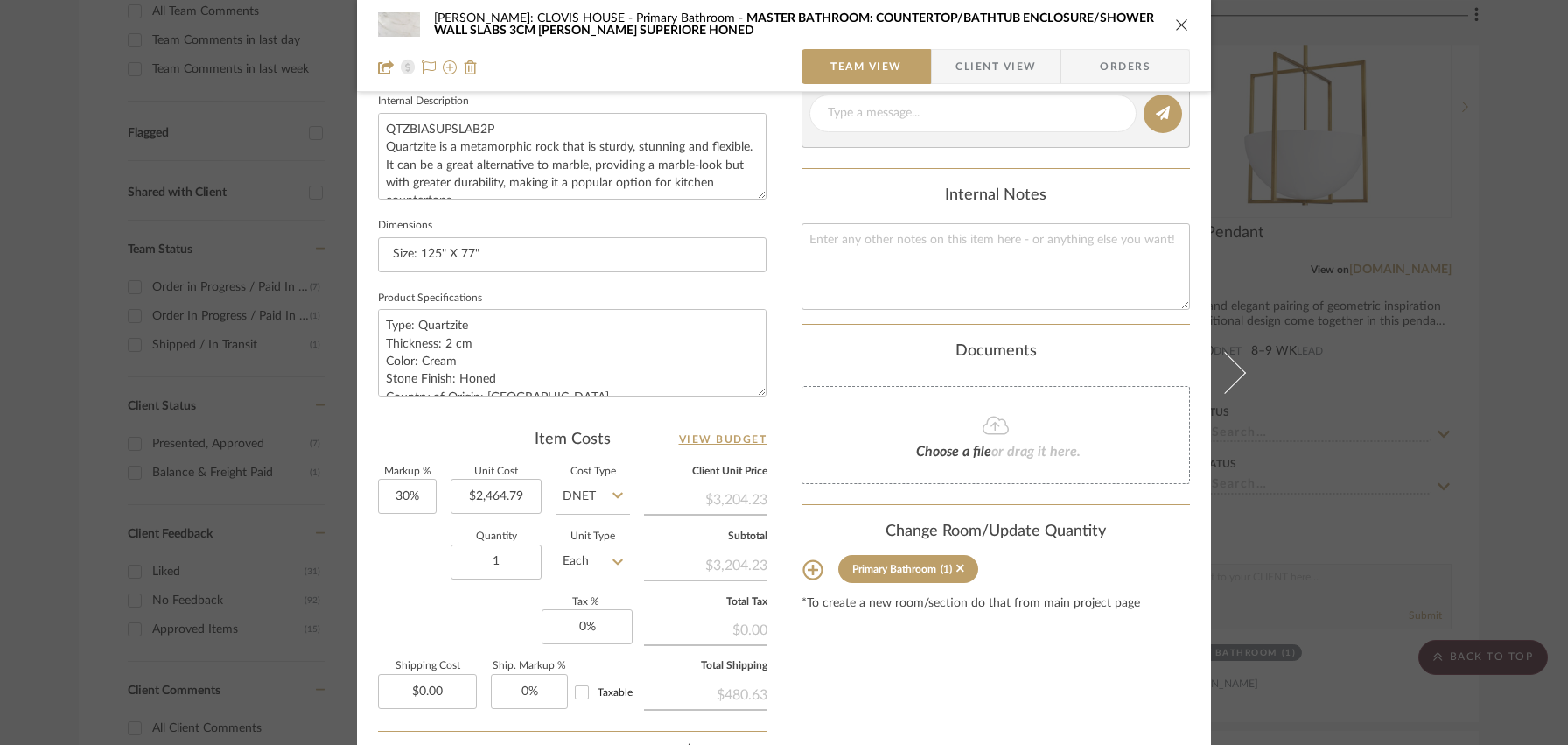 click on "Markup %  30%  Unit Cost  $2,464.79  Cost Type  DNET  Client Unit Price   $3,204.23   Quantity  1  Unit Type  Each  Subtotal   $3,204.23   Tax %  0%  Total Tax   $0.00   Shipping Cost  $0.00  Ship. Markup %  0% Taxable  Total Shipping   $480.63" 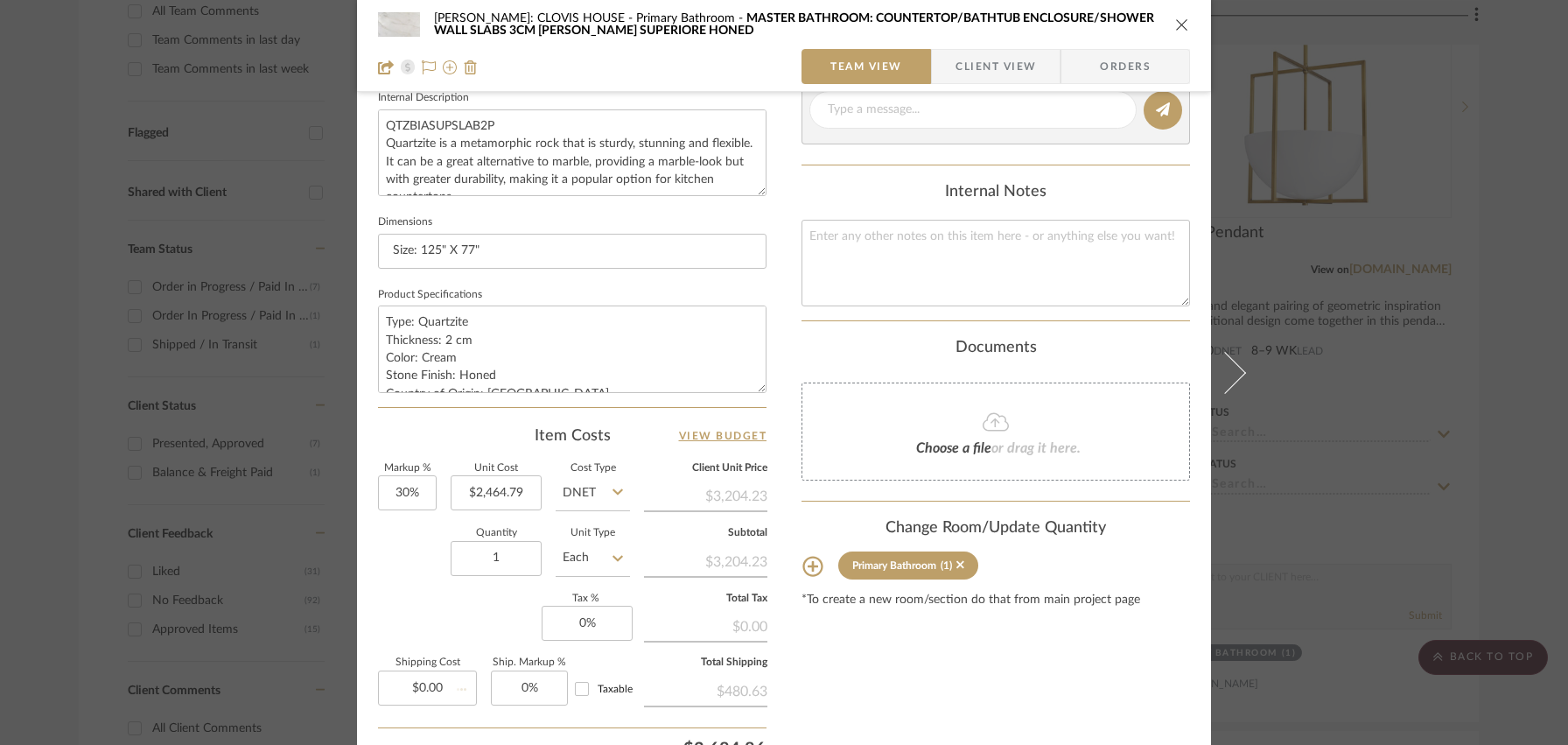 type 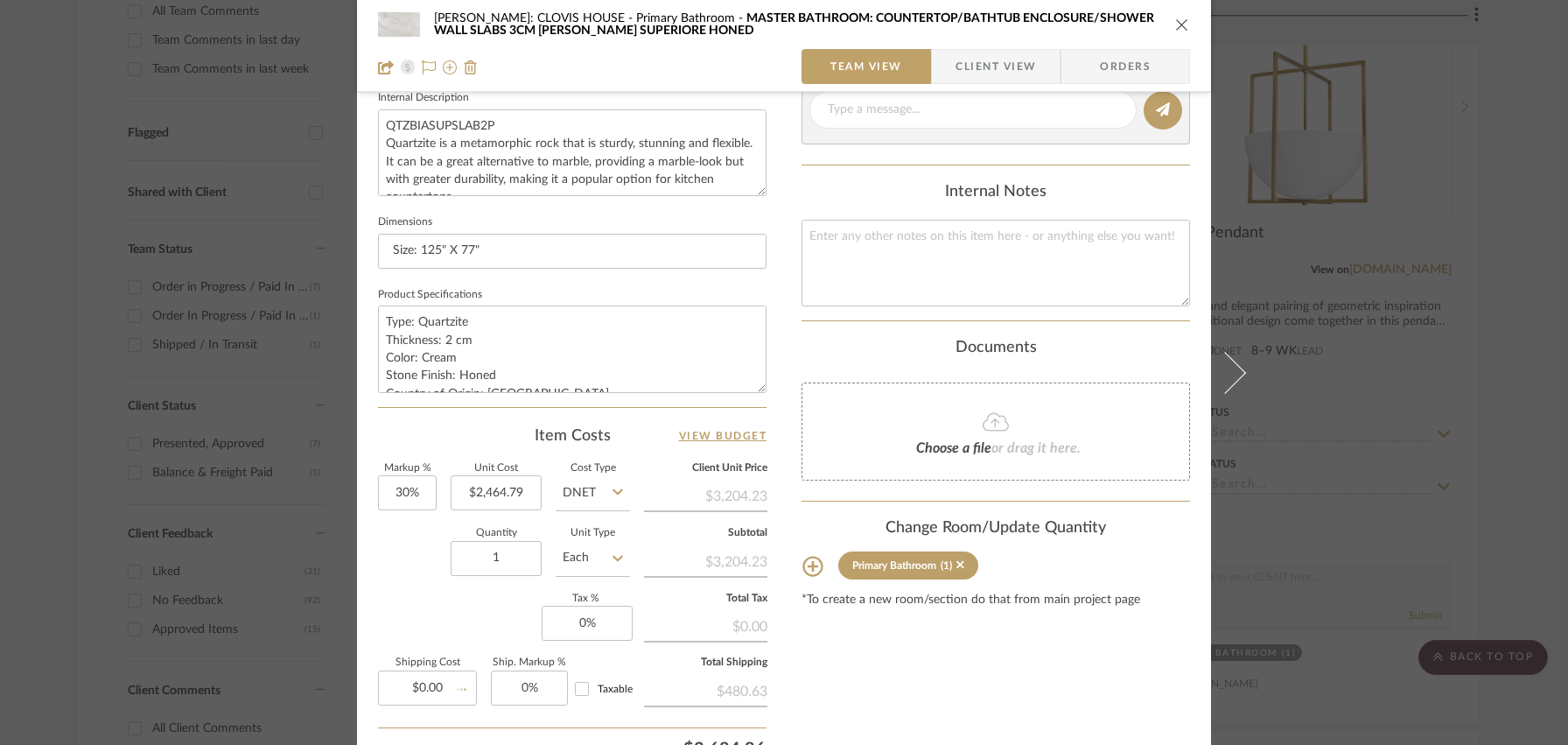 type 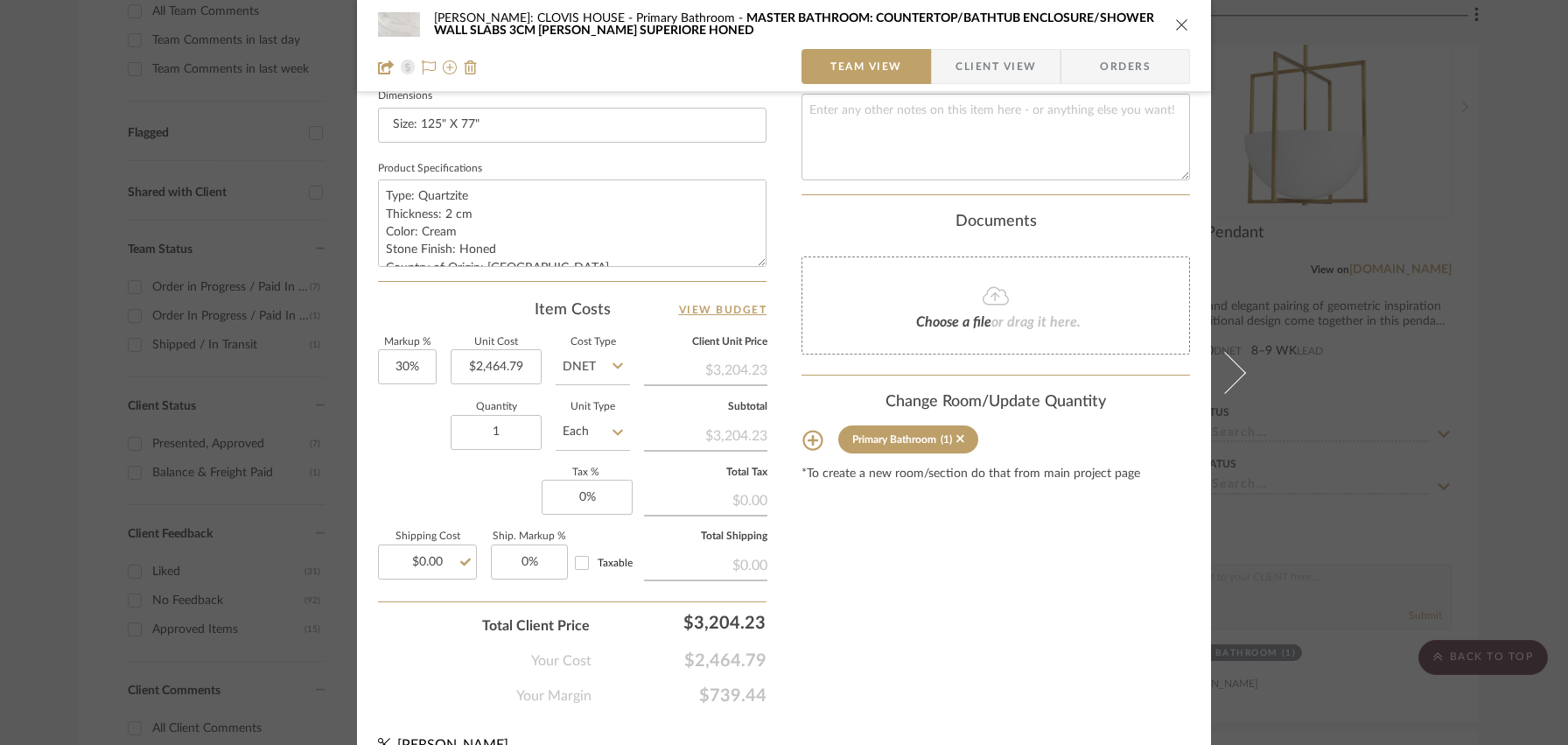 scroll, scrollTop: 770, scrollLeft: 0, axis: vertical 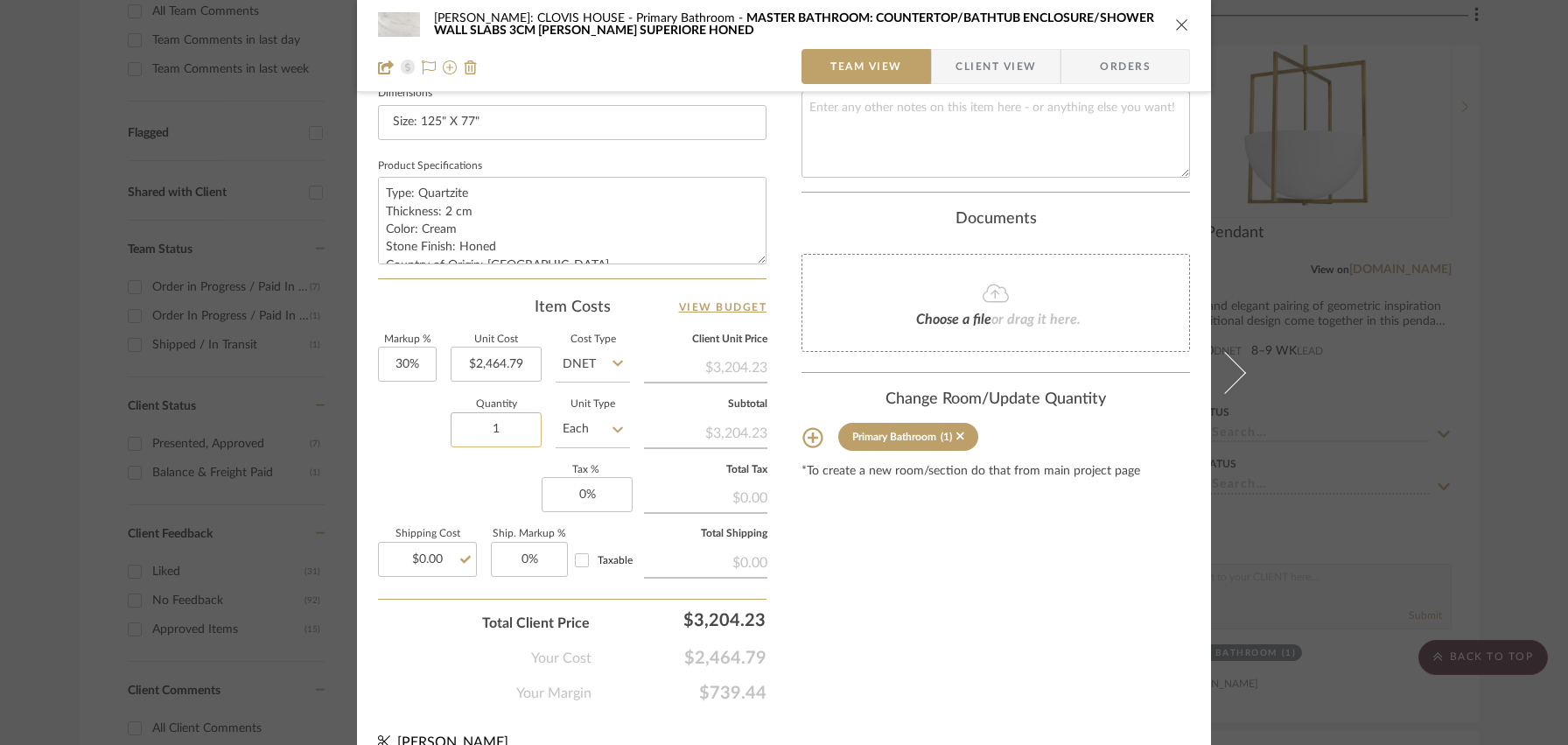 click on "1" 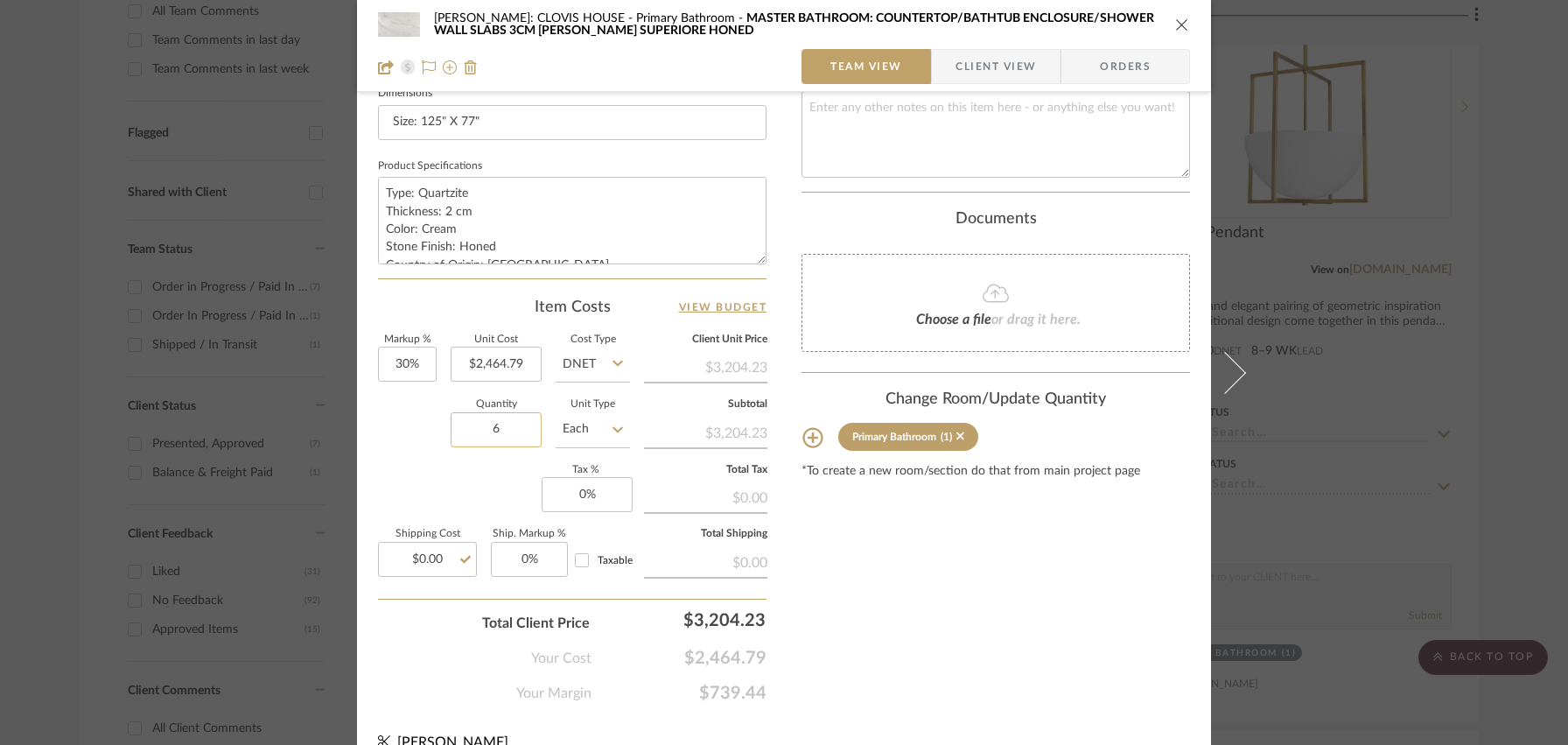 type on "6" 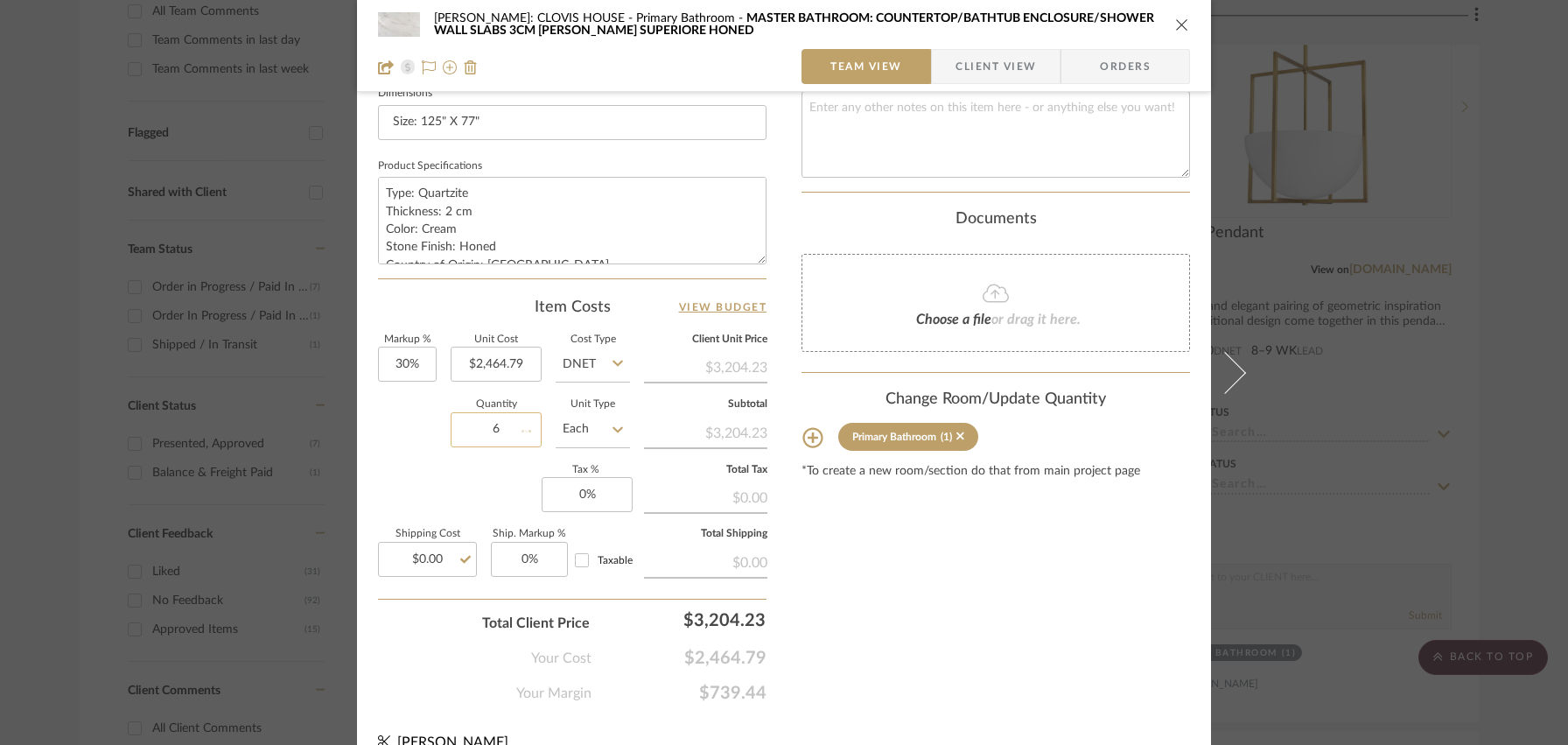 type 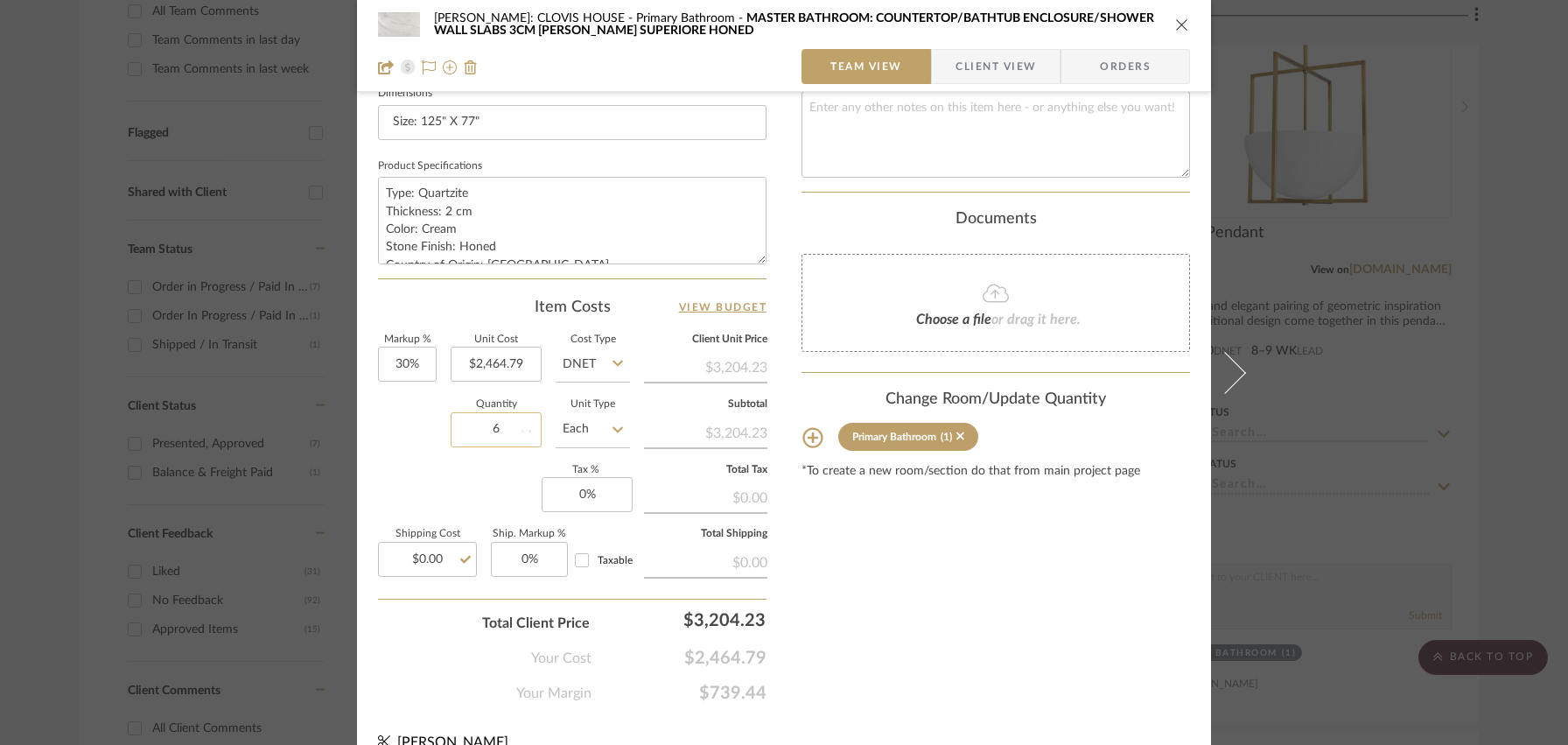 type 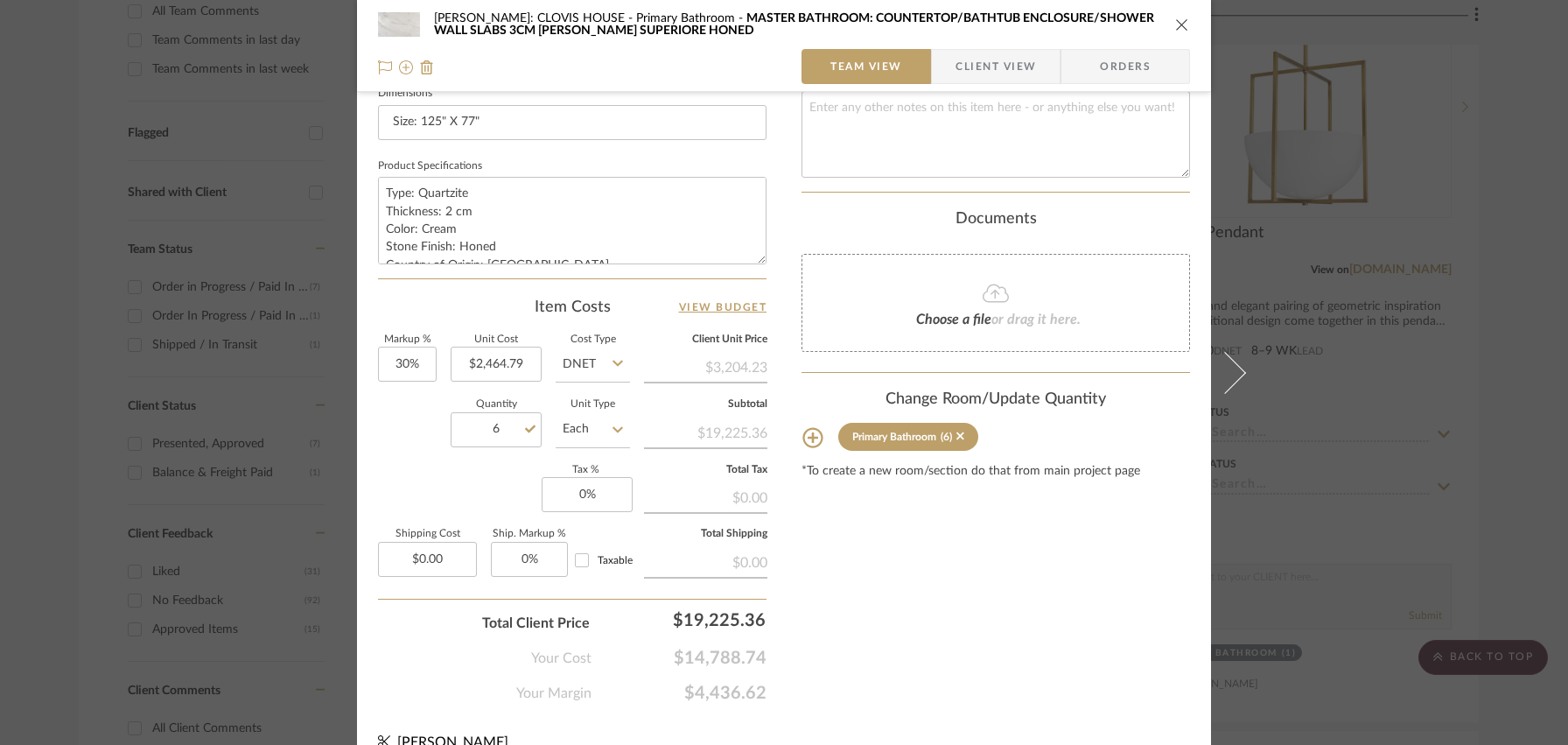 click on "Content here copies to Client View - confirm visibility there.  Show in Client Dashboard   Include in Budget   View Budget  Team Status  Lead Time  In Stock Weeks  Est. Min   Est. Max   Due Date   Install Date  Tasks / To-Dos /  team Messaging  Leave yourself a note here or share next steps with your team. You will receive emails when they
respond!  Invite Collaborator Internal Notes  Documents  Choose a file  or drag it here. Change Room/Update Quantity  Primary Bathroom  (6) *To create a new room/section do that from main project page" at bounding box center (996, 26) 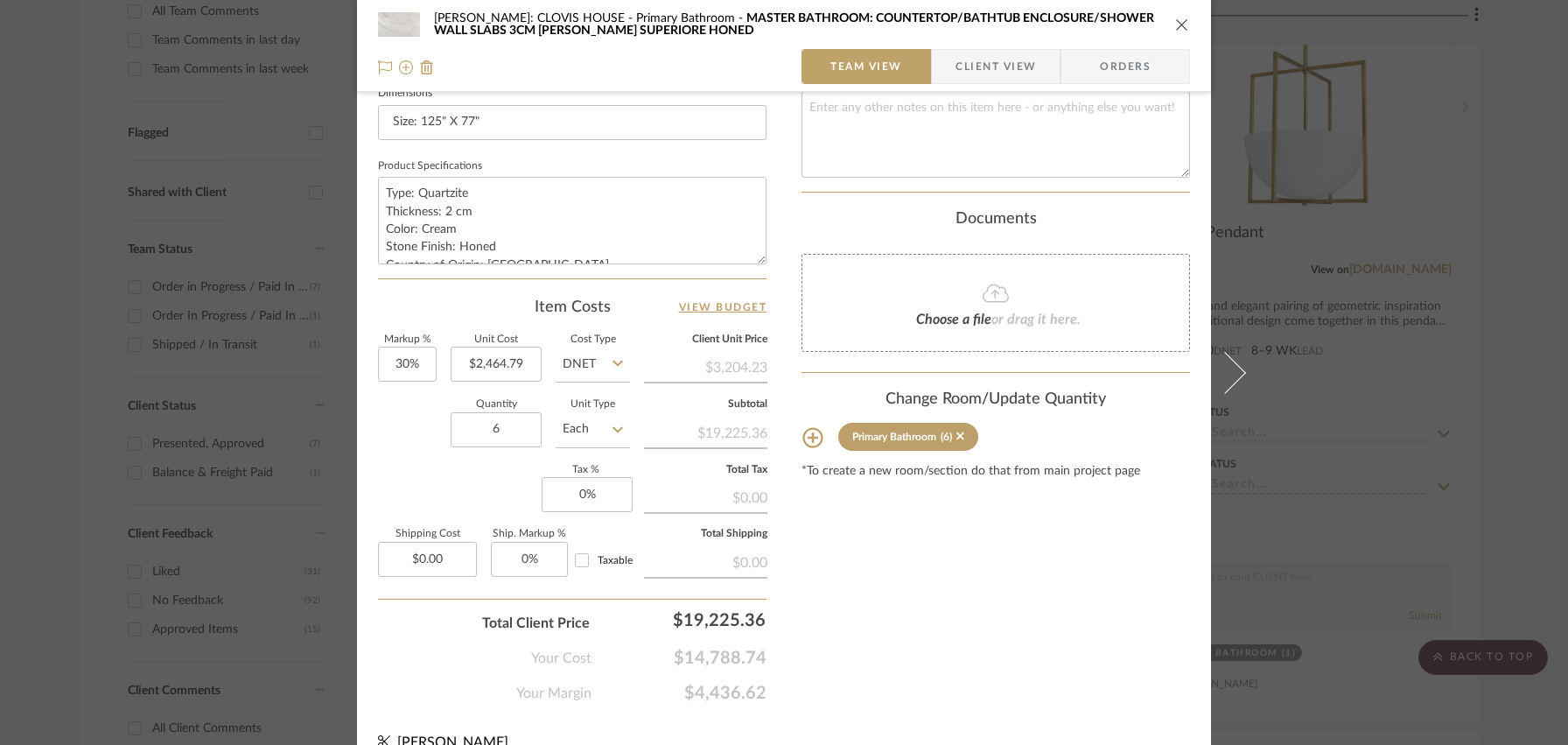 click at bounding box center [1182, 25] 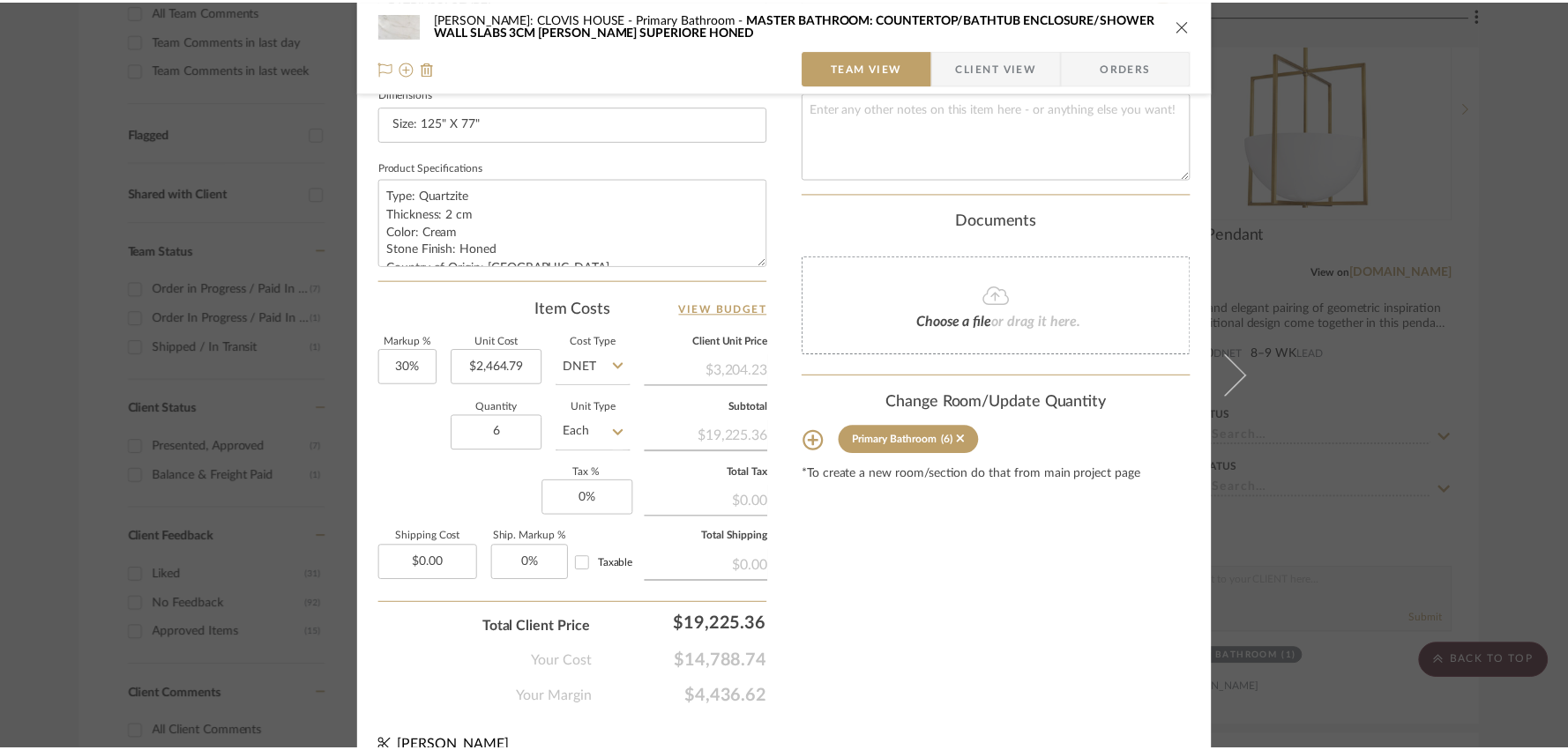 scroll, scrollTop: 571, scrollLeft: 0, axis: vertical 